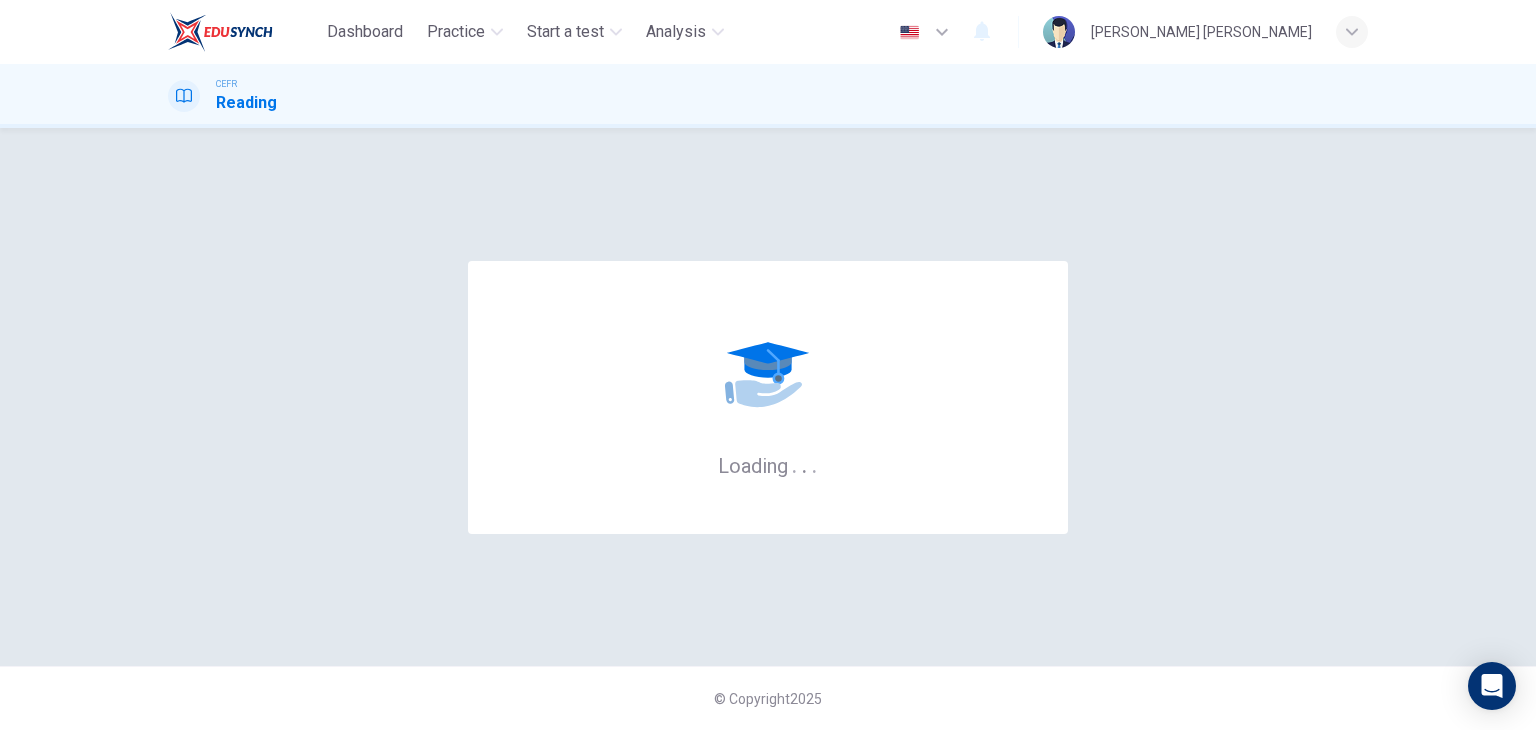 scroll, scrollTop: 0, scrollLeft: 0, axis: both 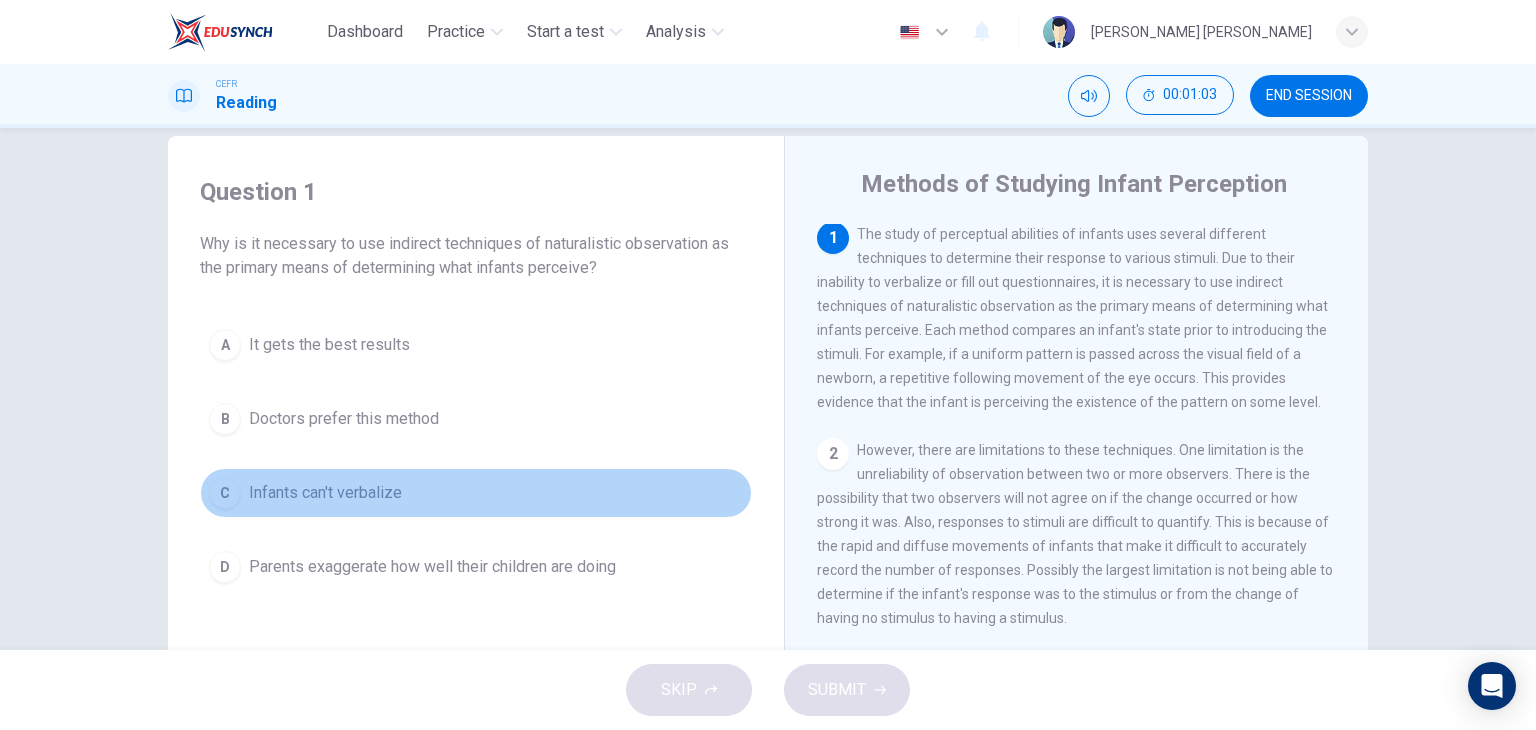 click on "Infants can't verbalize" at bounding box center (325, 493) 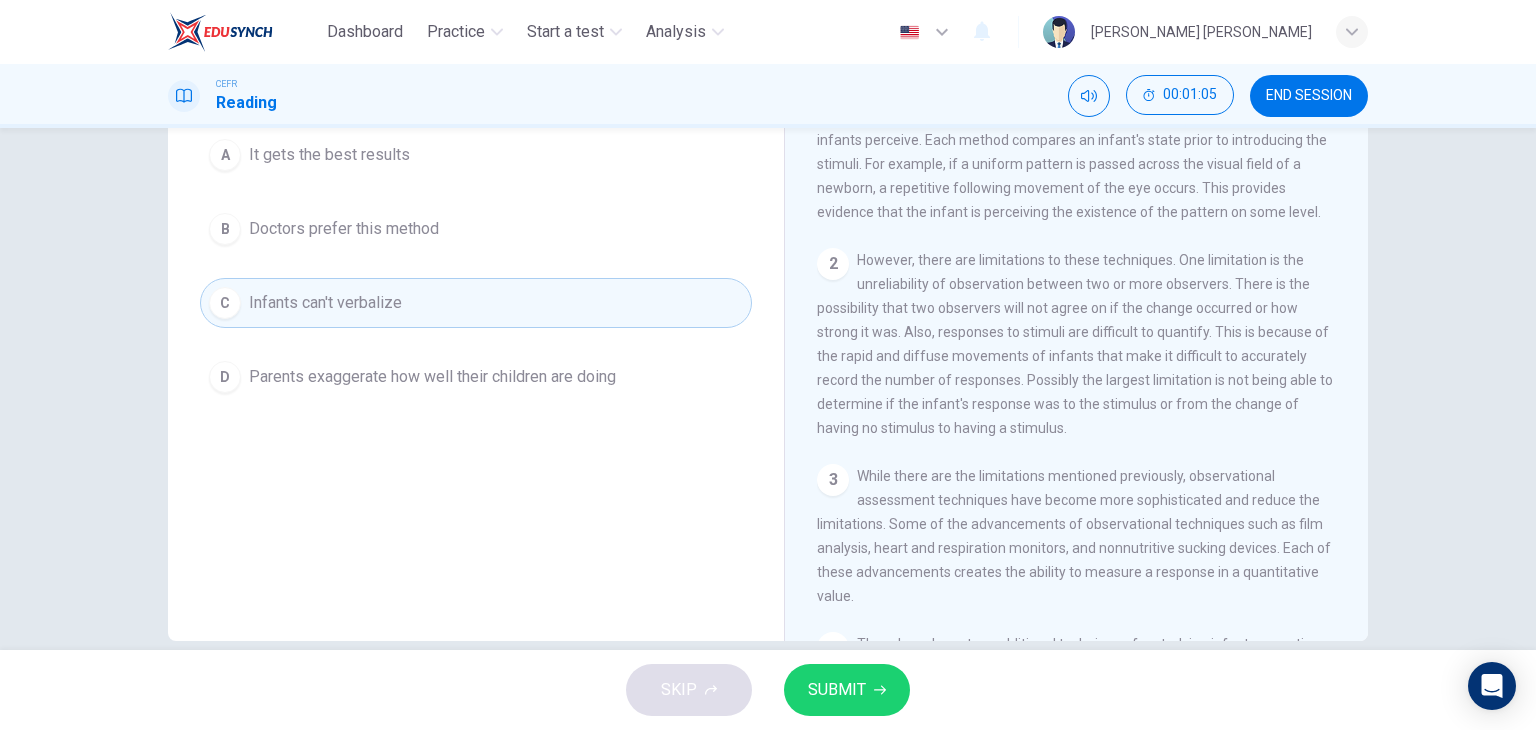 scroll, scrollTop: 253, scrollLeft: 0, axis: vertical 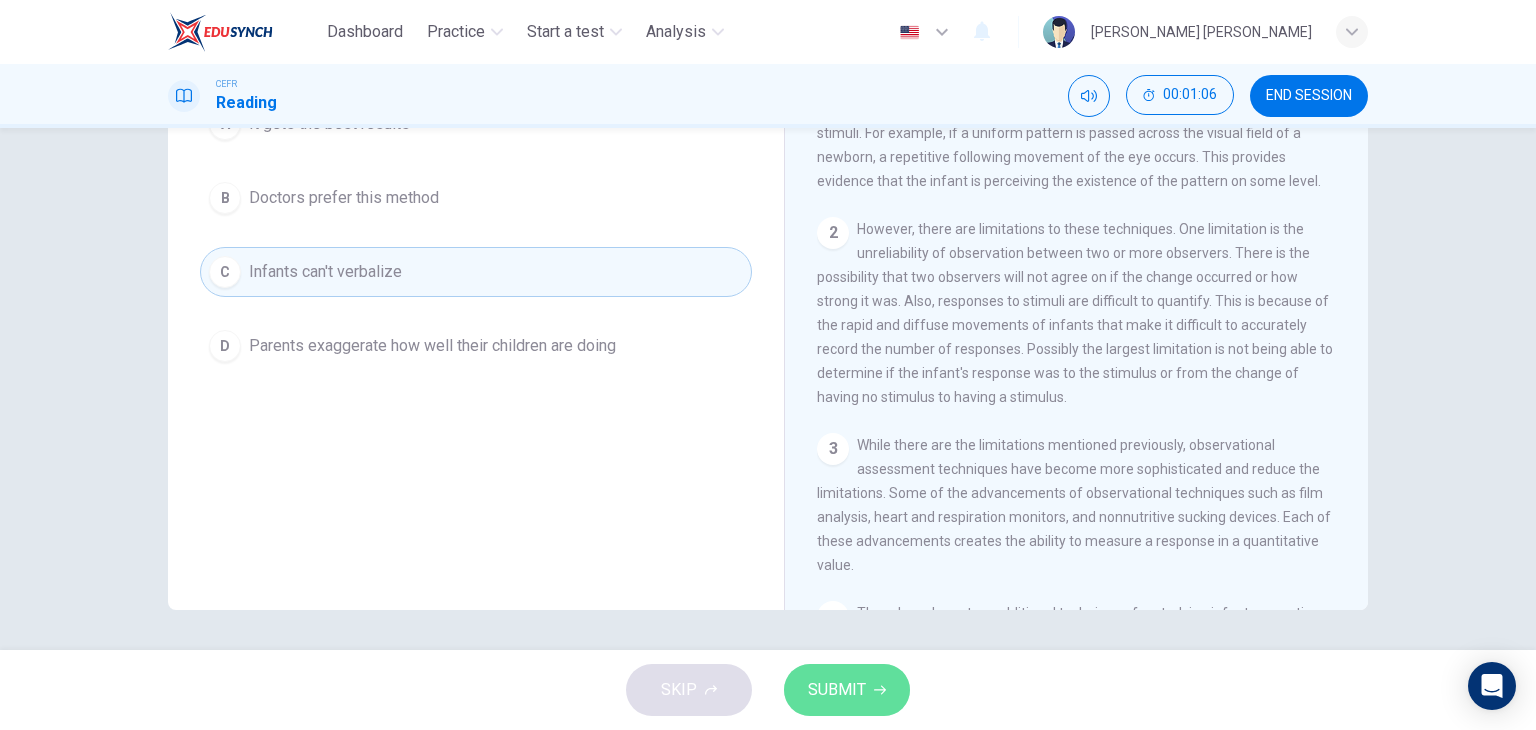 click on "SUBMIT" at bounding box center (837, 690) 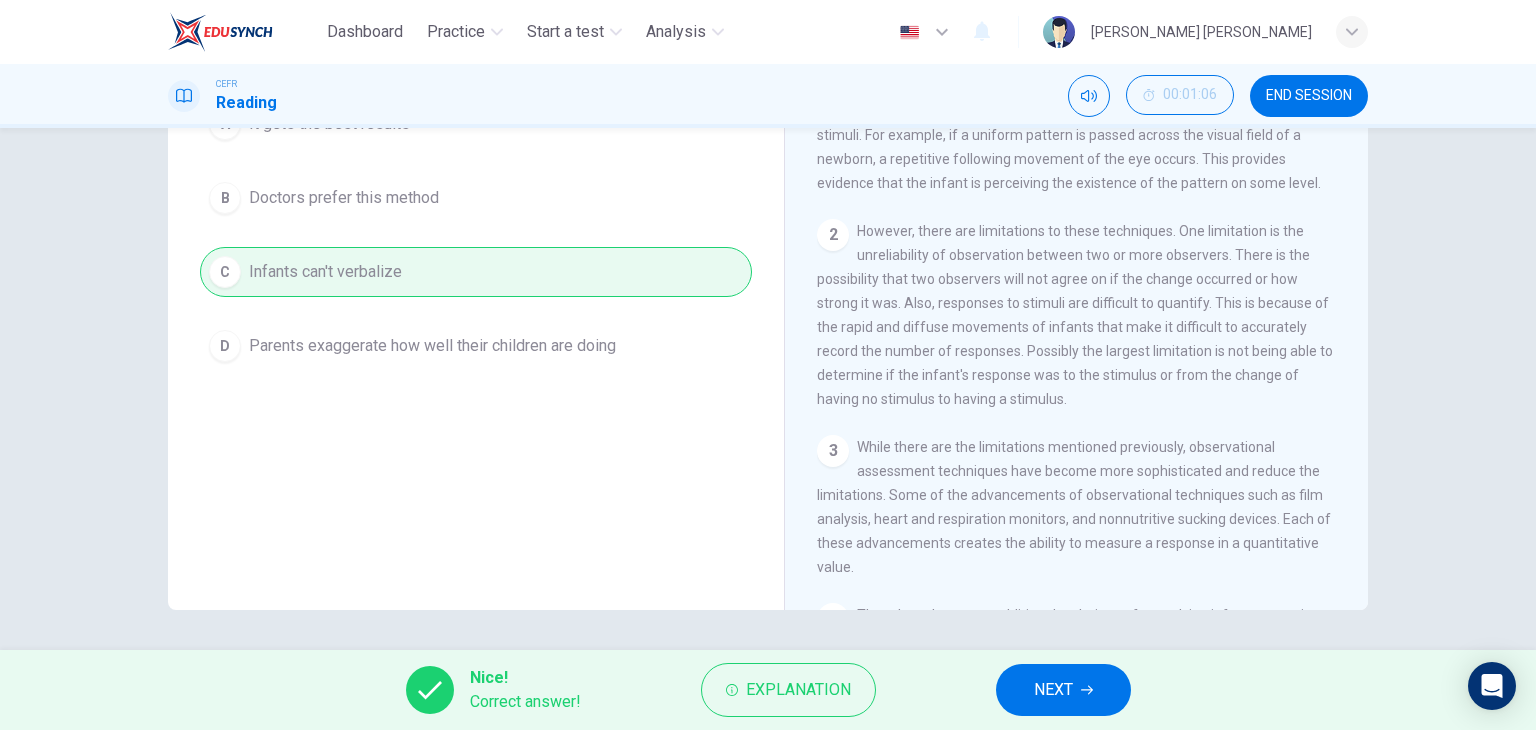 scroll, scrollTop: 0, scrollLeft: 0, axis: both 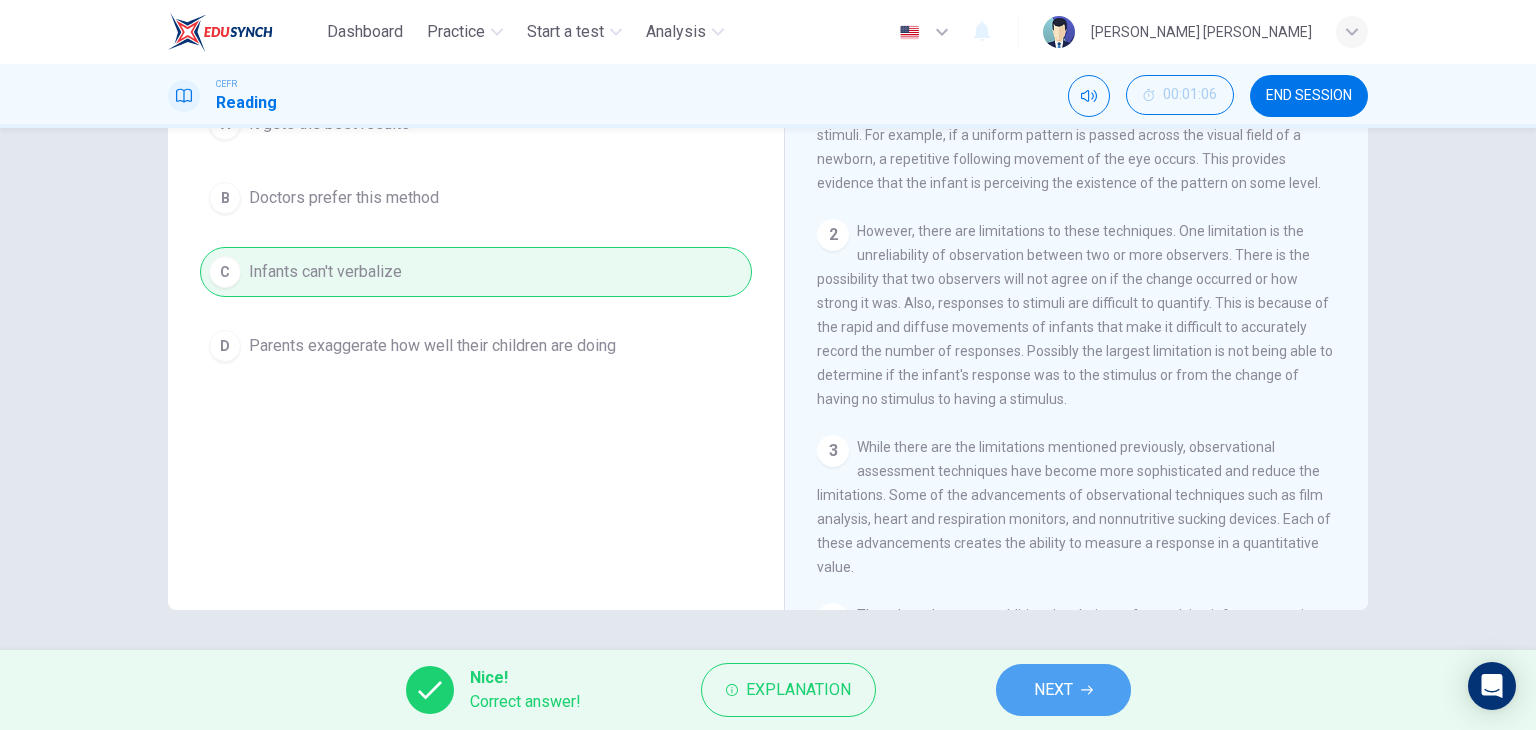 click on "NEXT" at bounding box center [1063, 690] 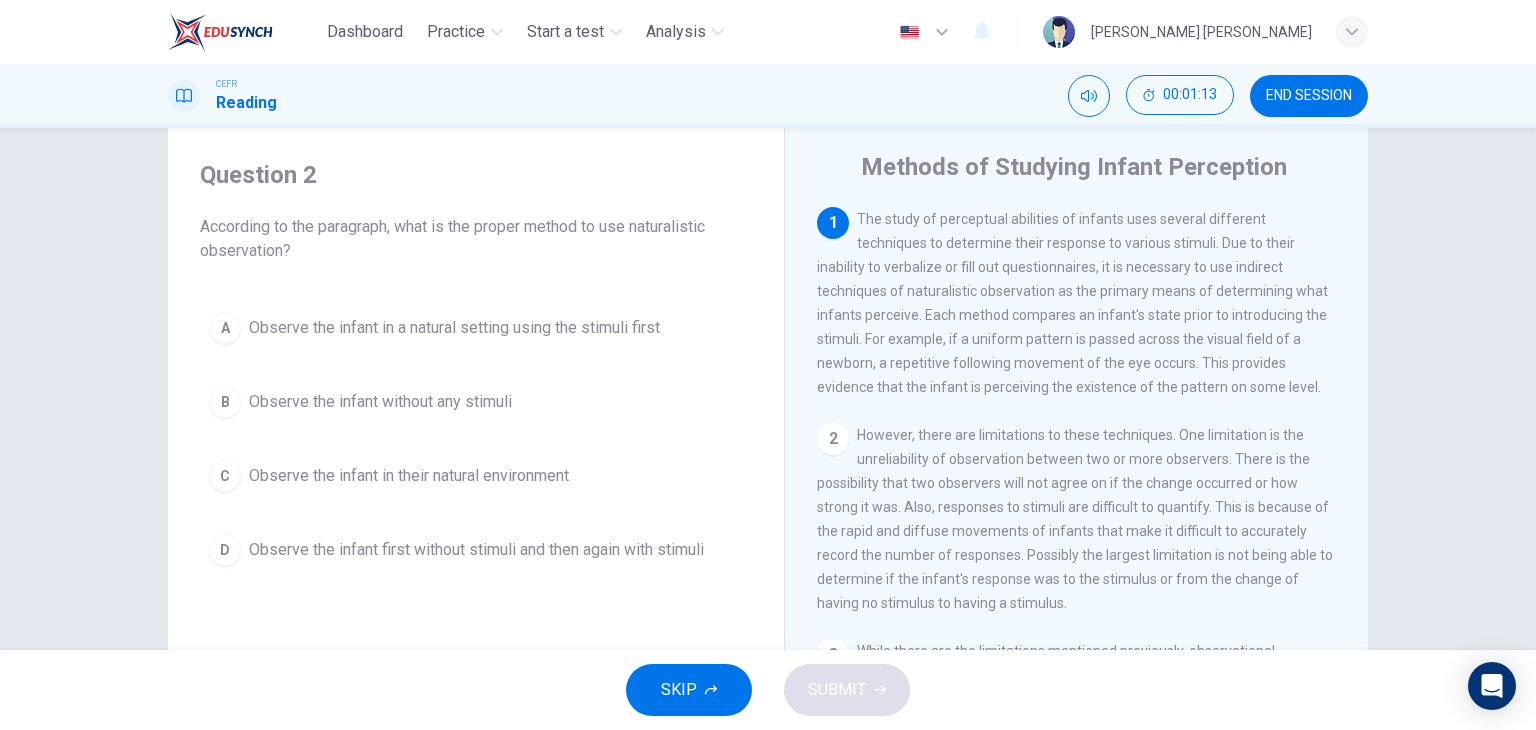 scroll, scrollTop: 60, scrollLeft: 0, axis: vertical 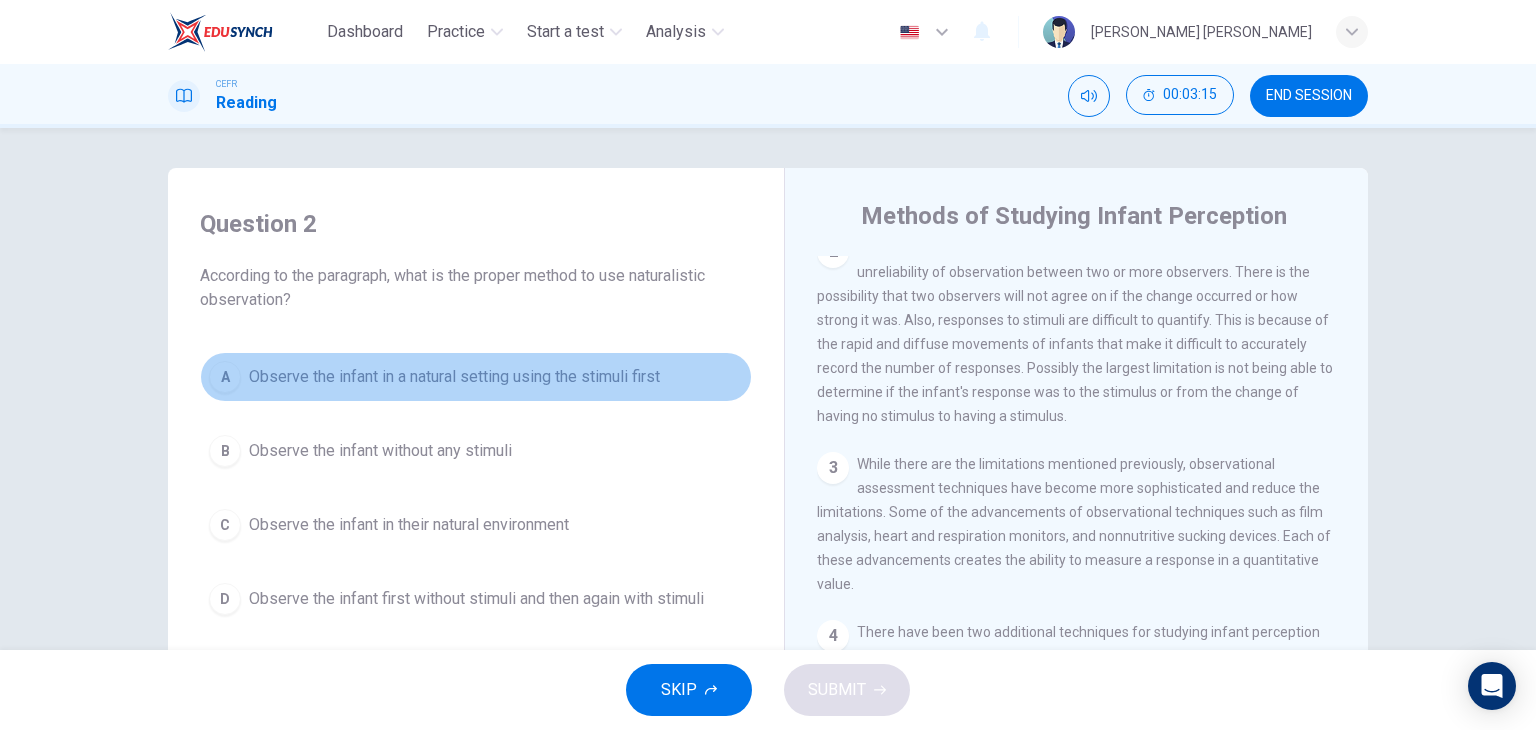 click on "A" at bounding box center (225, 377) 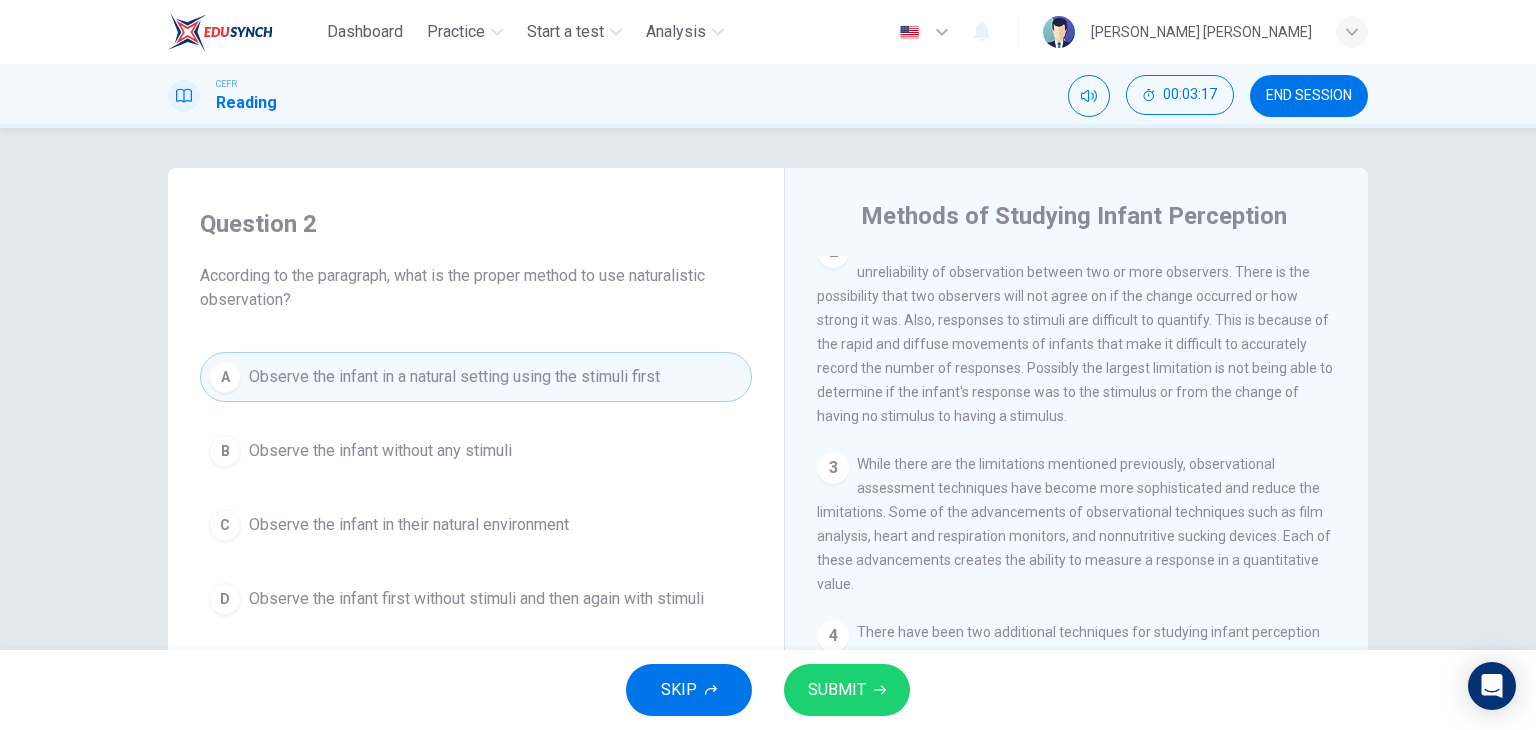 click on "SKIP SUBMIT" at bounding box center (768, 690) 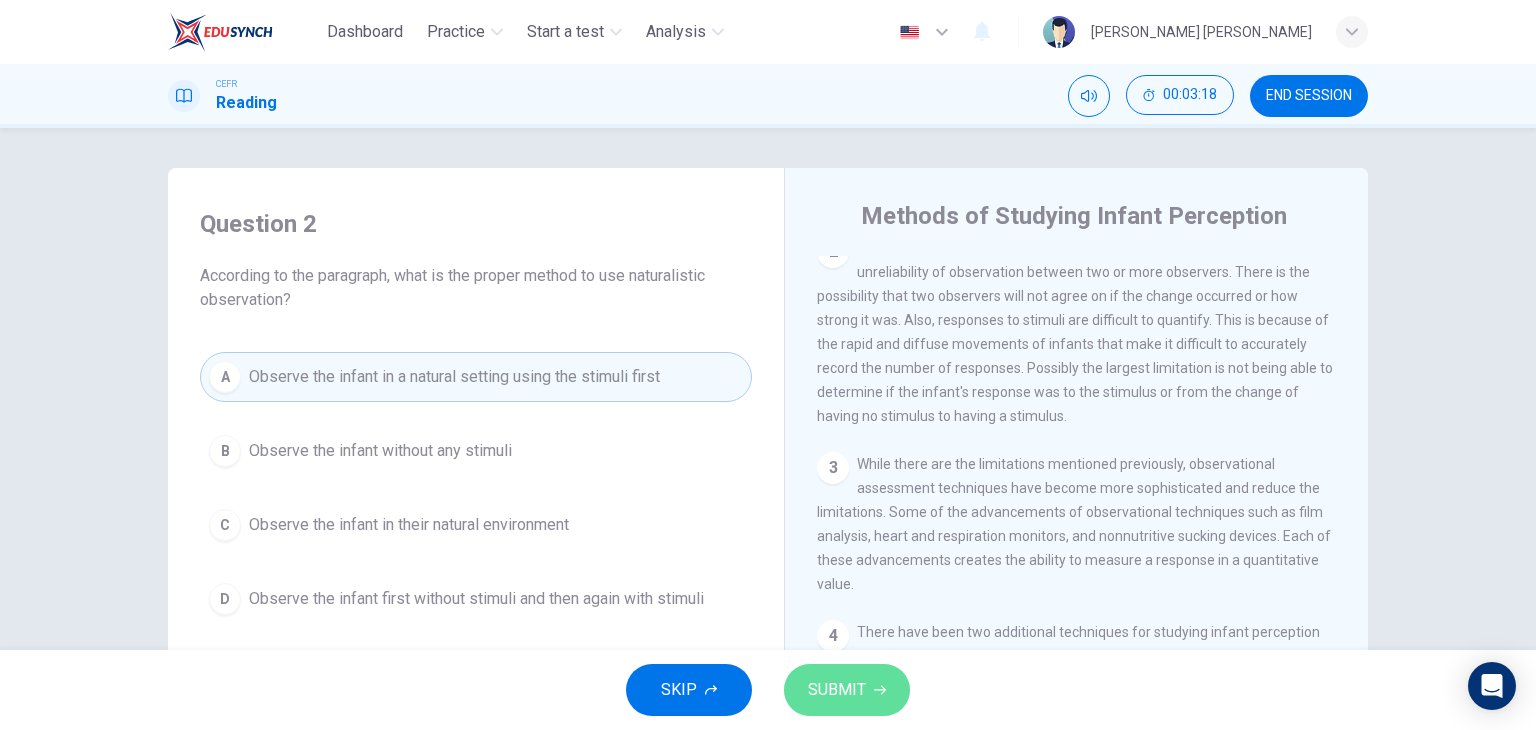 click on "SUBMIT" at bounding box center (837, 690) 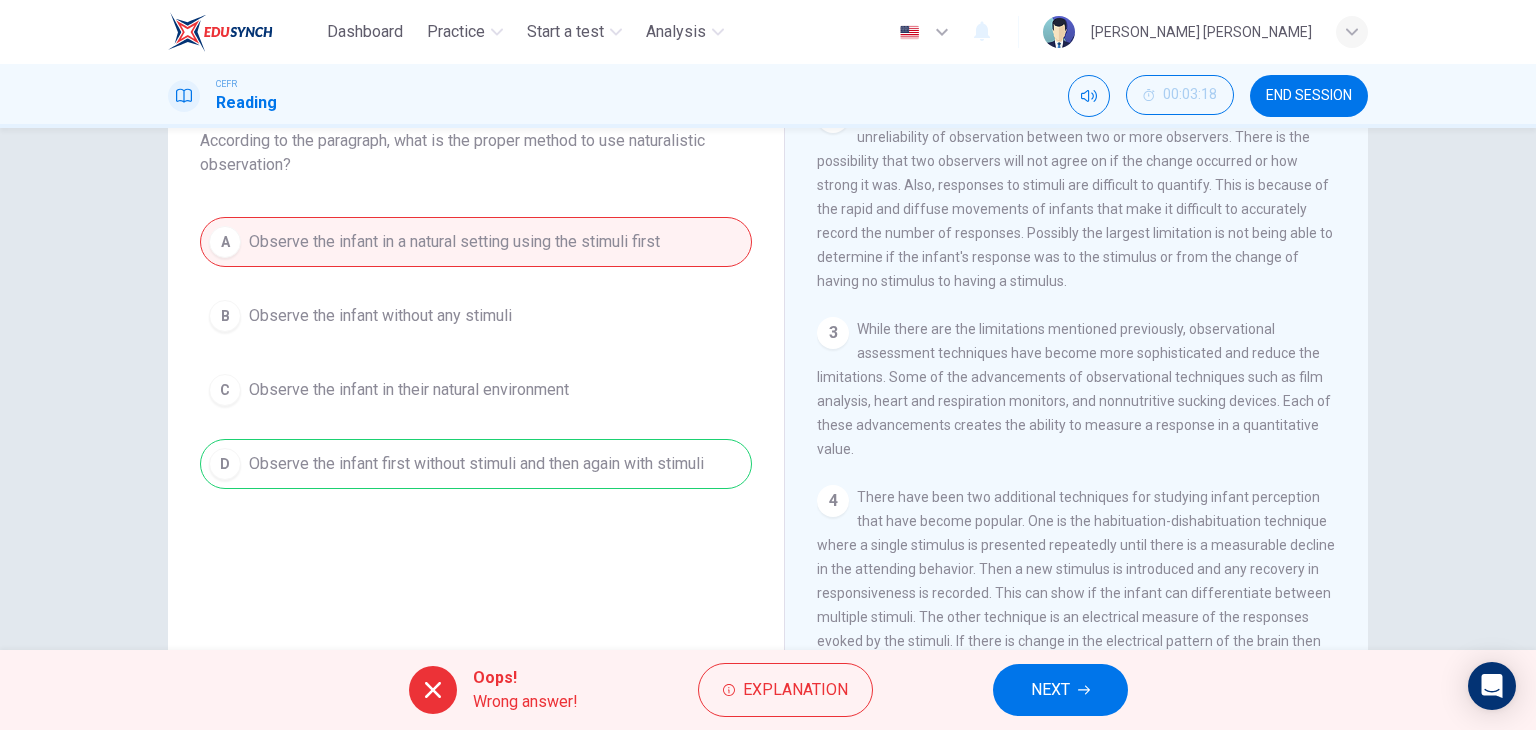scroll, scrollTop: 136, scrollLeft: 0, axis: vertical 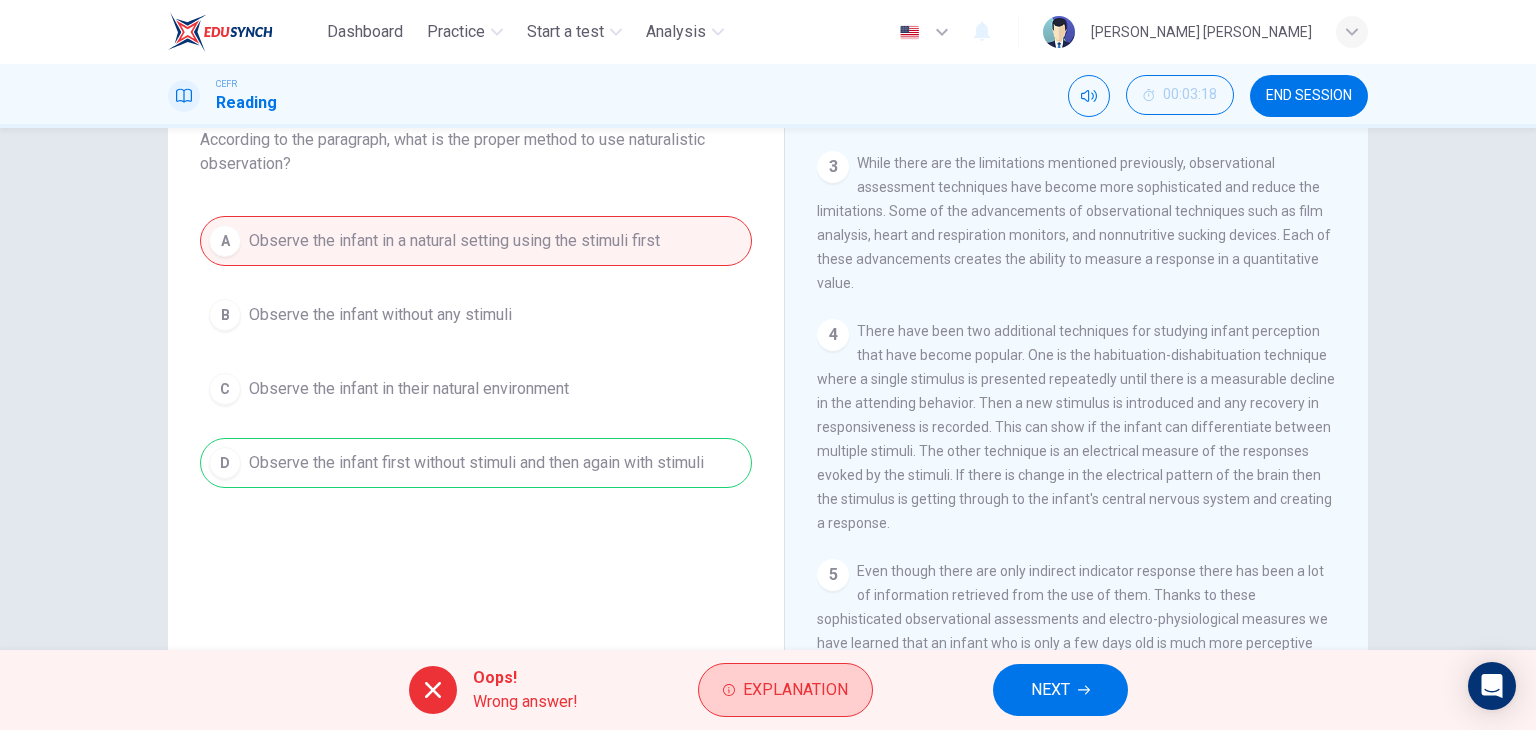 click on "Explanation" at bounding box center [795, 690] 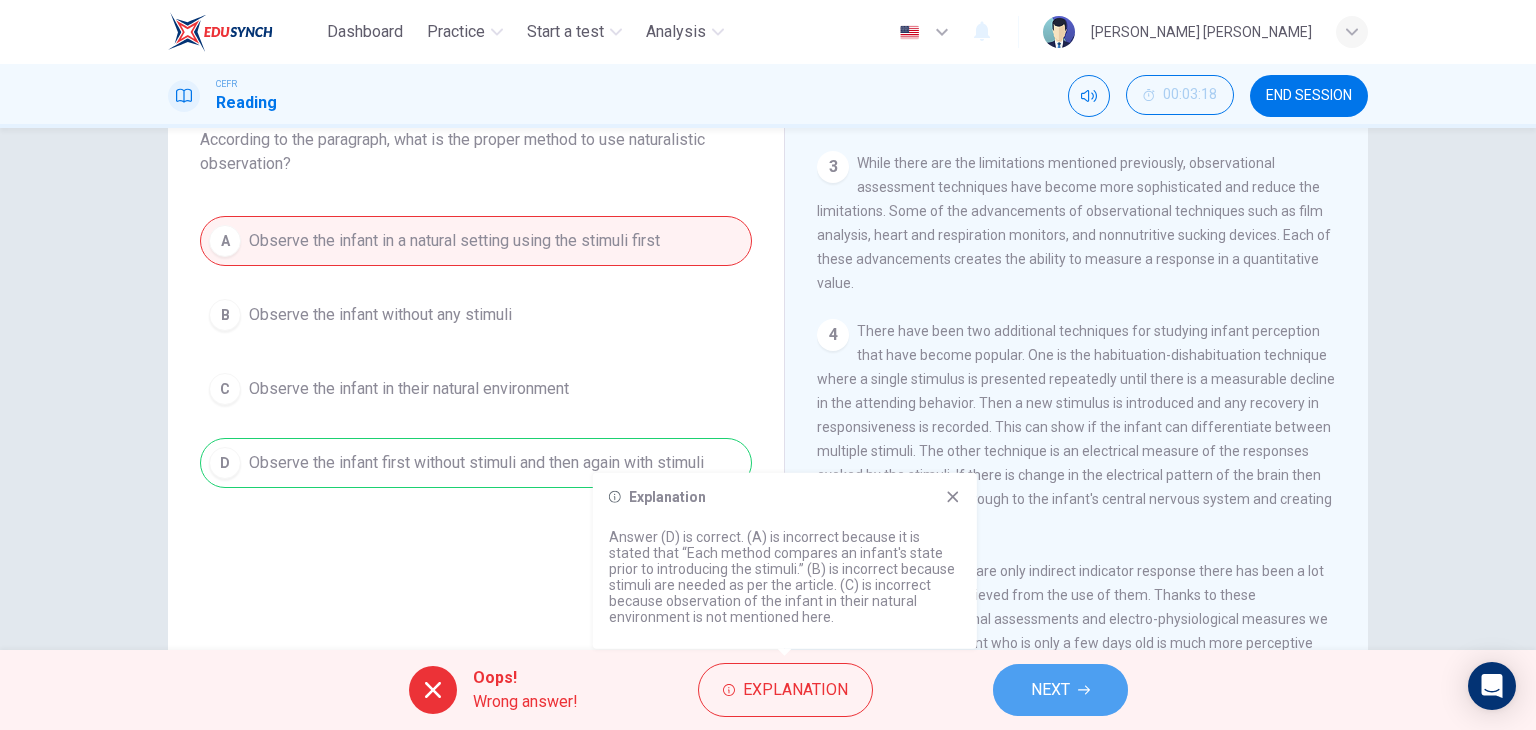 click on "NEXT" at bounding box center (1050, 690) 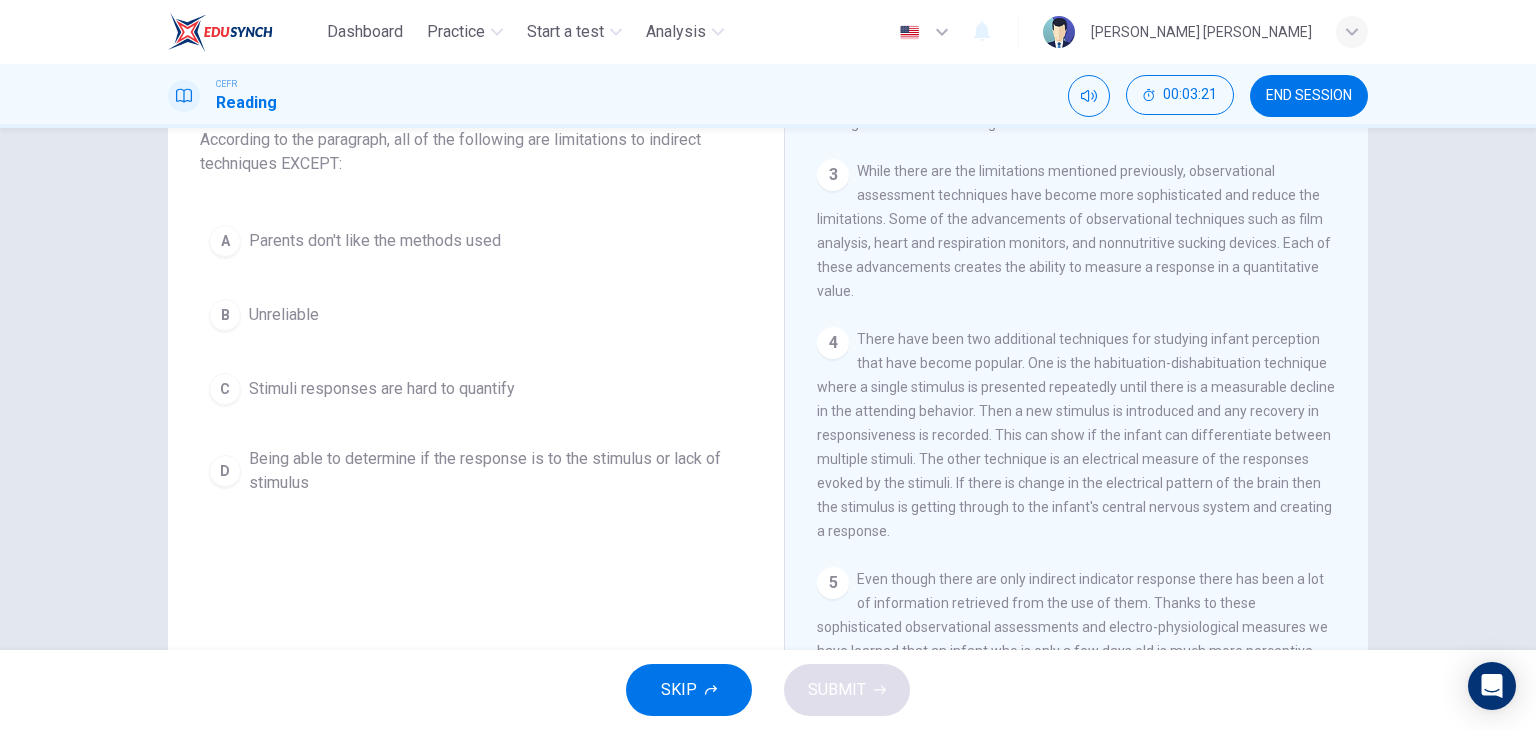 scroll, scrollTop: 370, scrollLeft: 0, axis: vertical 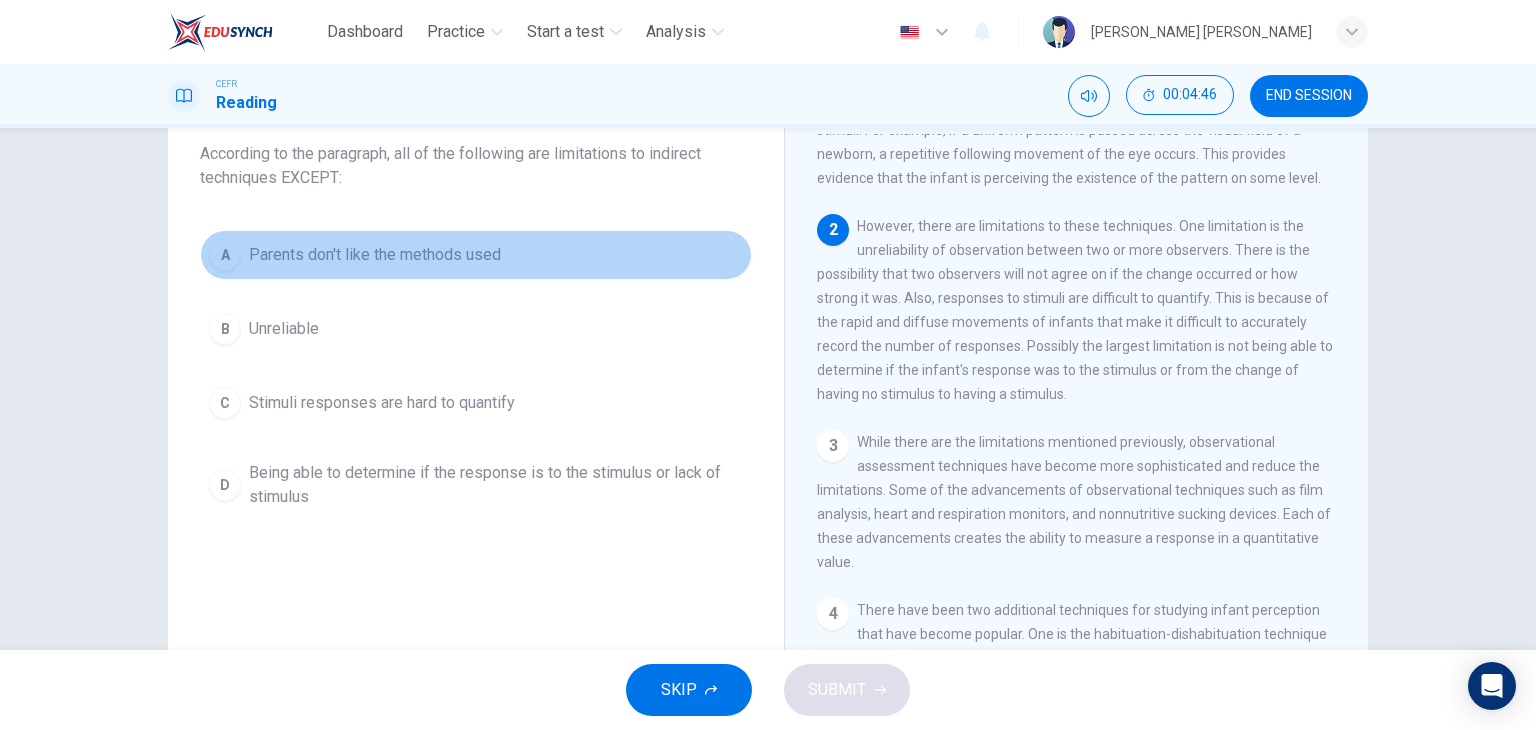 click on "A" at bounding box center [225, 255] 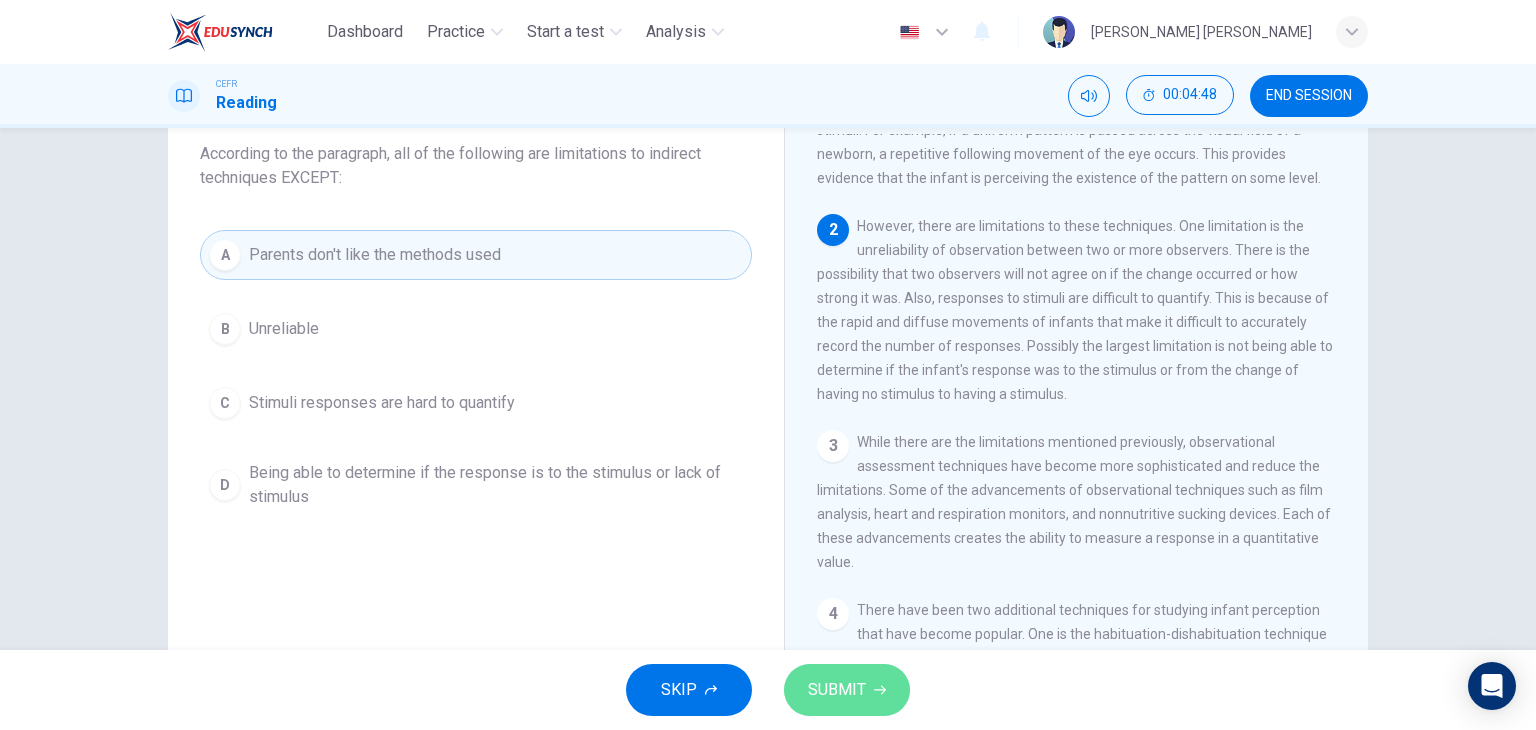 click on "SUBMIT" at bounding box center [847, 690] 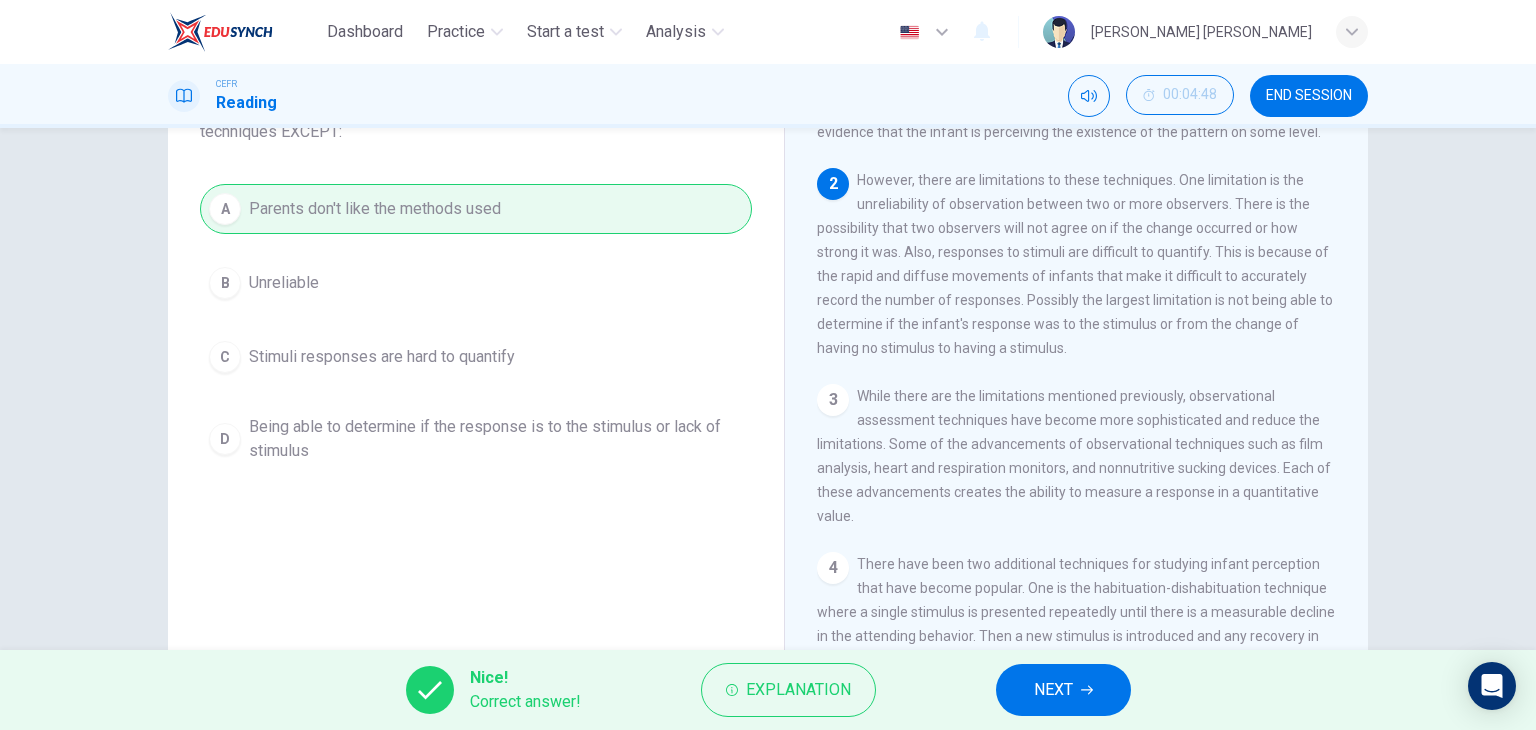 scroll, scrollTop: 170, scrollLeft: 0, axis: vertical 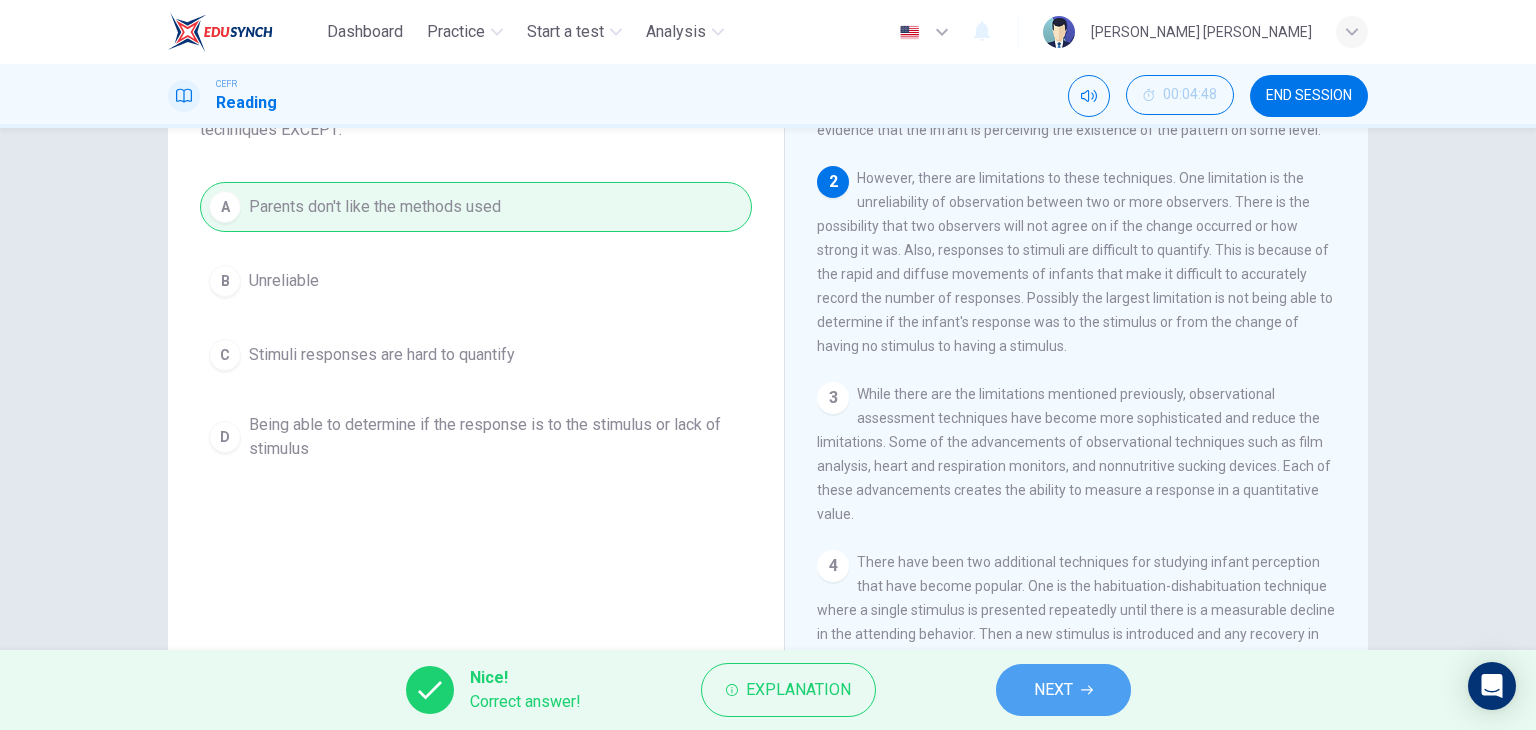 click on "NEXT" at bounding box center (1063, 690) 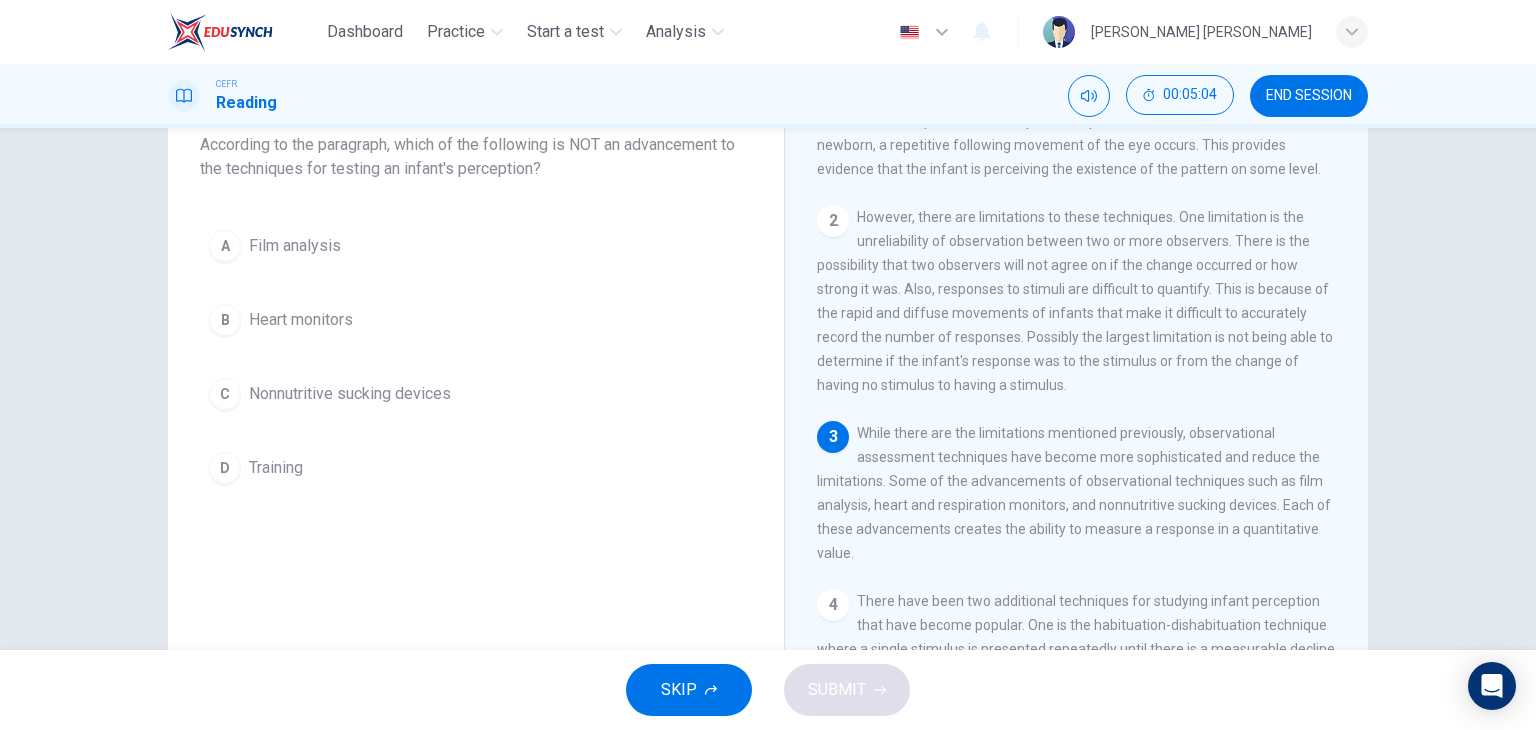 scroll, scrollTop: 131, scrollLeft: 0, axis: vertical 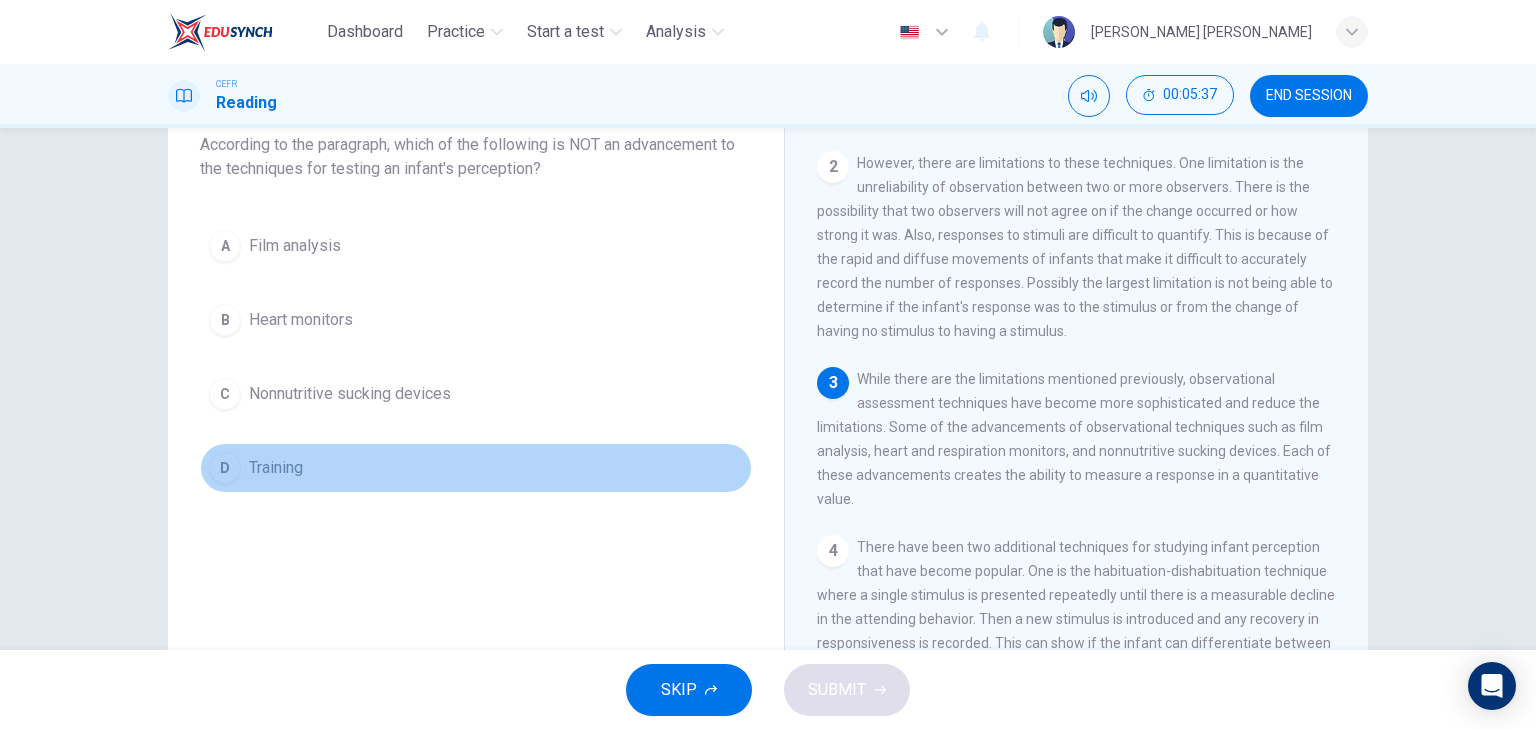click on "Training" at bounding box center [276, 468] 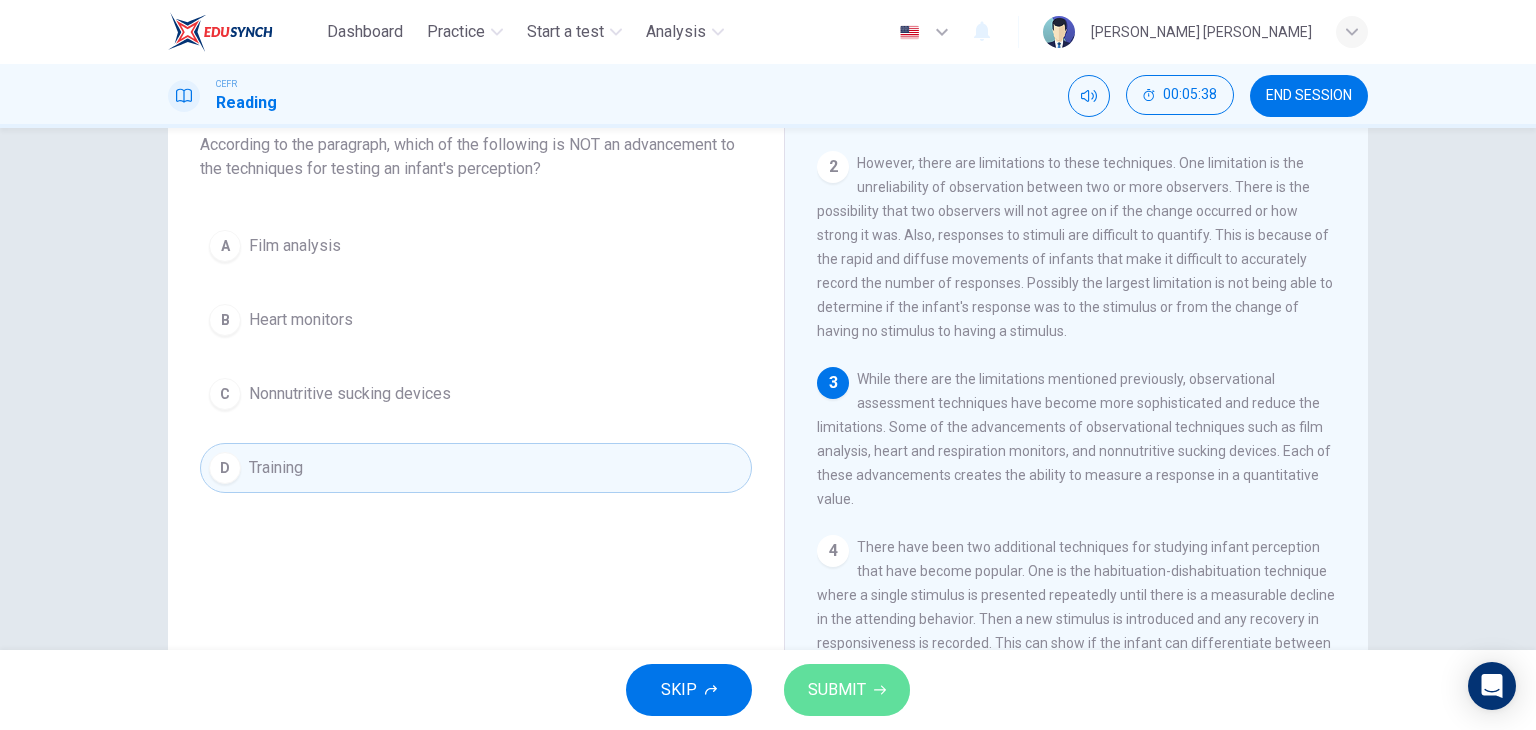 click on "SUBMIT" at bounding box center [847, 690] 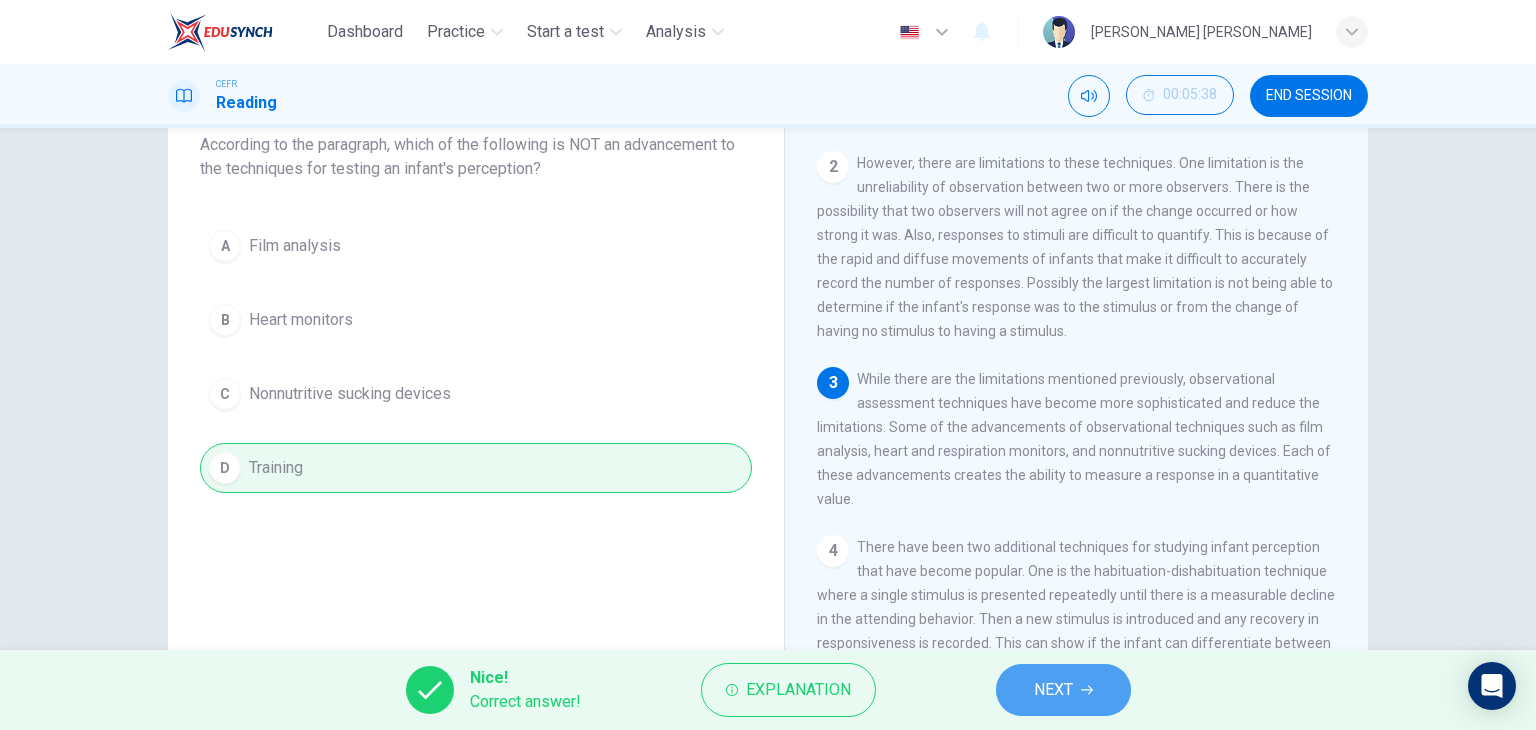 click on "NEXT" at bounding box center [1063, 690] 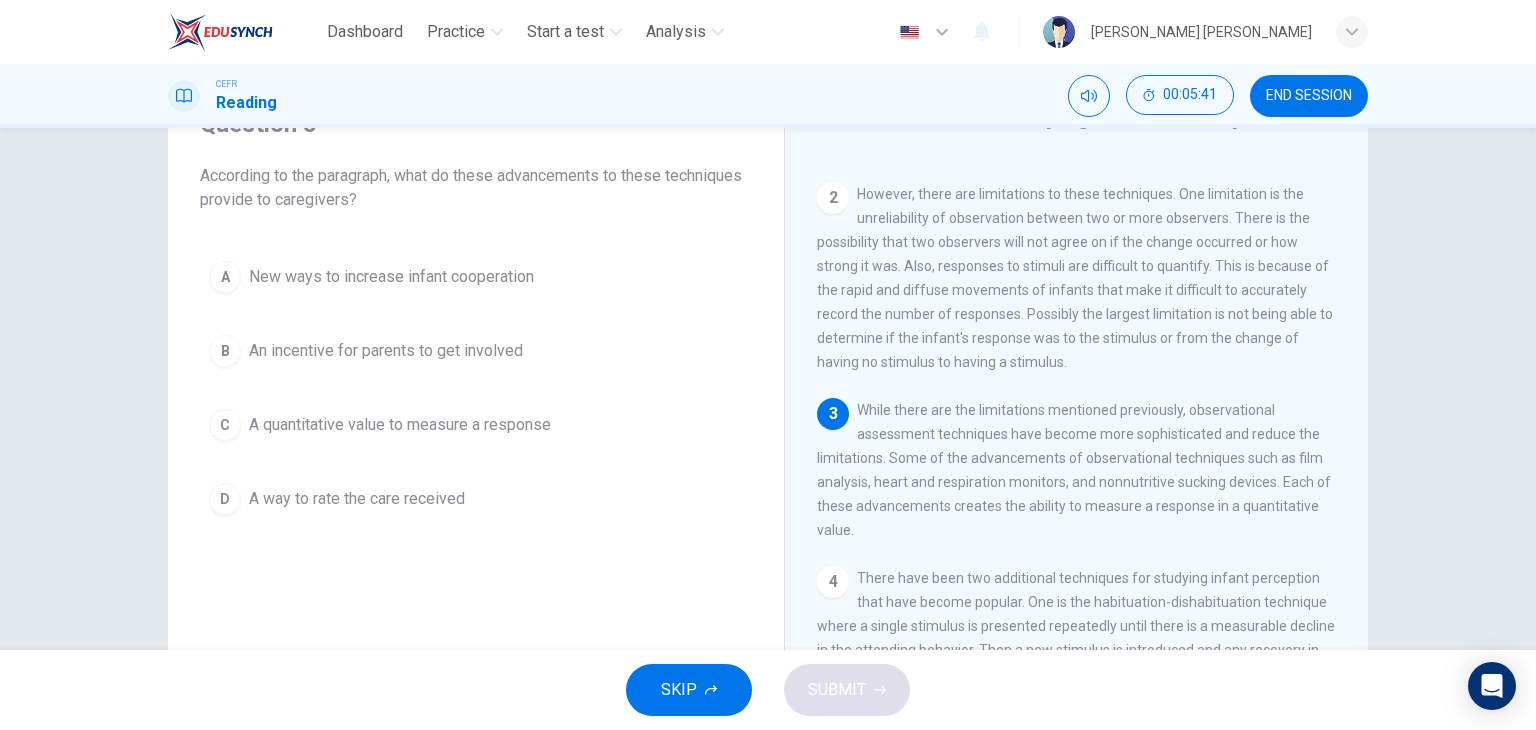 scroll, scrollTop: 102, scrollLeft: 0, axis: vertical 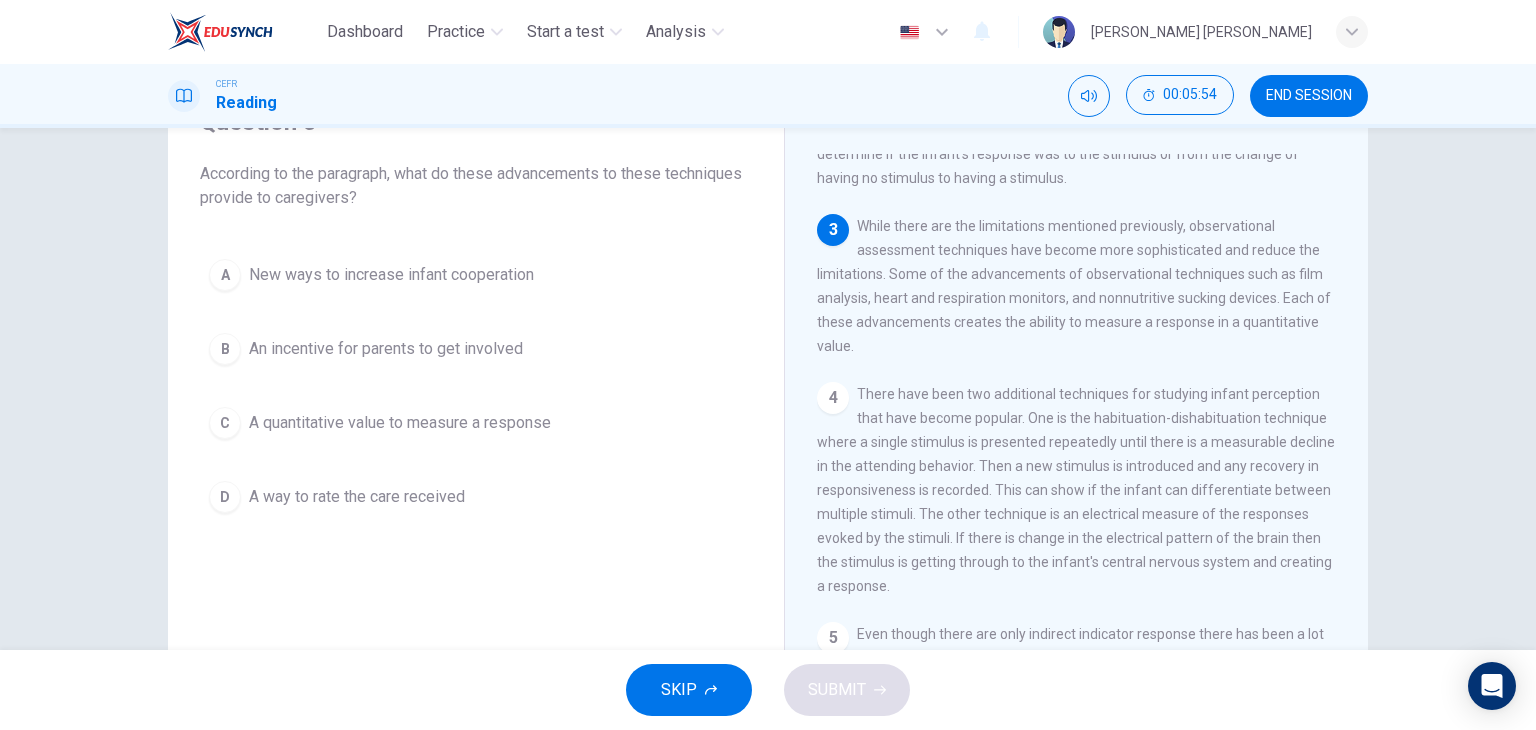 click on "4" at bounding box center [833, 398] 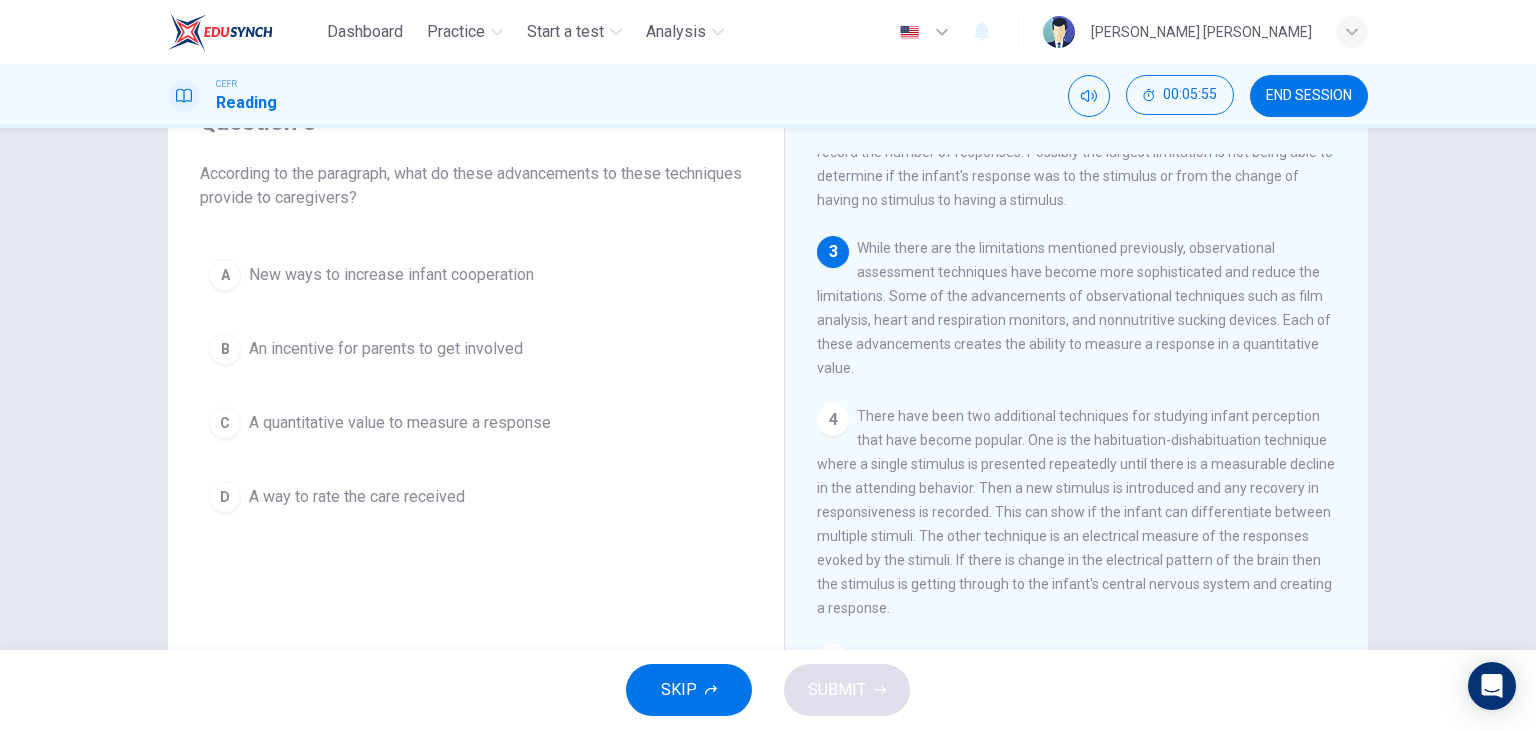 scroll, scrollTop: 349, scrollLeft: 0, axis: vertical 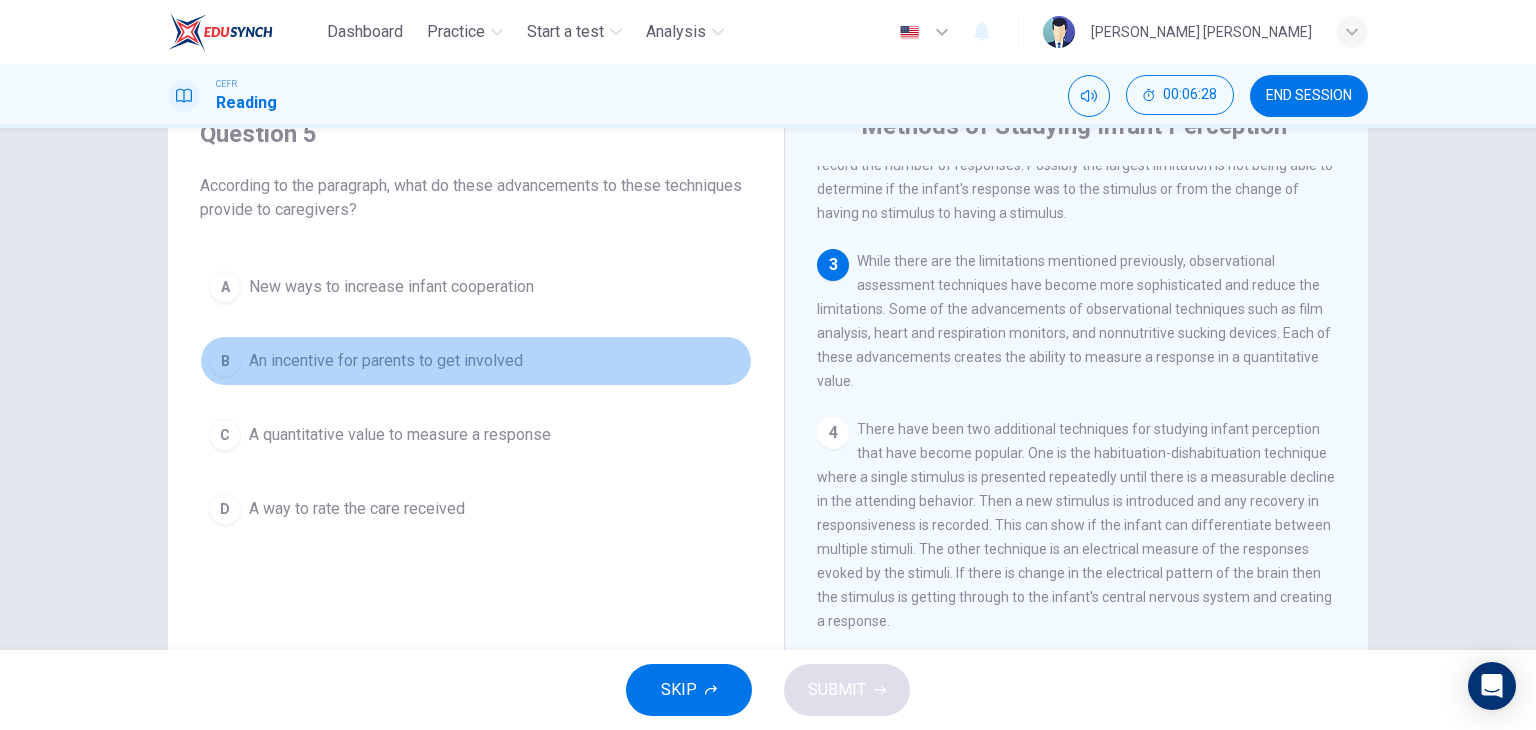 click on "B" at bounding box center (225, 361) 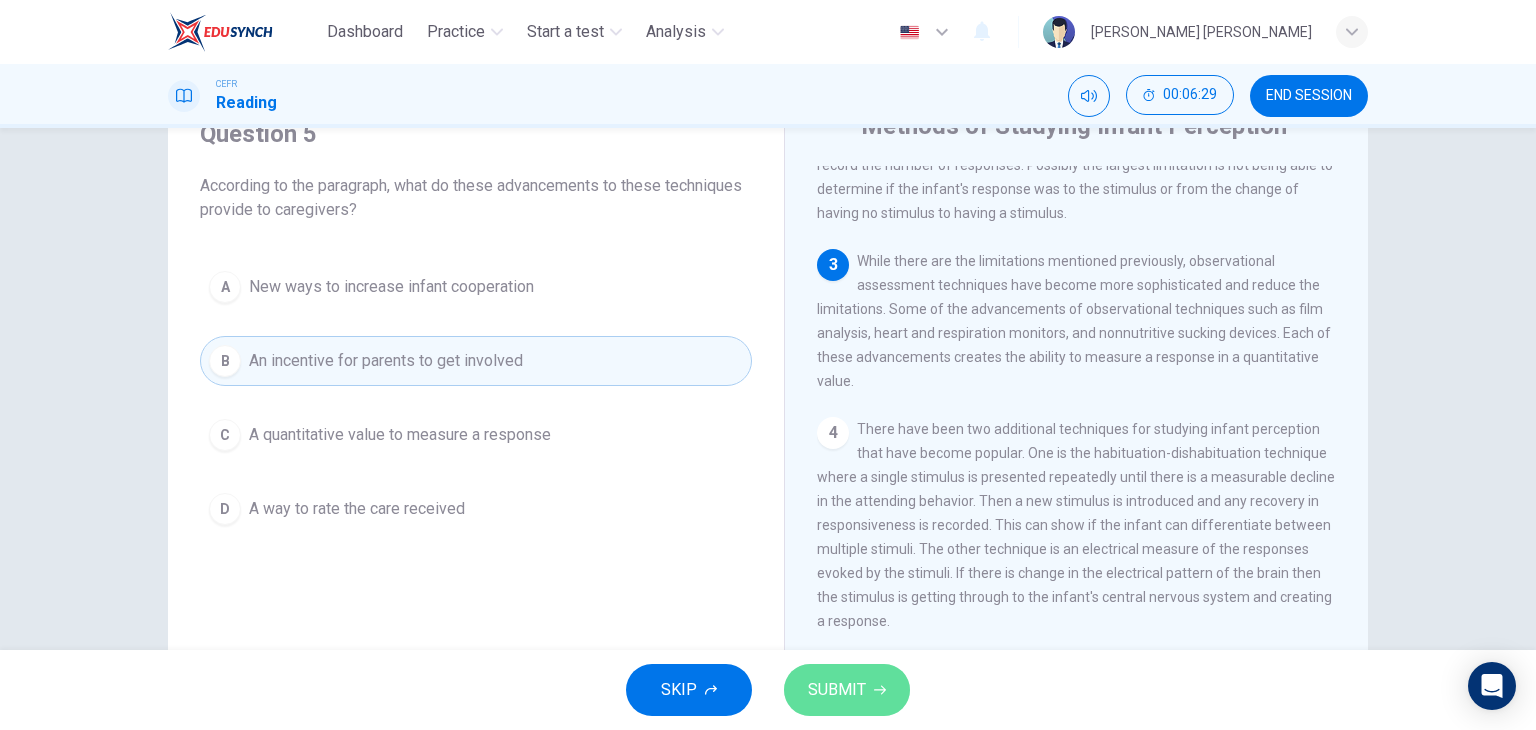 click on "SUBMIT" at bounding box center (847, 690) 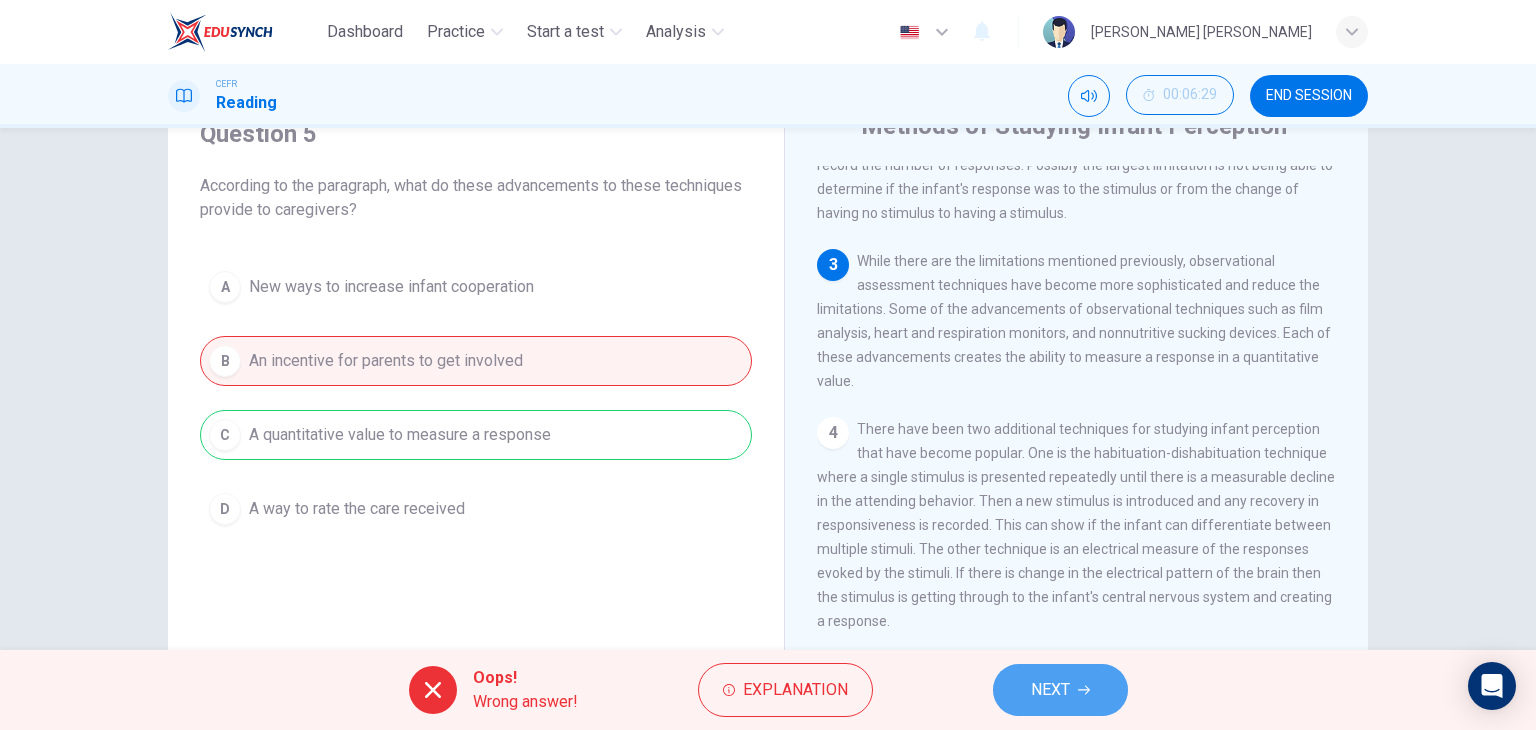 click on "NEXT" at bounding box center [1050, 690] 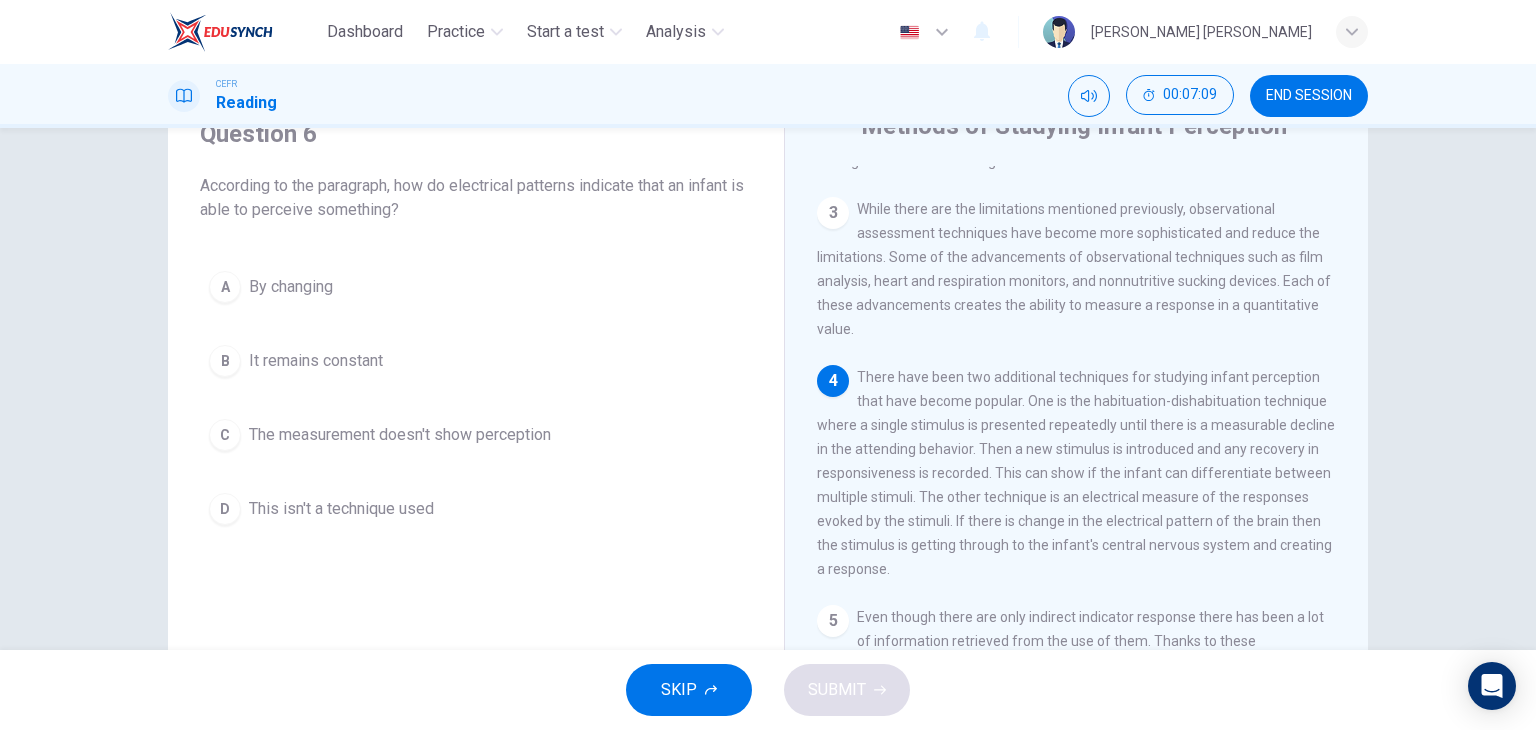 scroll, scrollTop: 430, scrollLeft: 0, axis: vertical 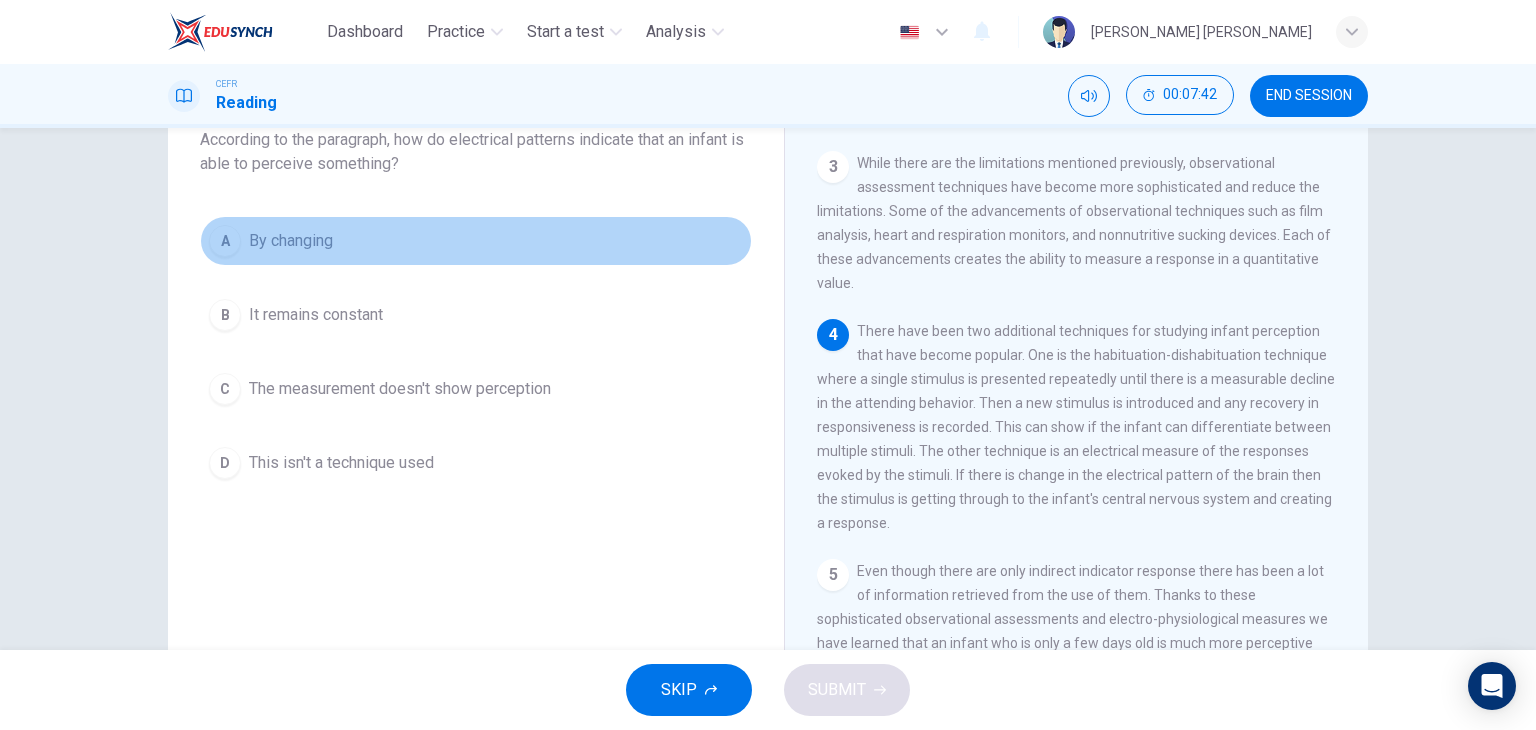 click on "A" at bounding box center [225, 241] 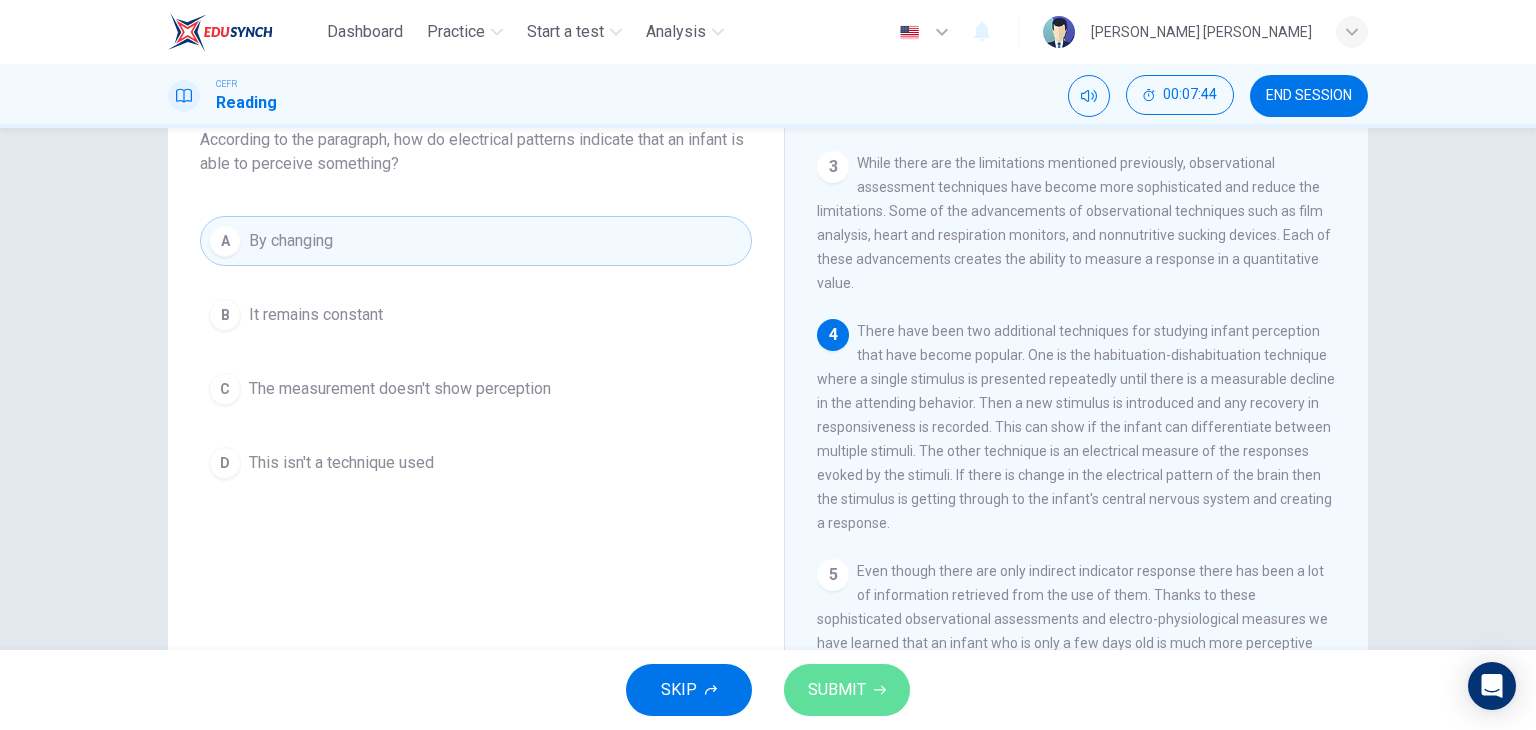 click on "SUBMIT" at bounding box center [847, 690] 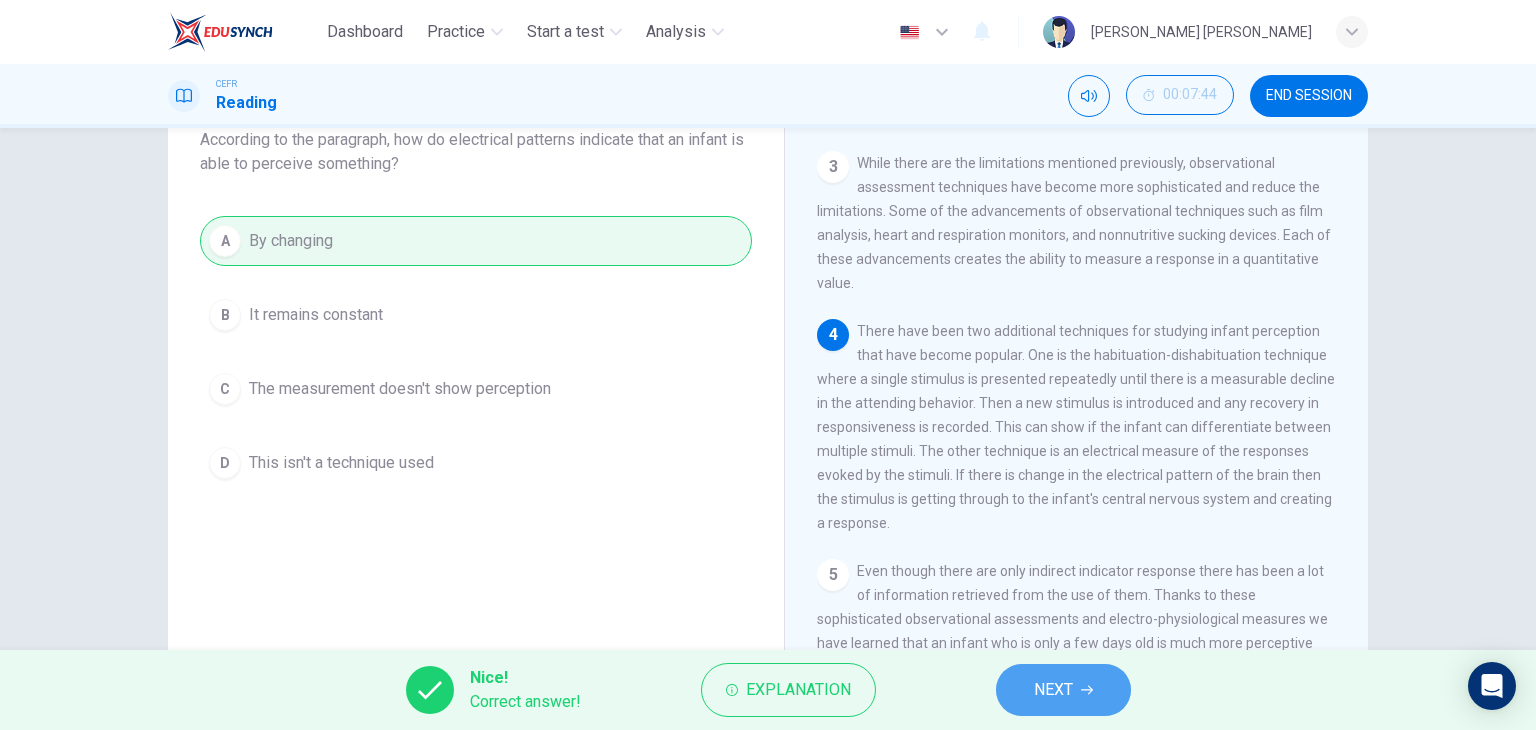 click on "NEXT" at bounding box center [1063, 690] 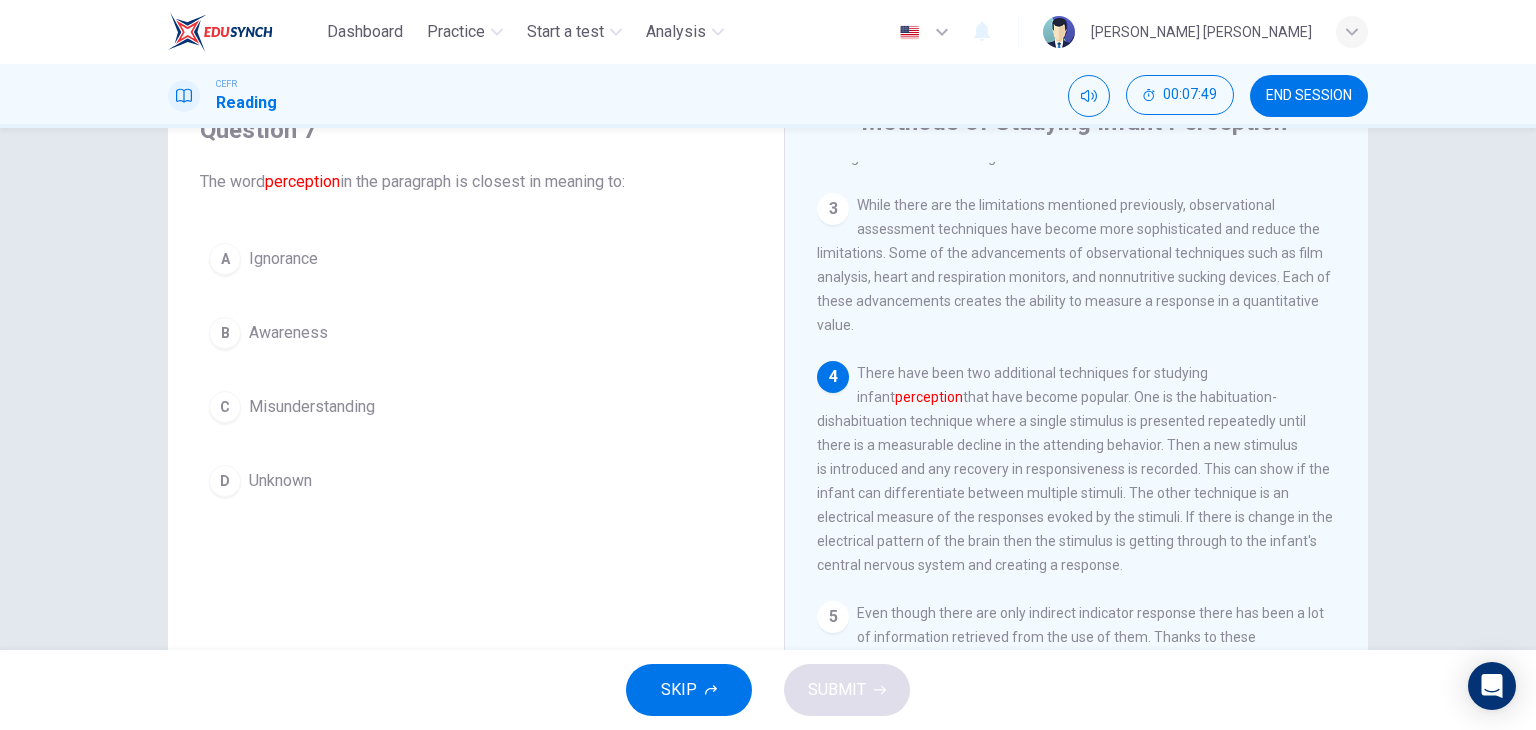 scroll, scrollTop: 92, scrollLeft: 0, axis: vertical 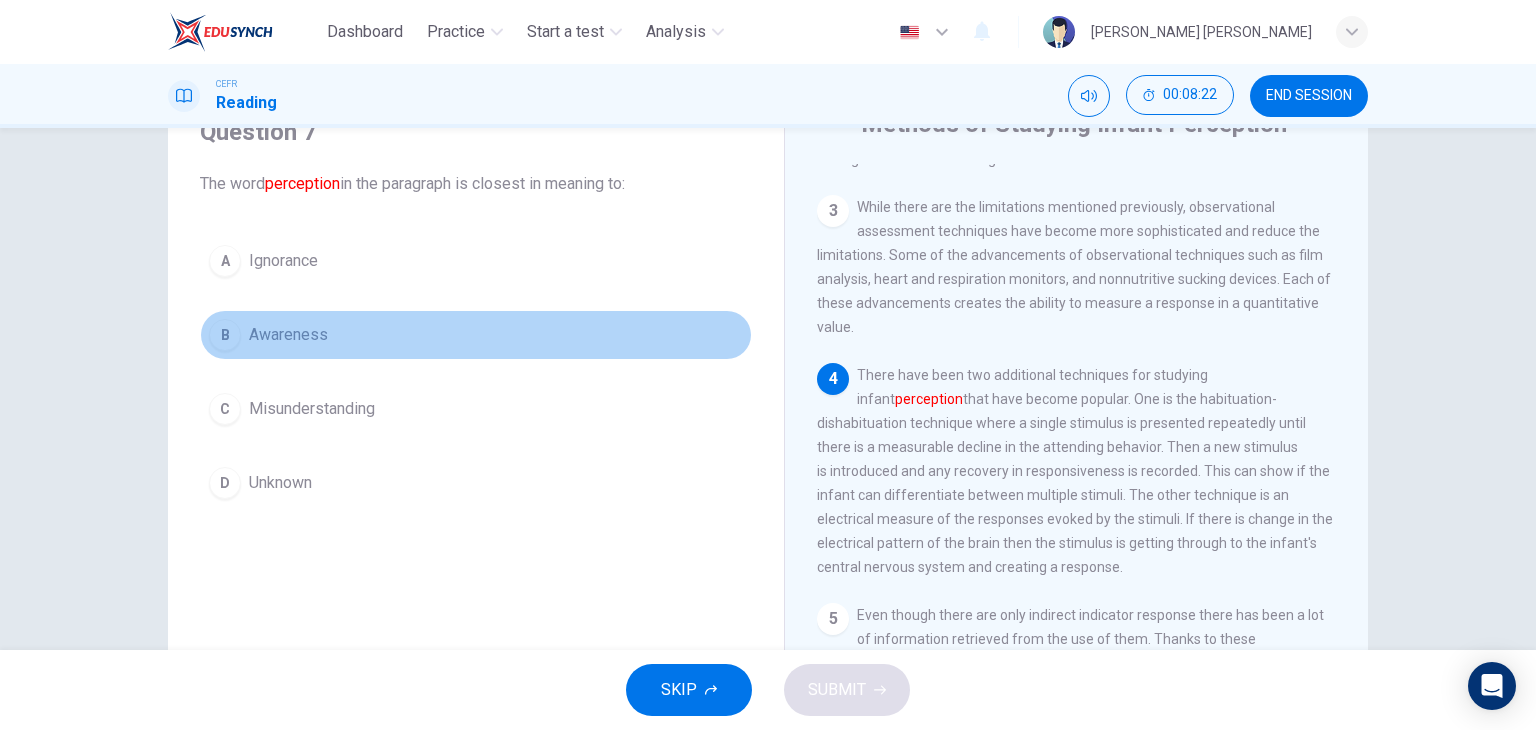 click on "B Awareness" at bounding box center (476, 335) 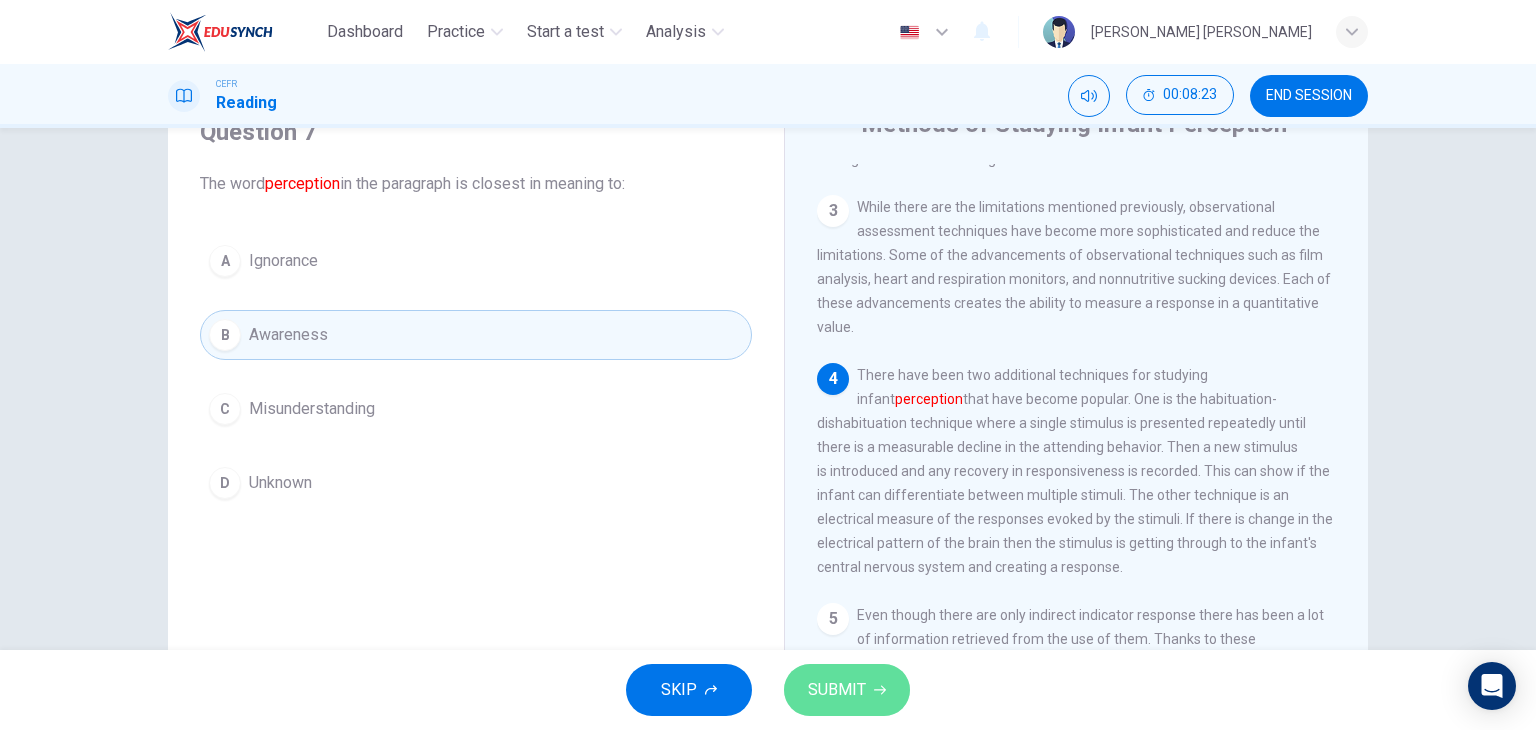 click on "SUBMIT" at bounding box center [847, 690] 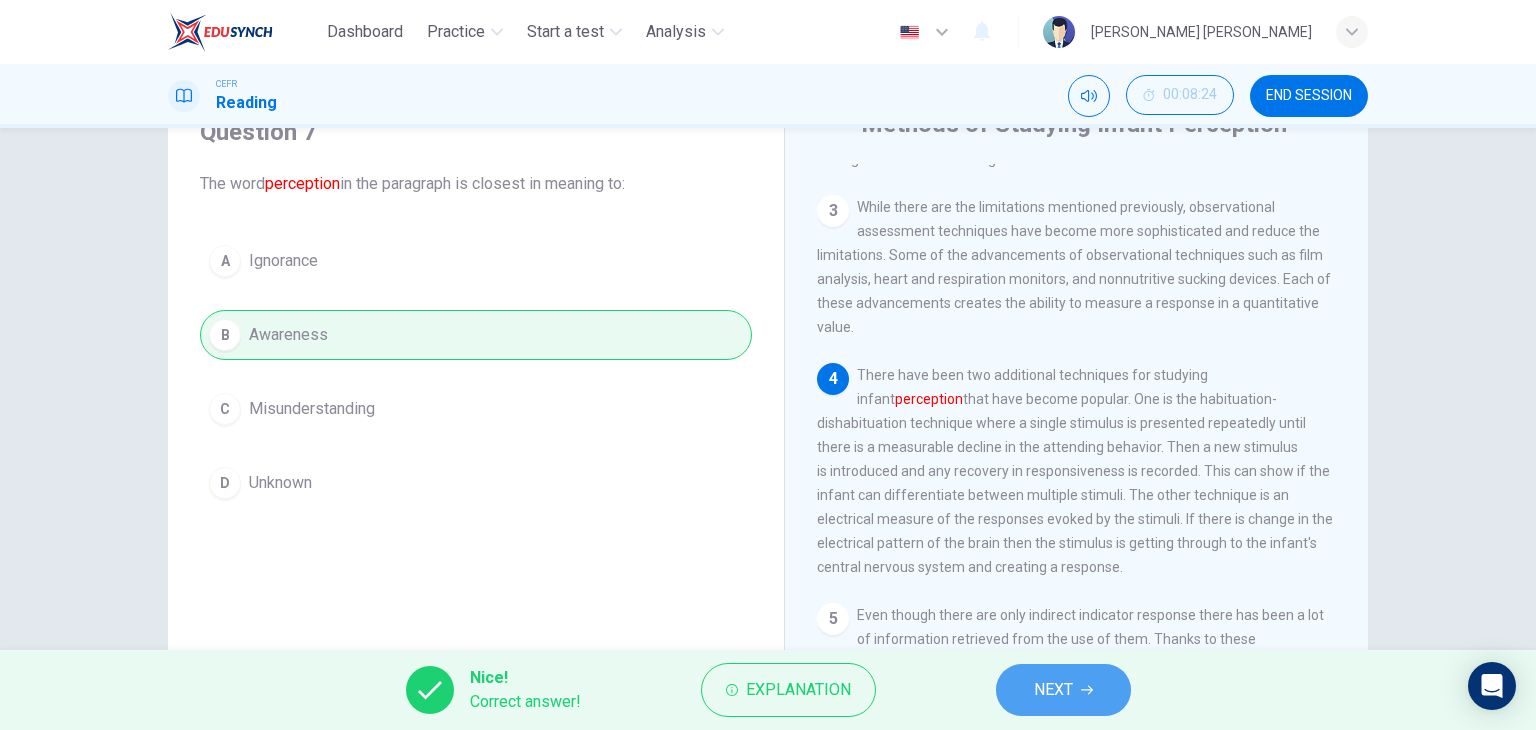 click on "NEXT" at bounding box center [1063, 690] 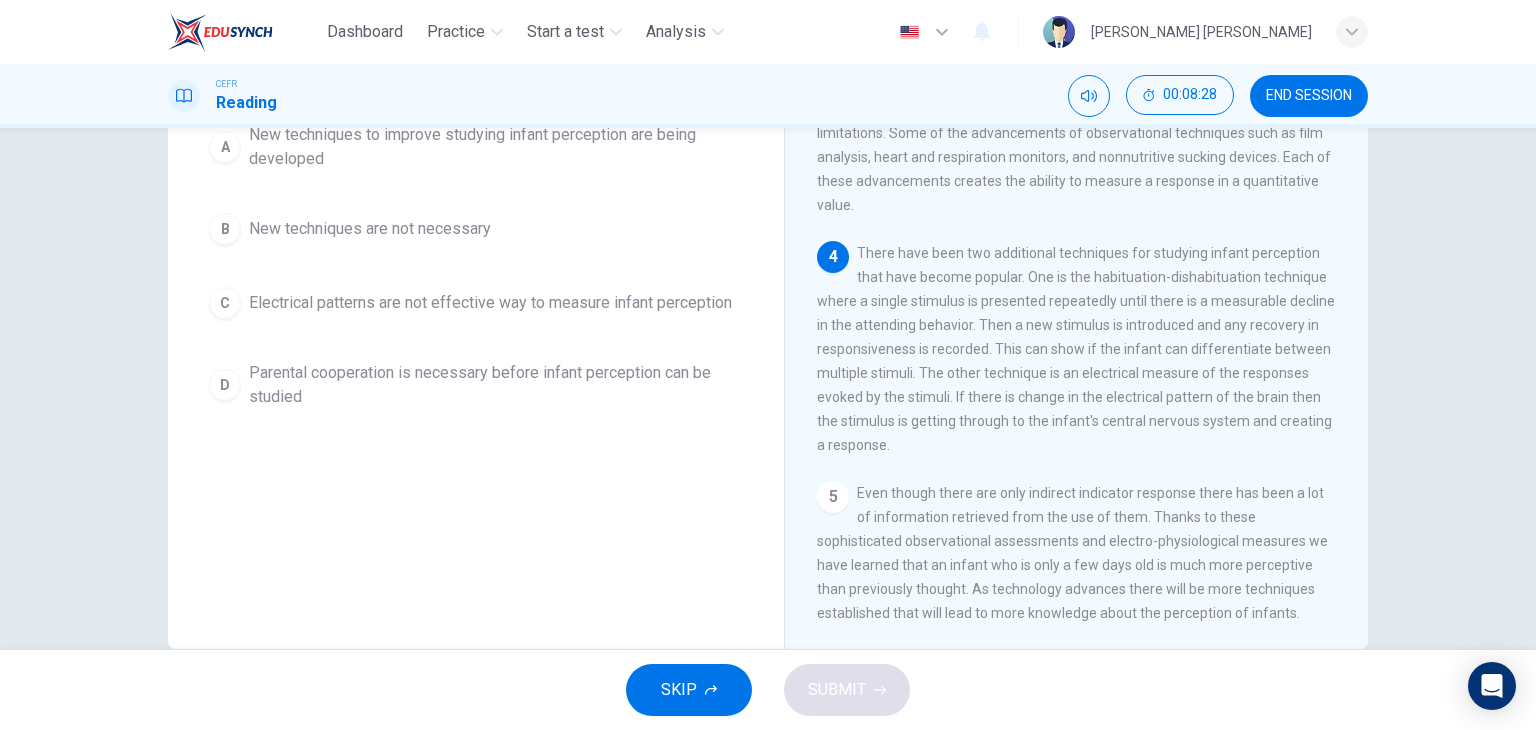 scroll, scrollTop: 208, scrollLeft: 0, axis: vertical 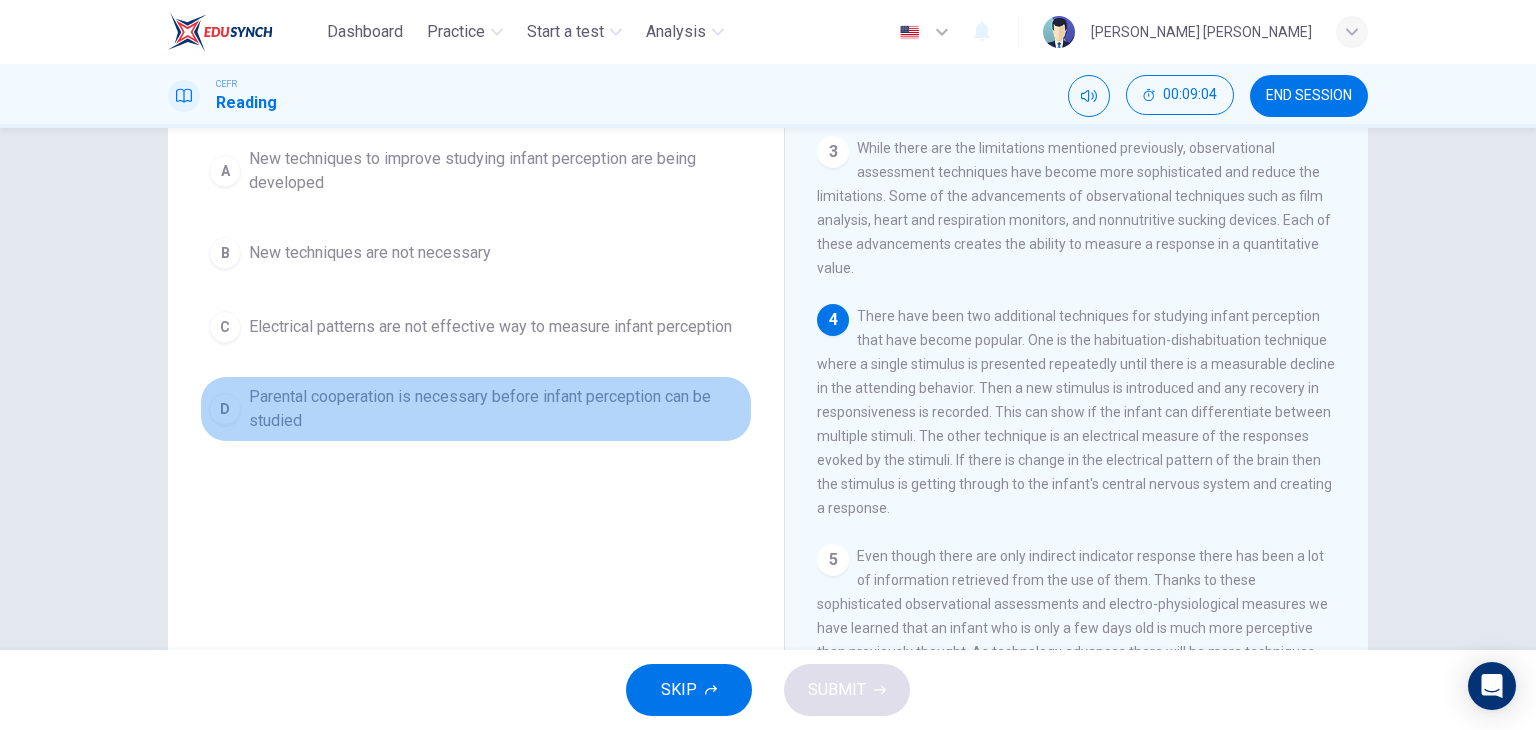 click on "Parental cooperation is necessary before infant perception can be studied" at bounding box center (496, 409) 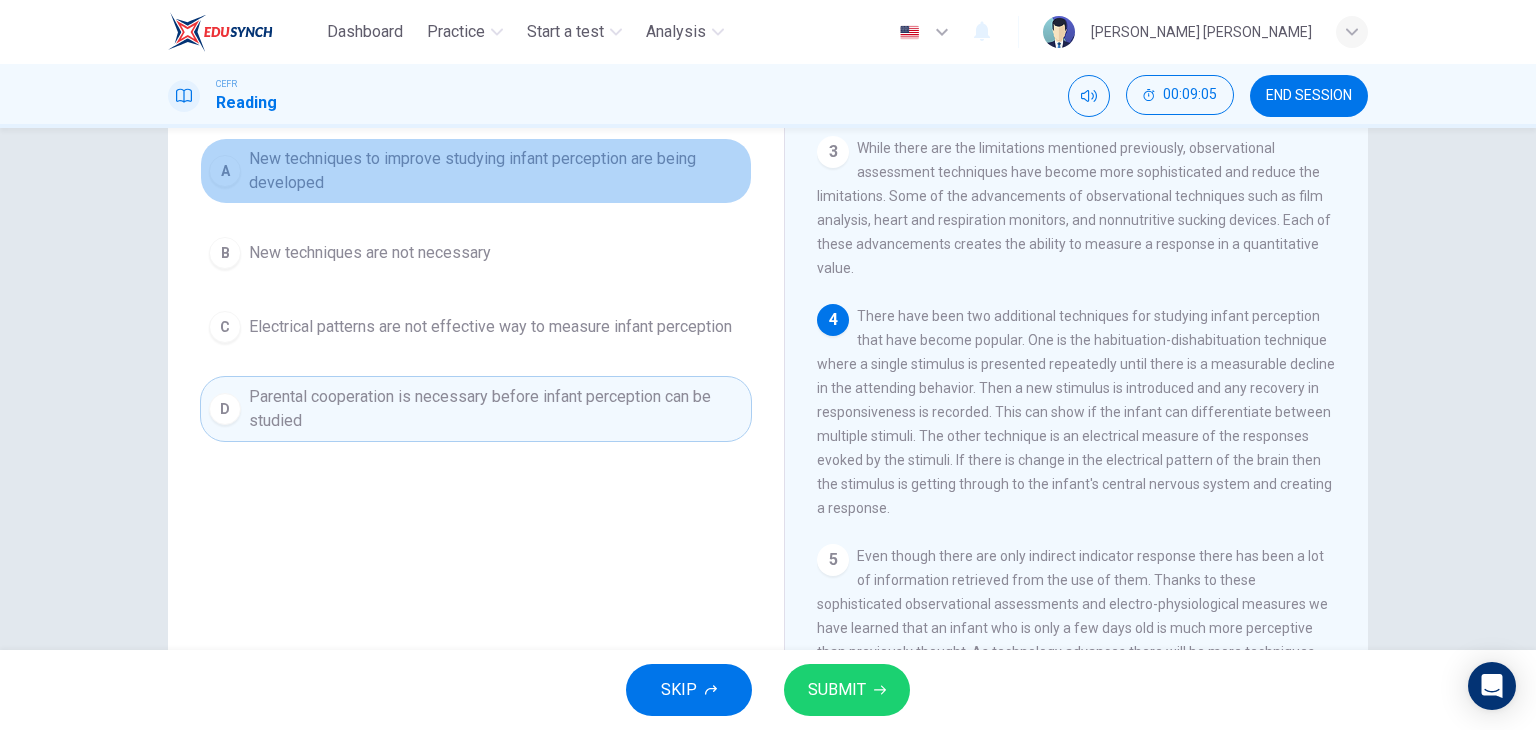 click on "New techniques to improve studying infant perception are being developed" at bounding box center (496, 171) 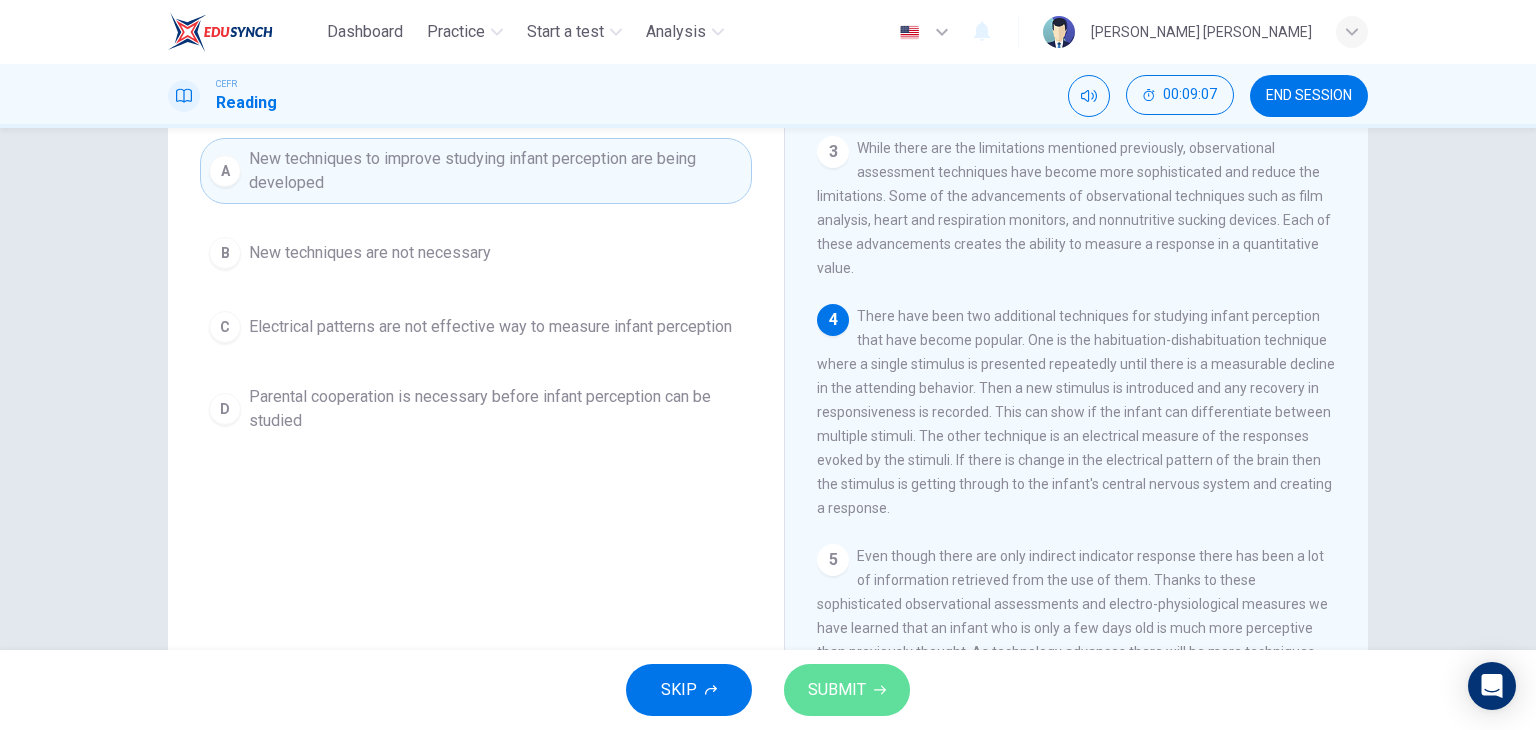 click on "SUBMIT" at bounding box center (837, 690) 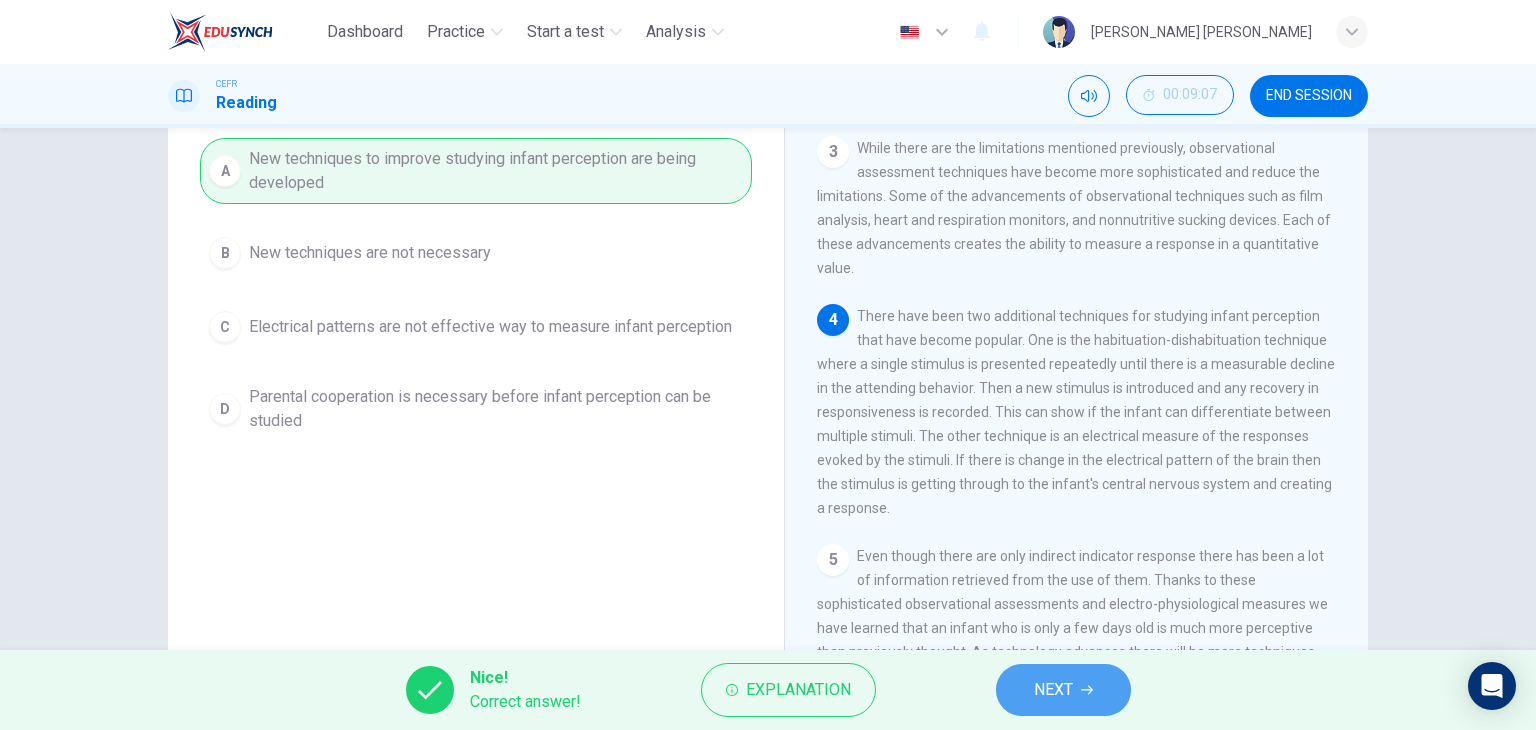 click on "NEXT" at bounding box center [1063, 690] 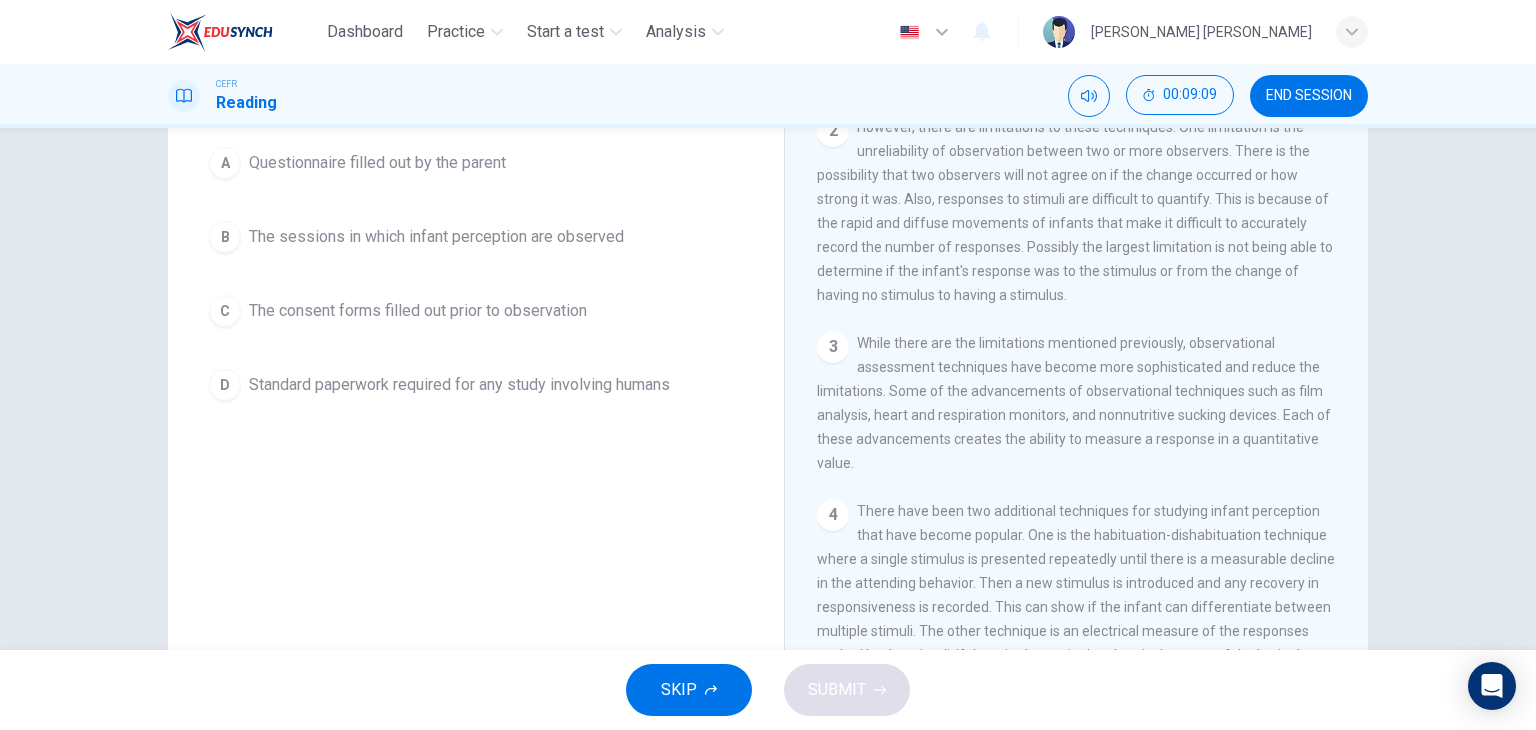 scroll, scrollTop: 170, scrollLeft: 0, axis: vertical 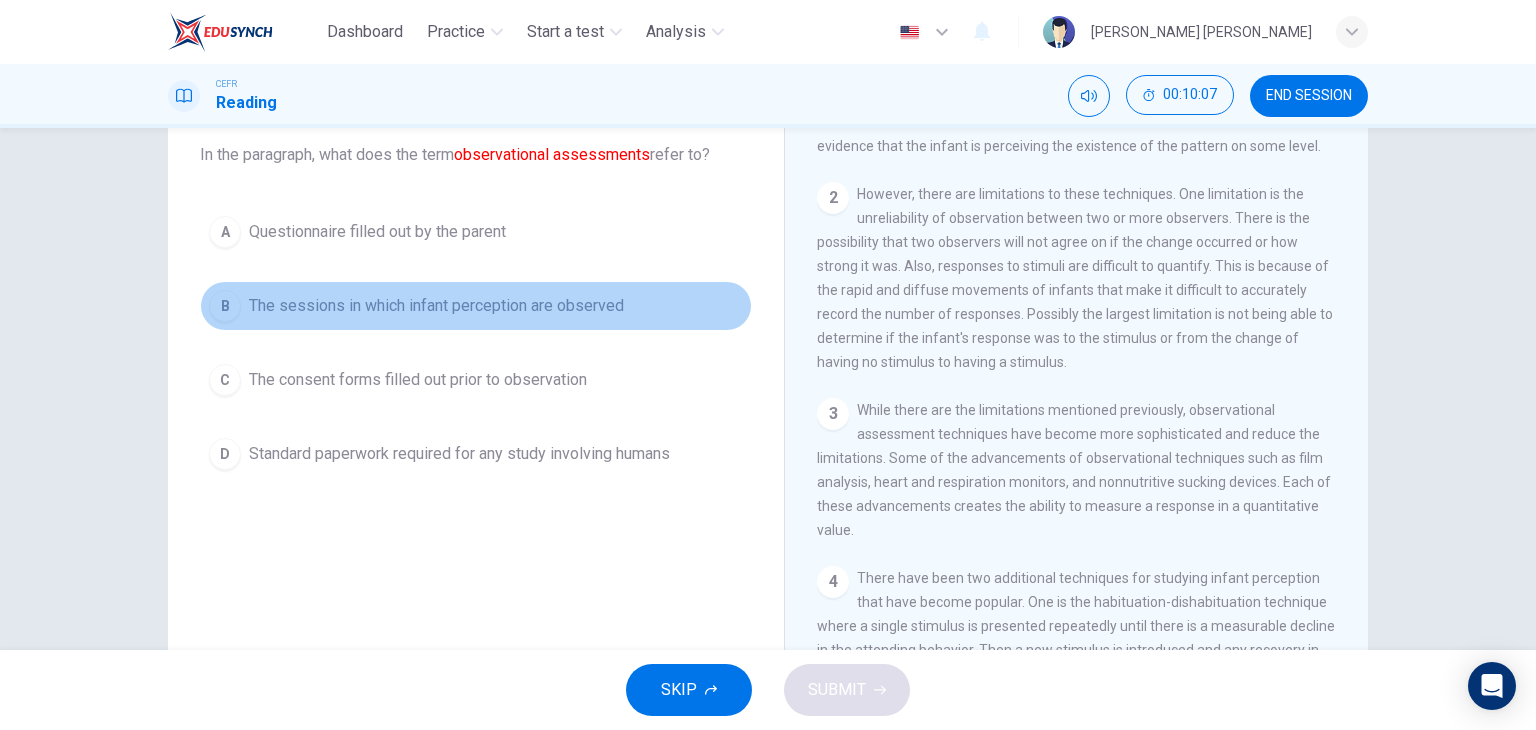 click on "The sessions in which infant perception are observed" at bounding box center [436, 306] 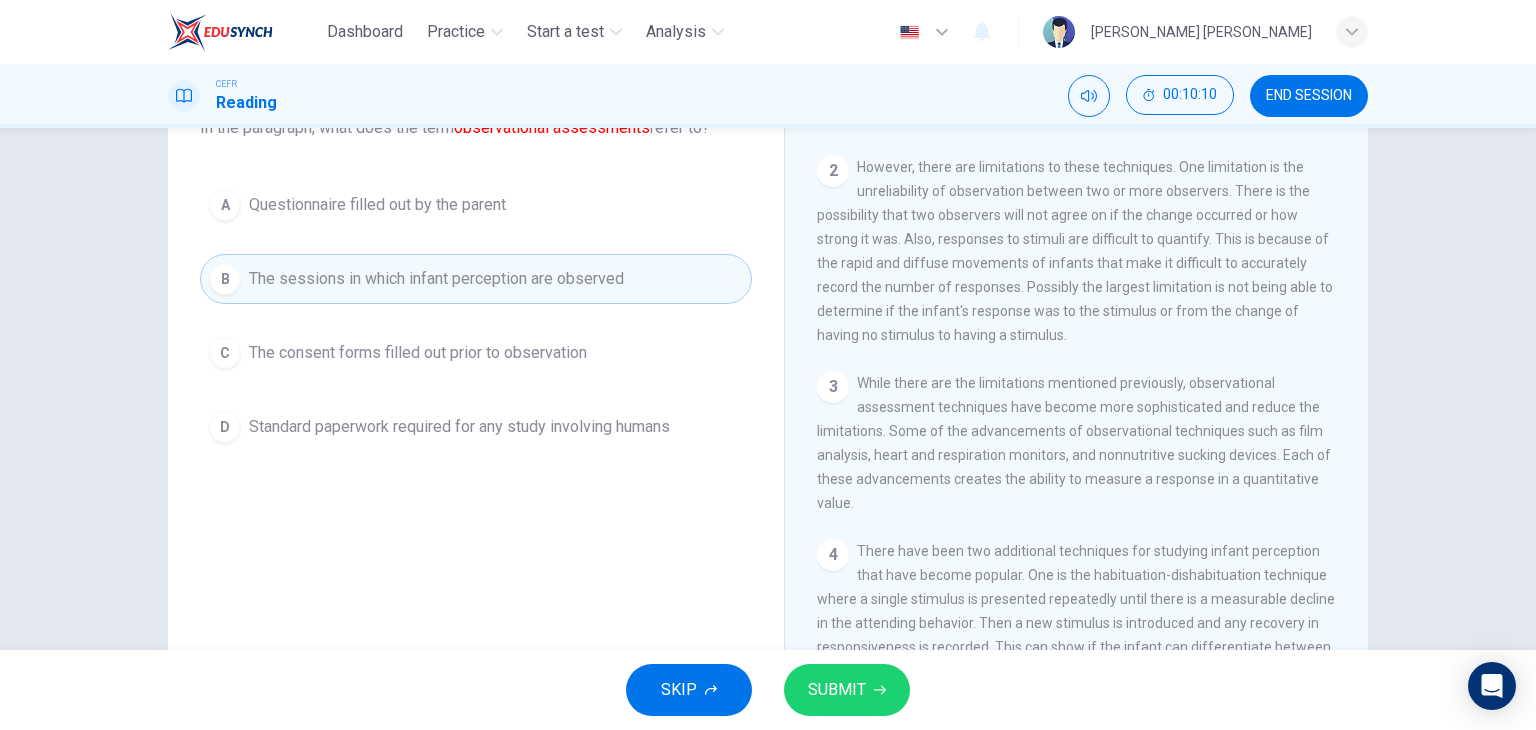 scroll, scrollTop: 253, scrollLeft: 0, axis: vertical 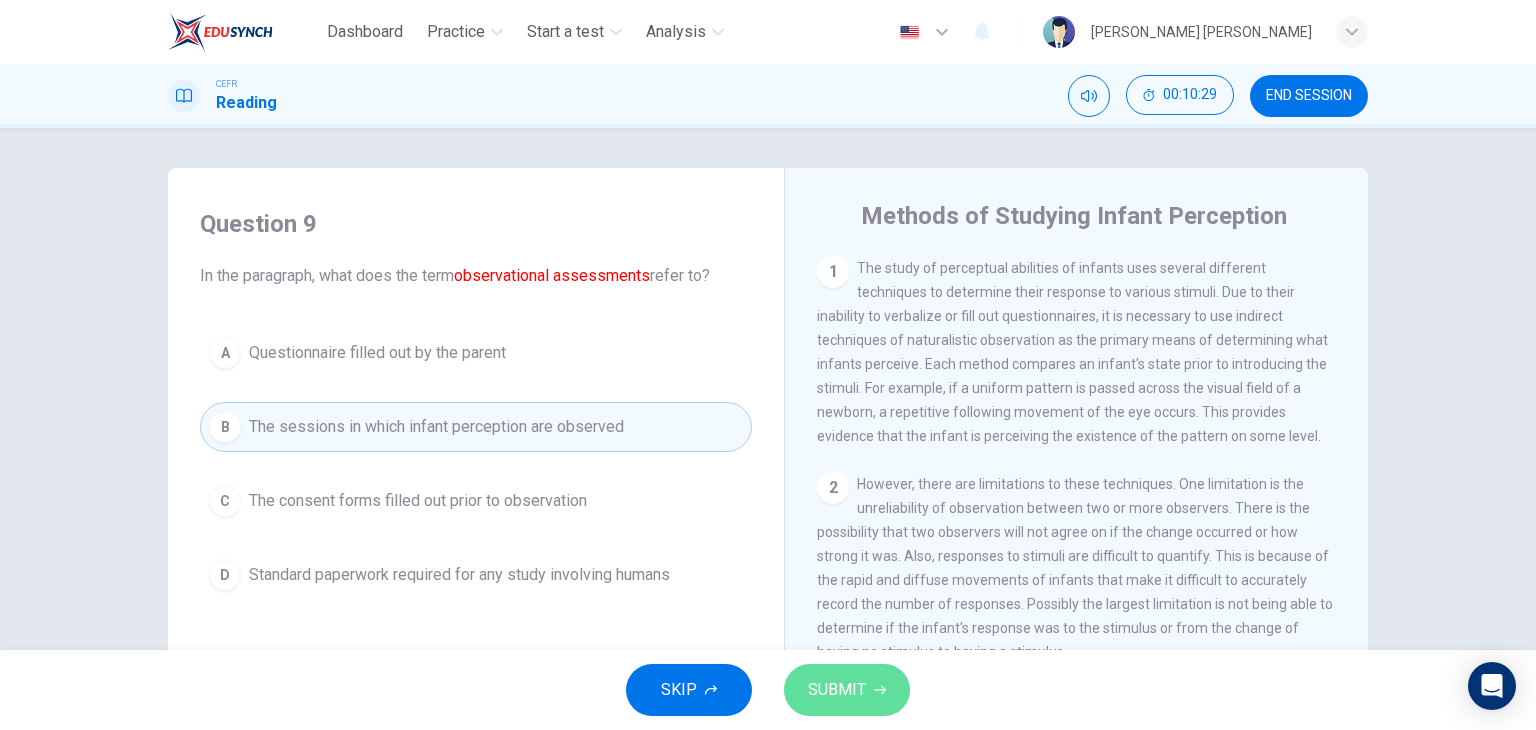 click on "SUBMIT" at bounding box center (837, 690) 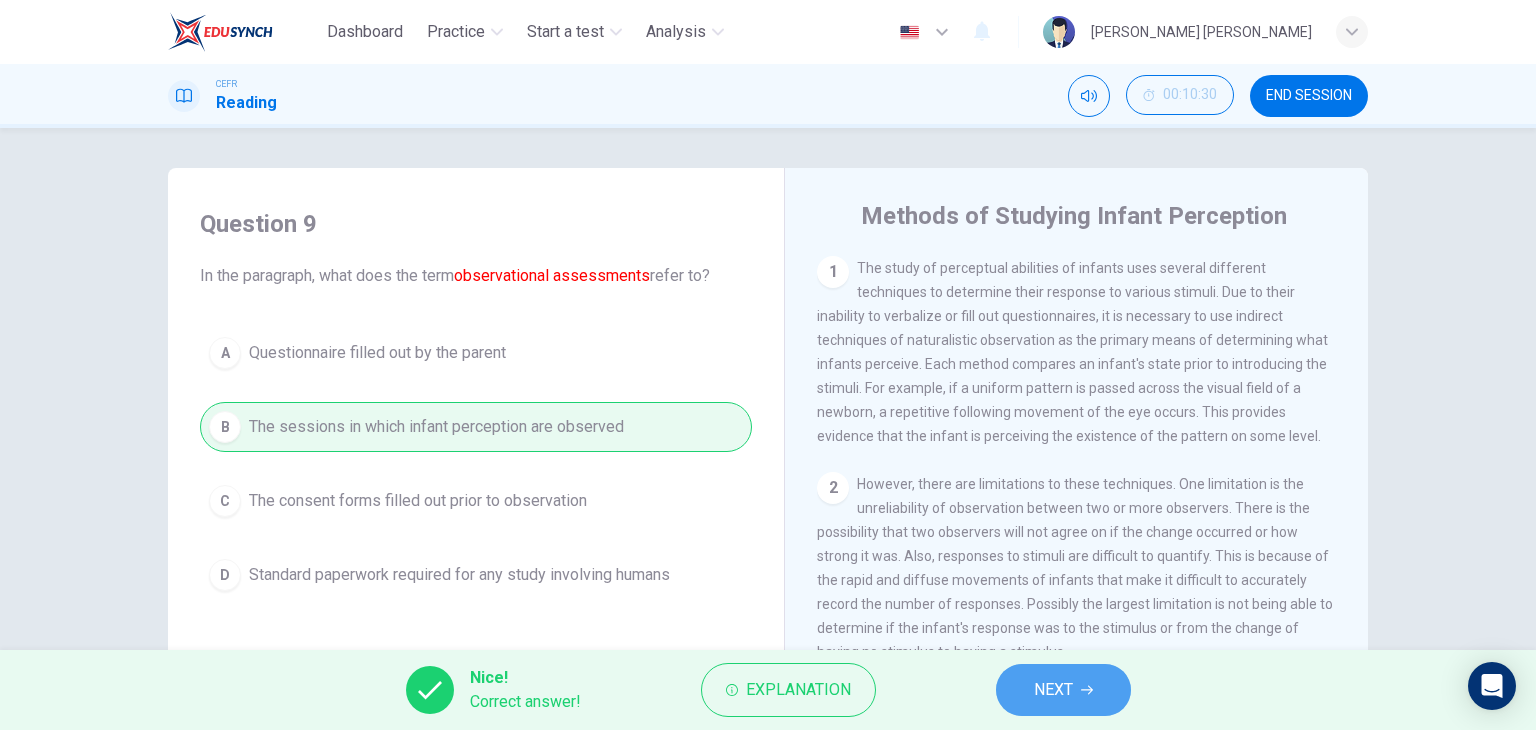 click on "NEXT" at bounding box center [1053, 690] 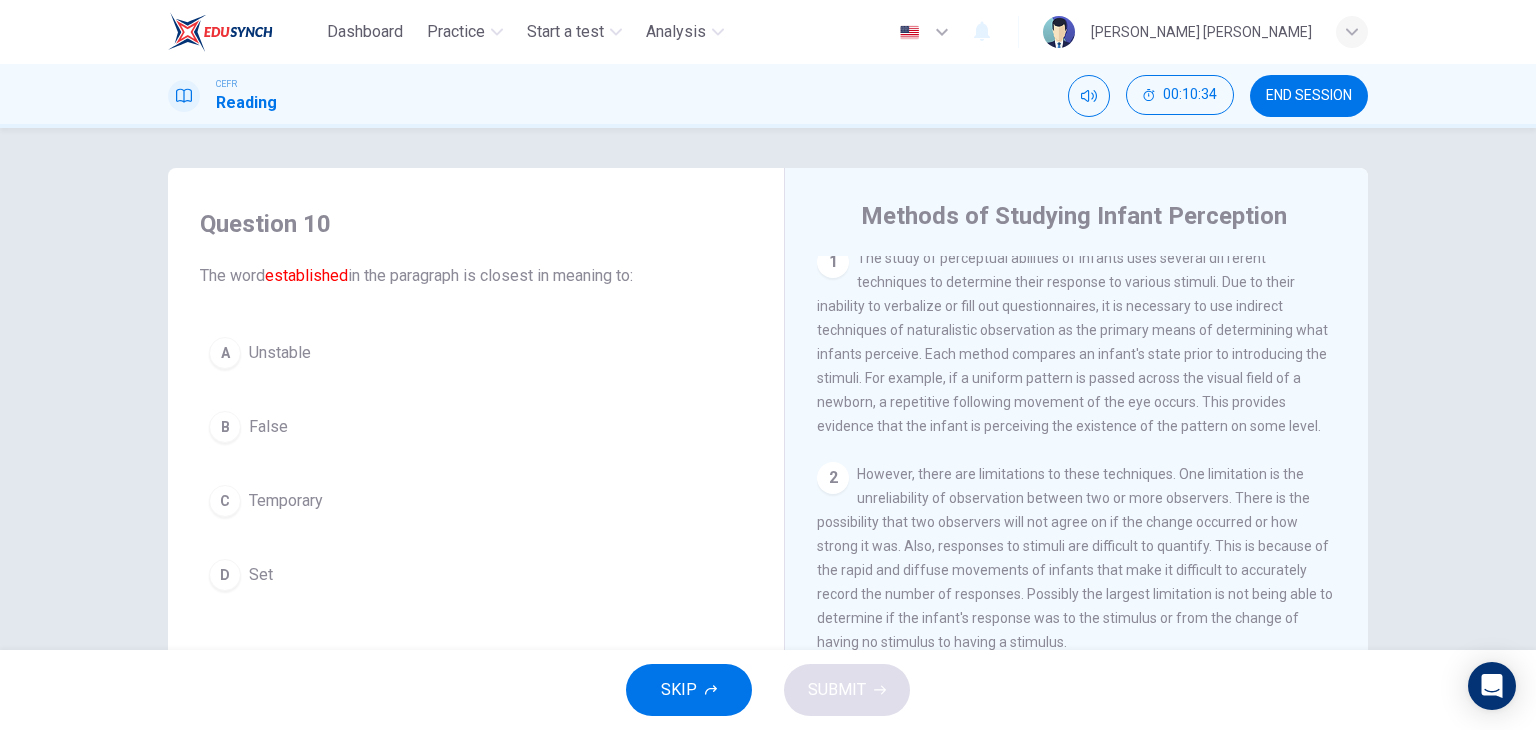 scroll, scrollTop: 8, scrollLeft: 0, axis: vertical 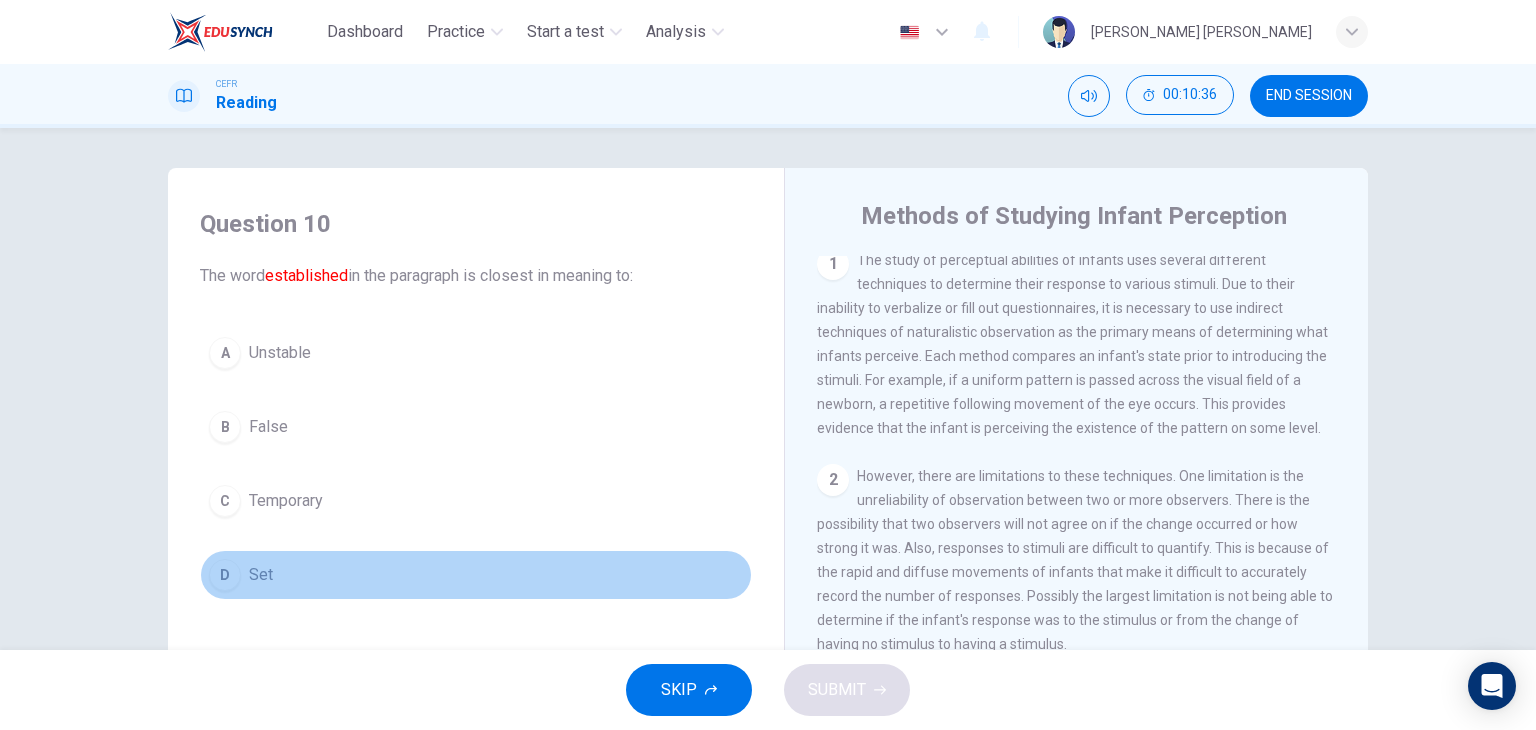 click on "Set" at bounding box center (261, 575) 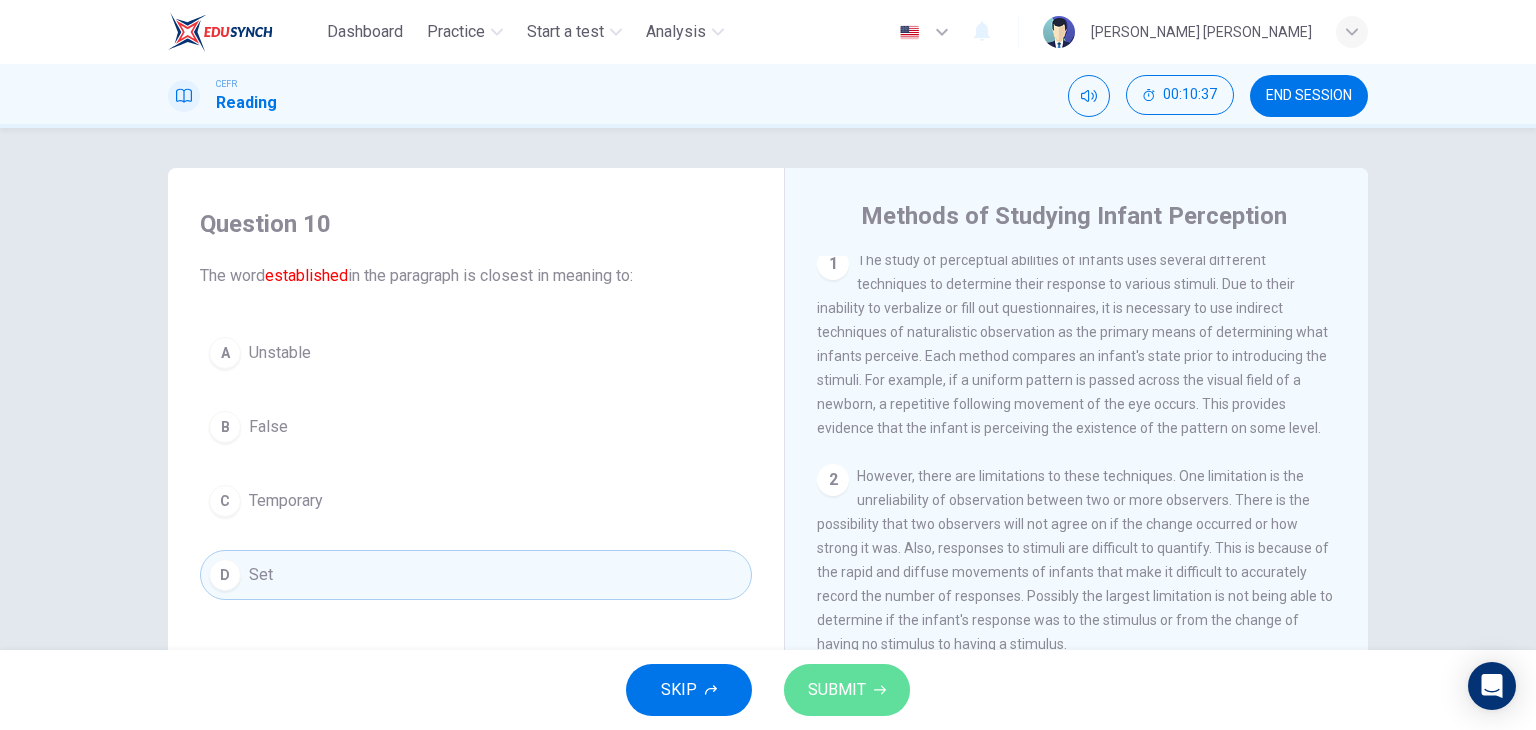 click on "SUBMIT" at bounding box center [837, 690] 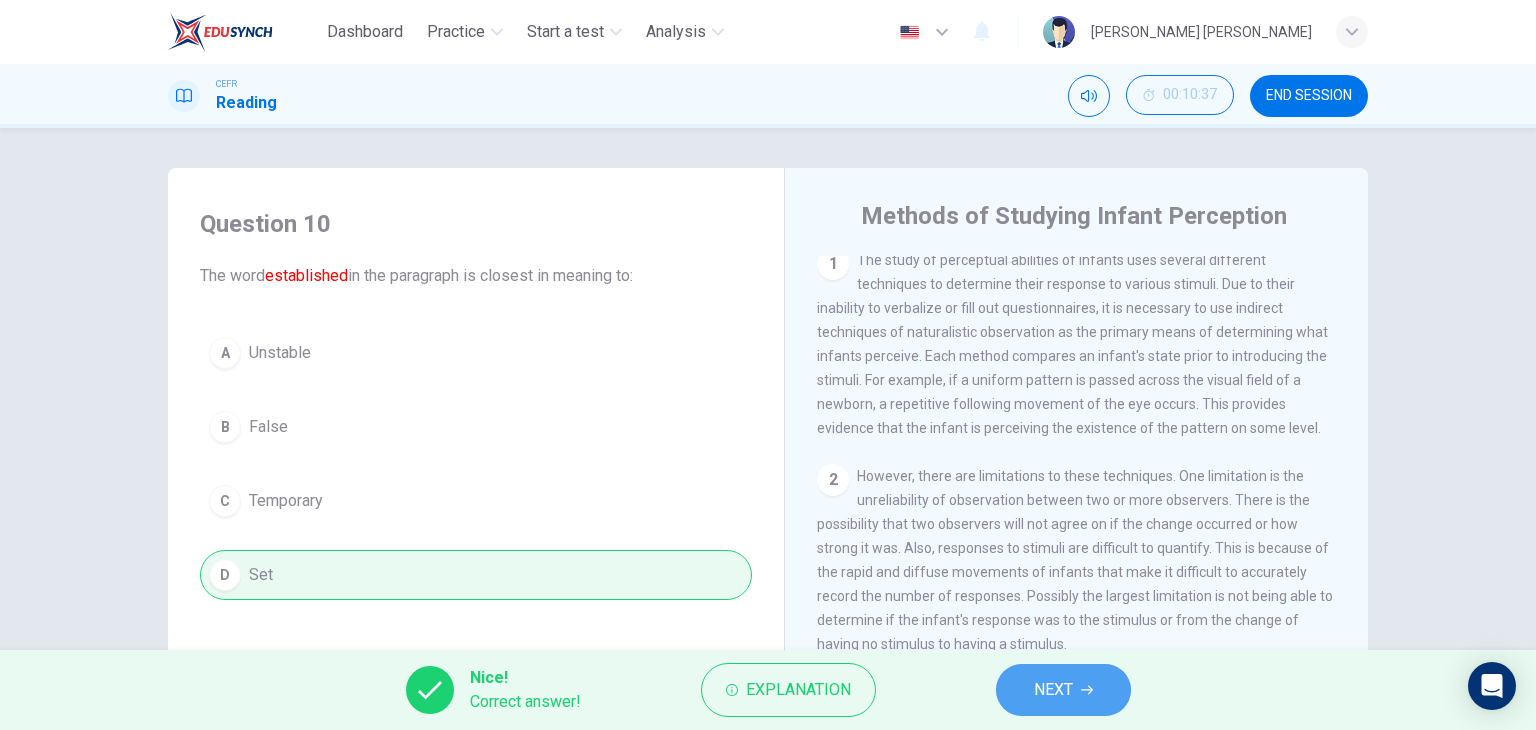 click on "NEXT" at bounding box center [1063, 690] 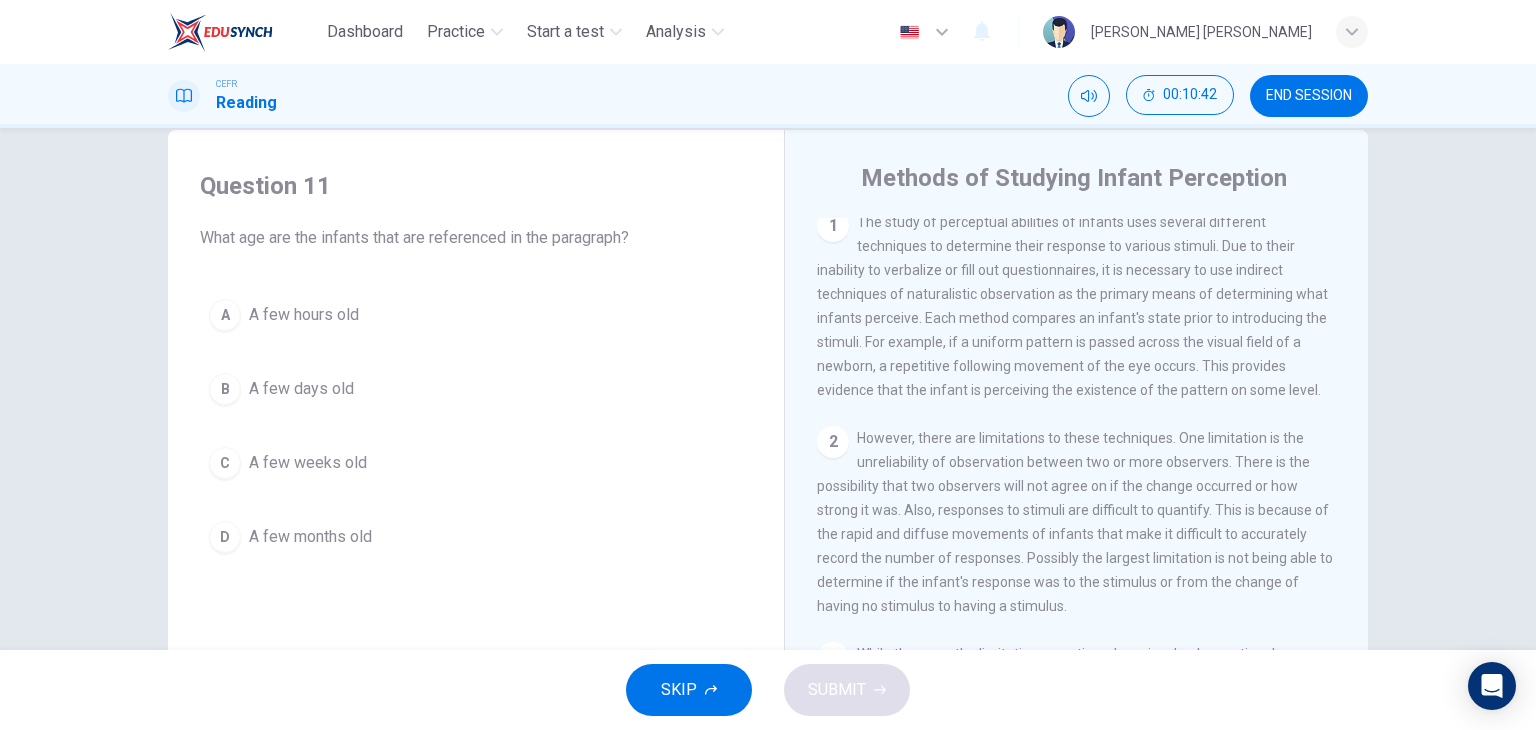 scroll, scrollTop: 43, scrollLeft: 0, axis: vertical 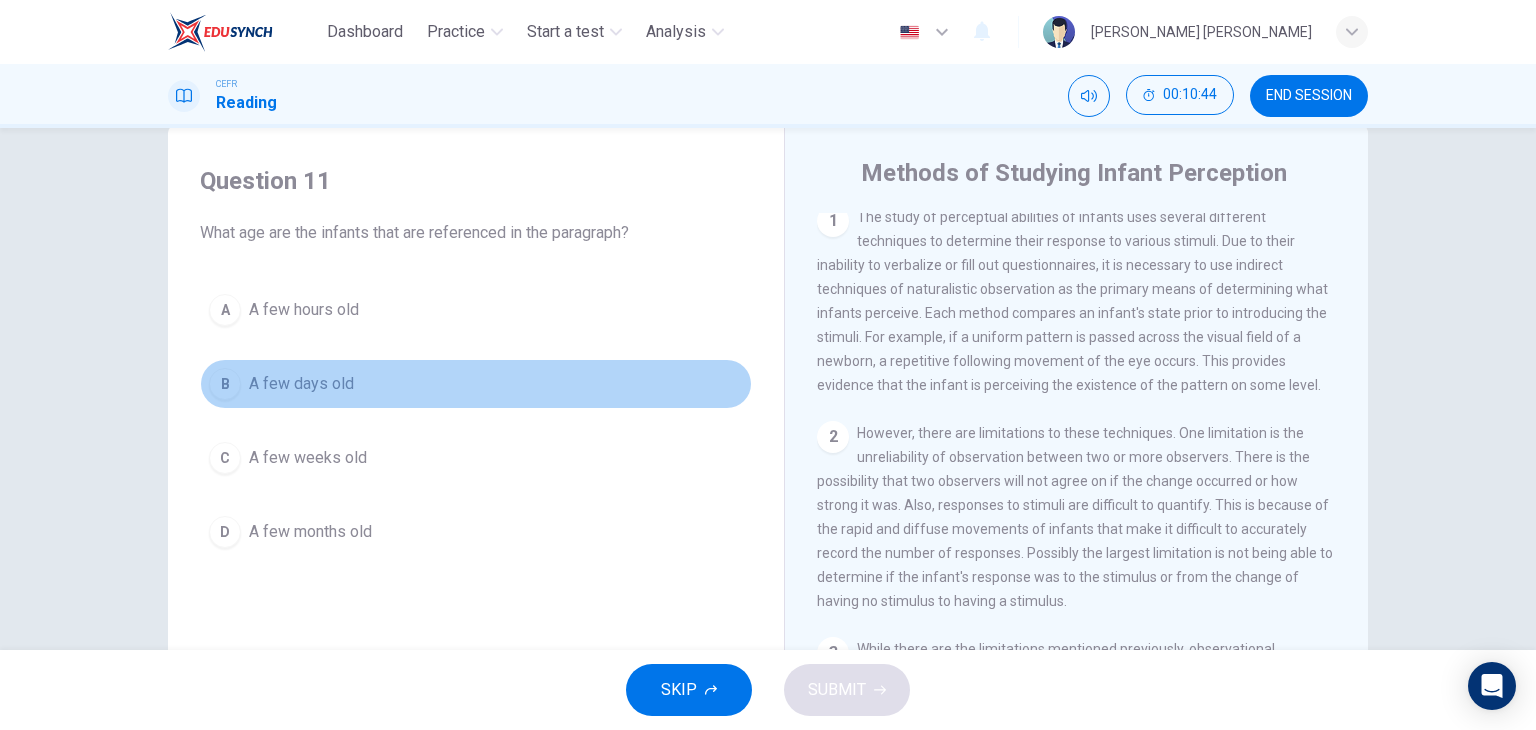 click on "A few days old" at bounding box center (301, 384) 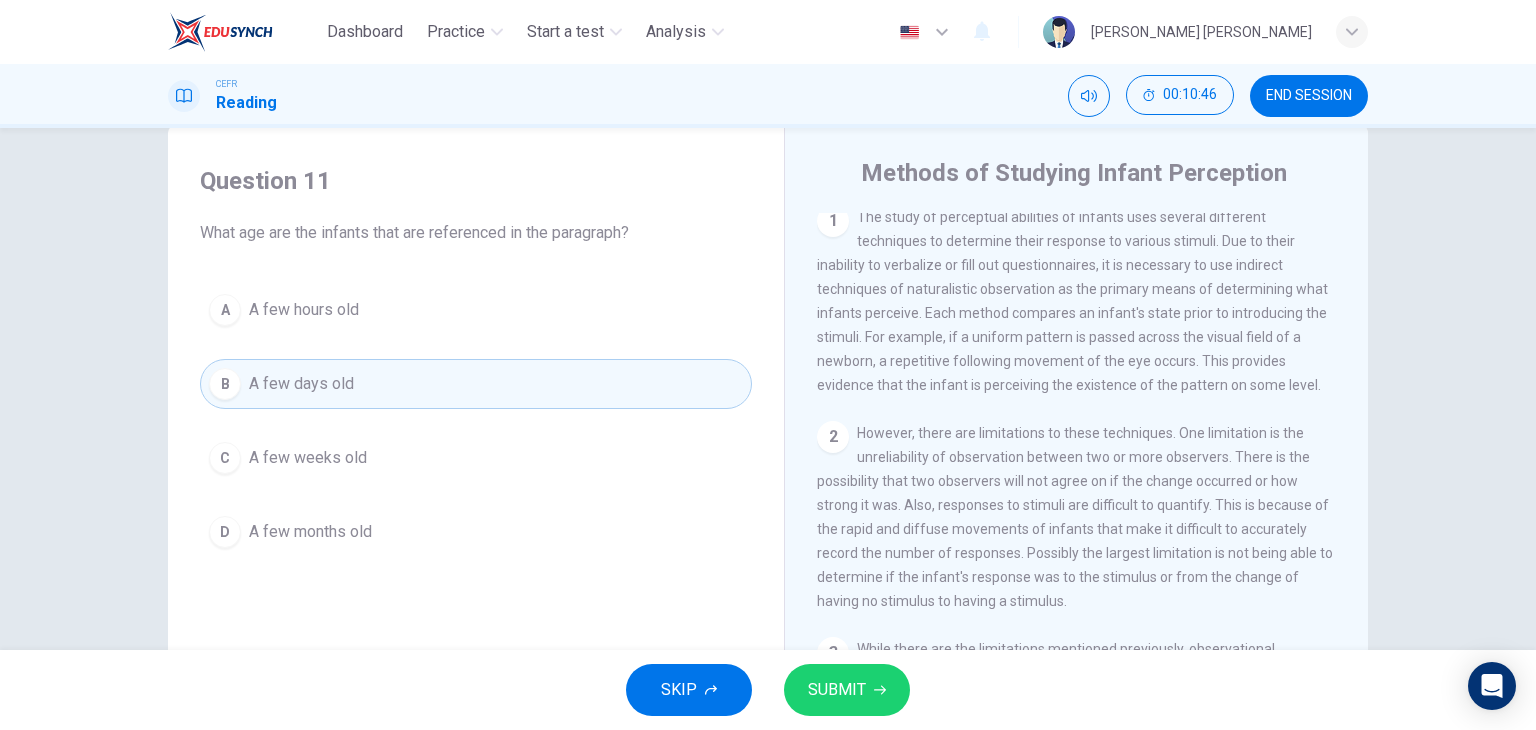 click on "SUBMIT" at bounding box center [837, 690] 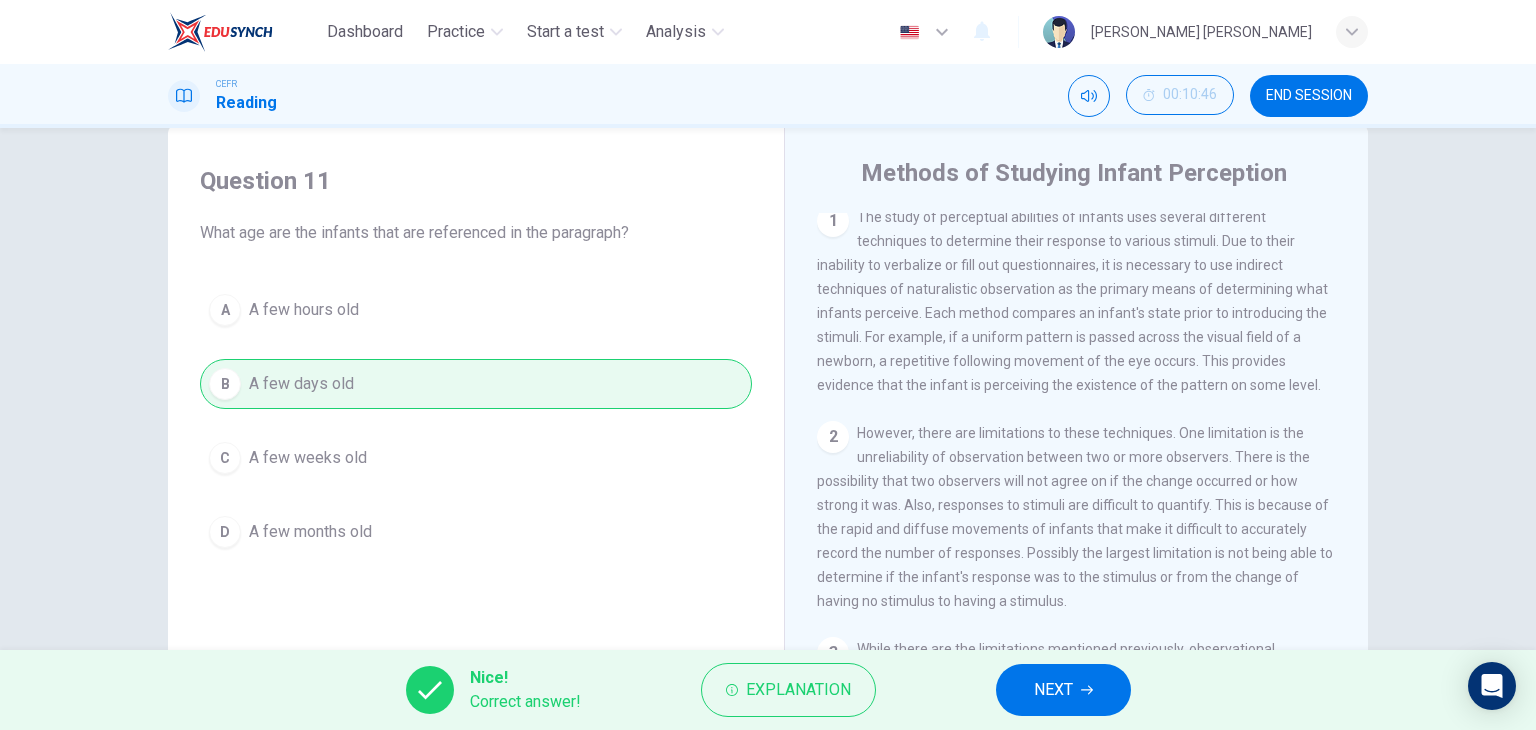 scroll, scrollTop: 430, scrollLeft: 0, axis: vertical 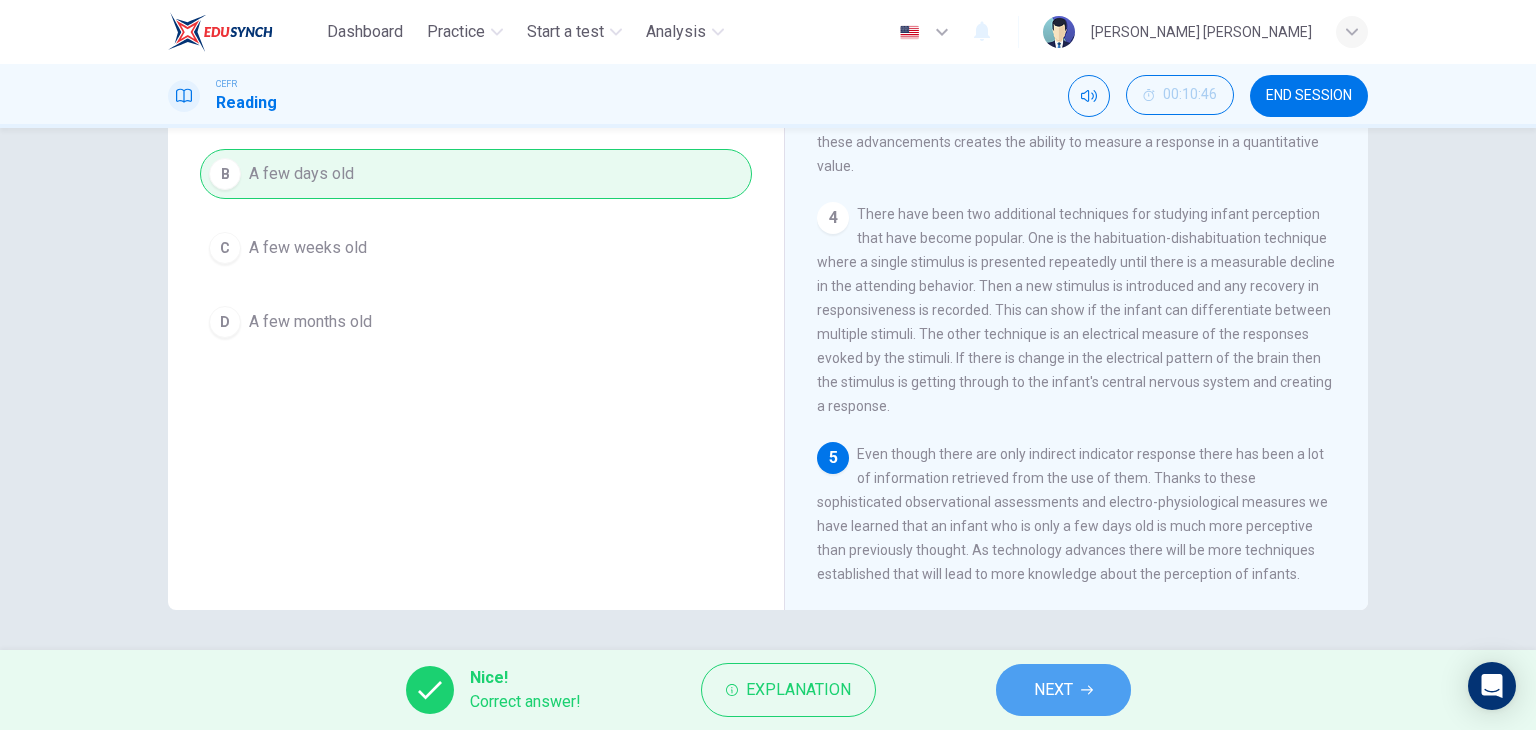 click on "NEXT" at bounding box center [1053, 690] 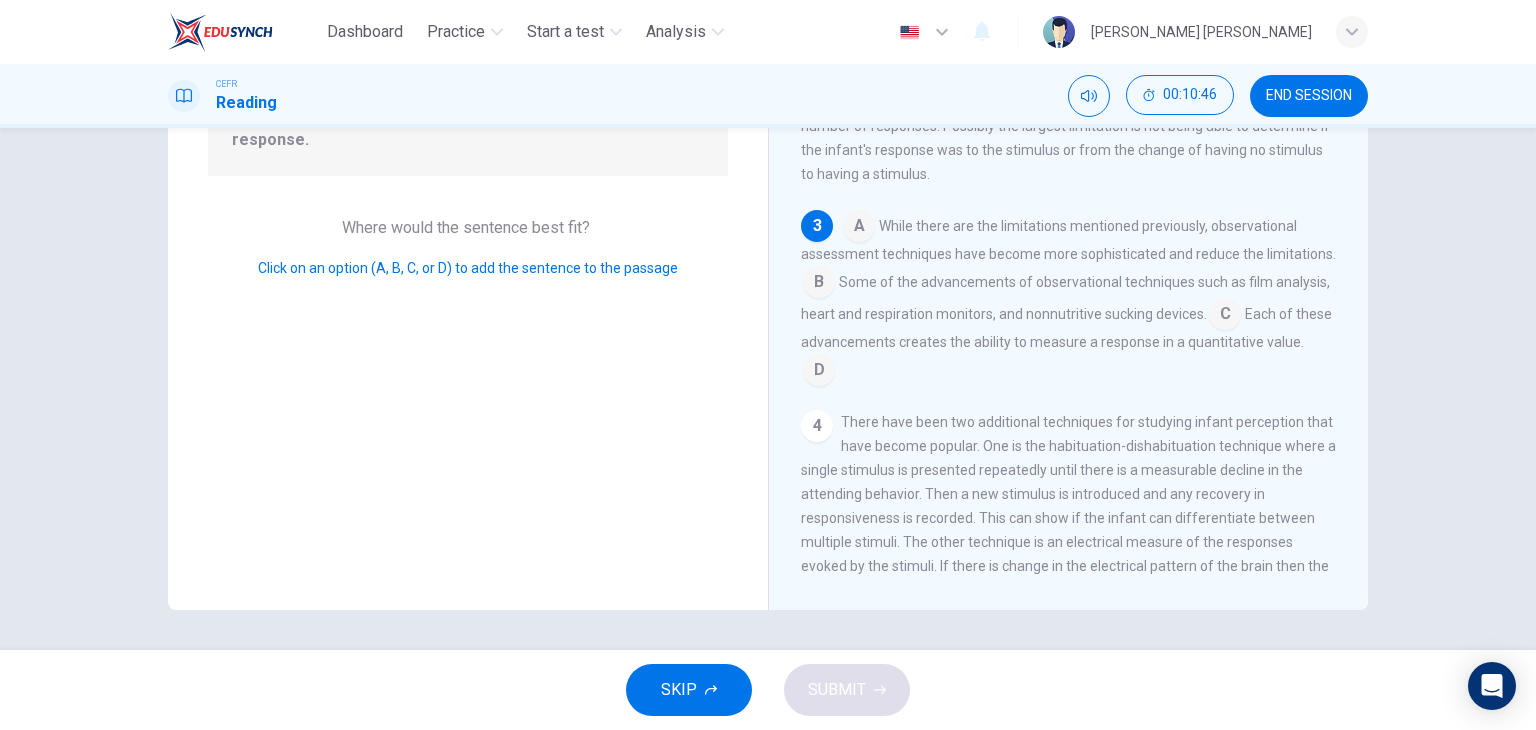 scroll, scrollTop: 245, scrollLeft: 0, axis: vertical 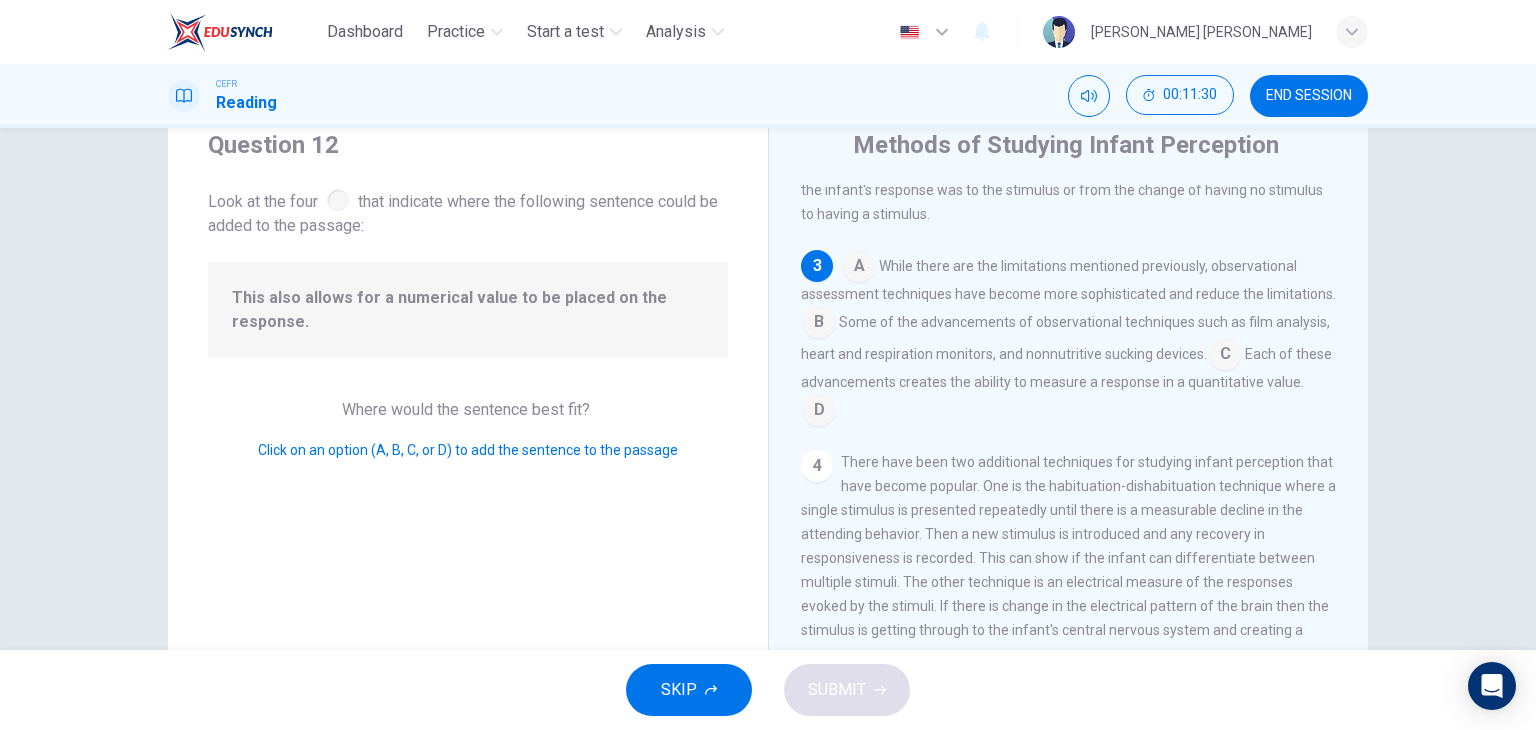 click on "4" at bounding box center [817, 466] 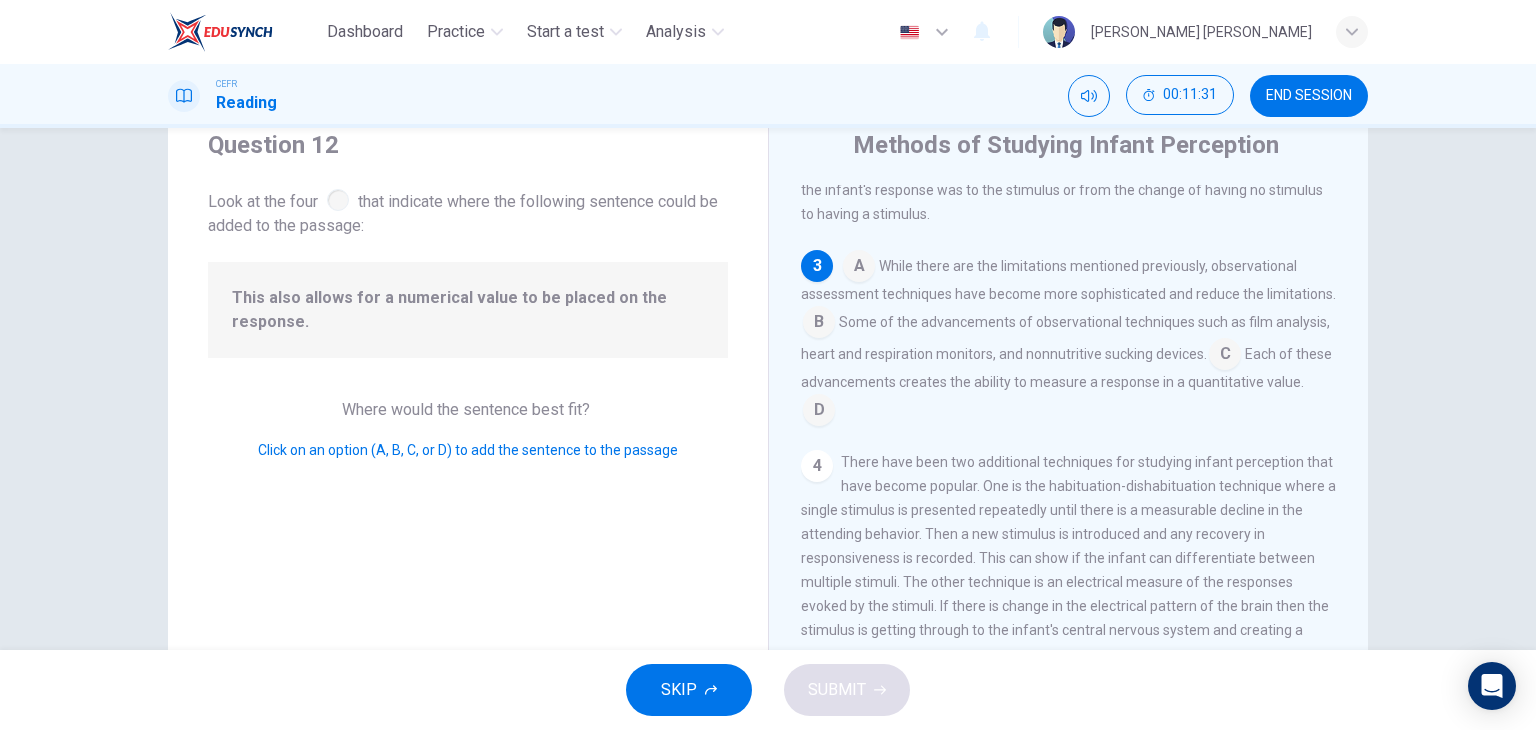 scroll, scrollTop: 432, scrollLeft: 0, axis: vertical 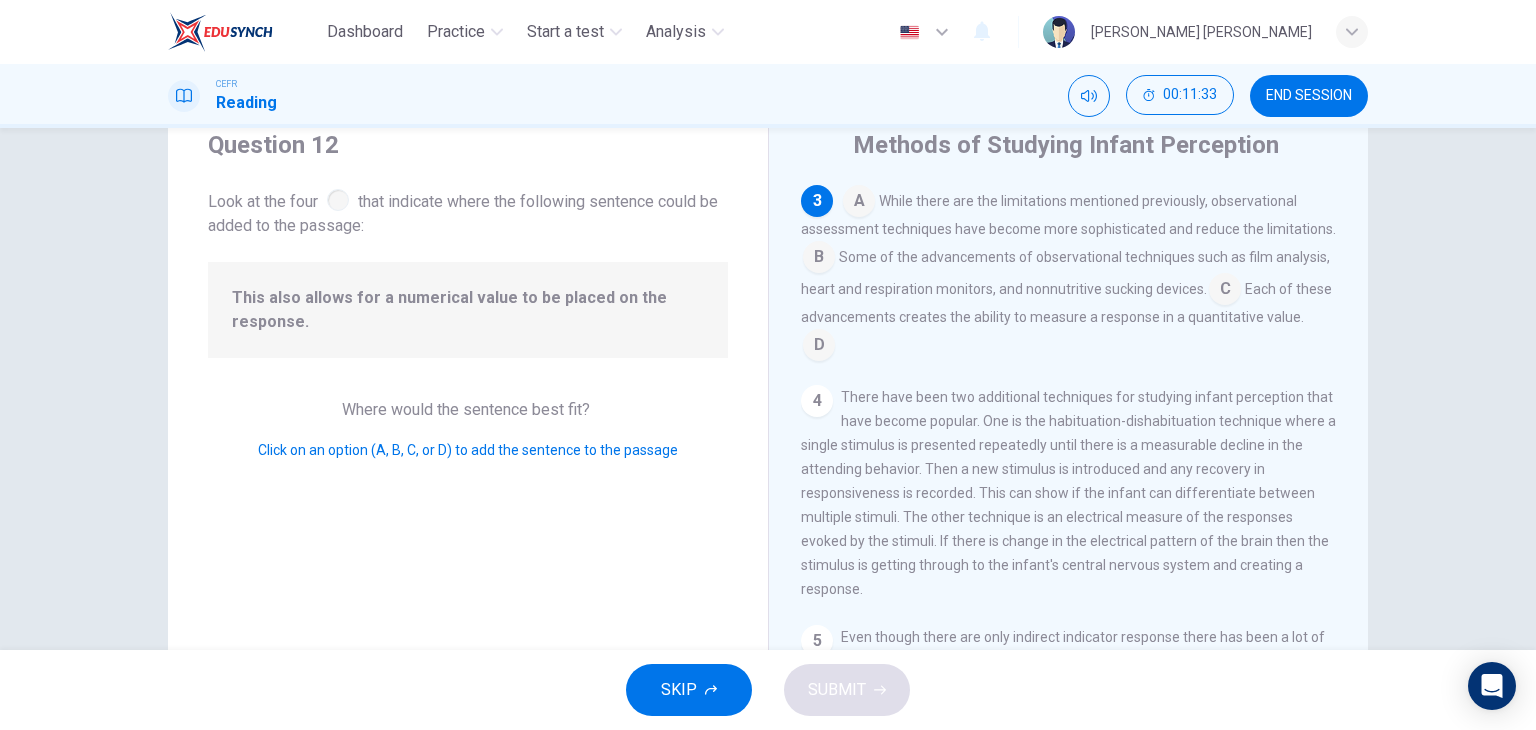 click on "4 There have been two additional techniques for studying infant perception that have become popular. One is the habituation-dishabituation technique where a single stimulus is presented repeatedly until there is a measurable decline in the attending behavior. Then a new stimulus is introduced and any recovery in responsiveness is recorded. This can show if the infant can differentiate between multiple stimuli. The other technique is an electrical measure of the responses evoked by the stimuli. If there is change in the electrical pattern of the brain then the stimulus is getting through to the infant's central nervous system and creating a response." at bounding box center (1069, 493) 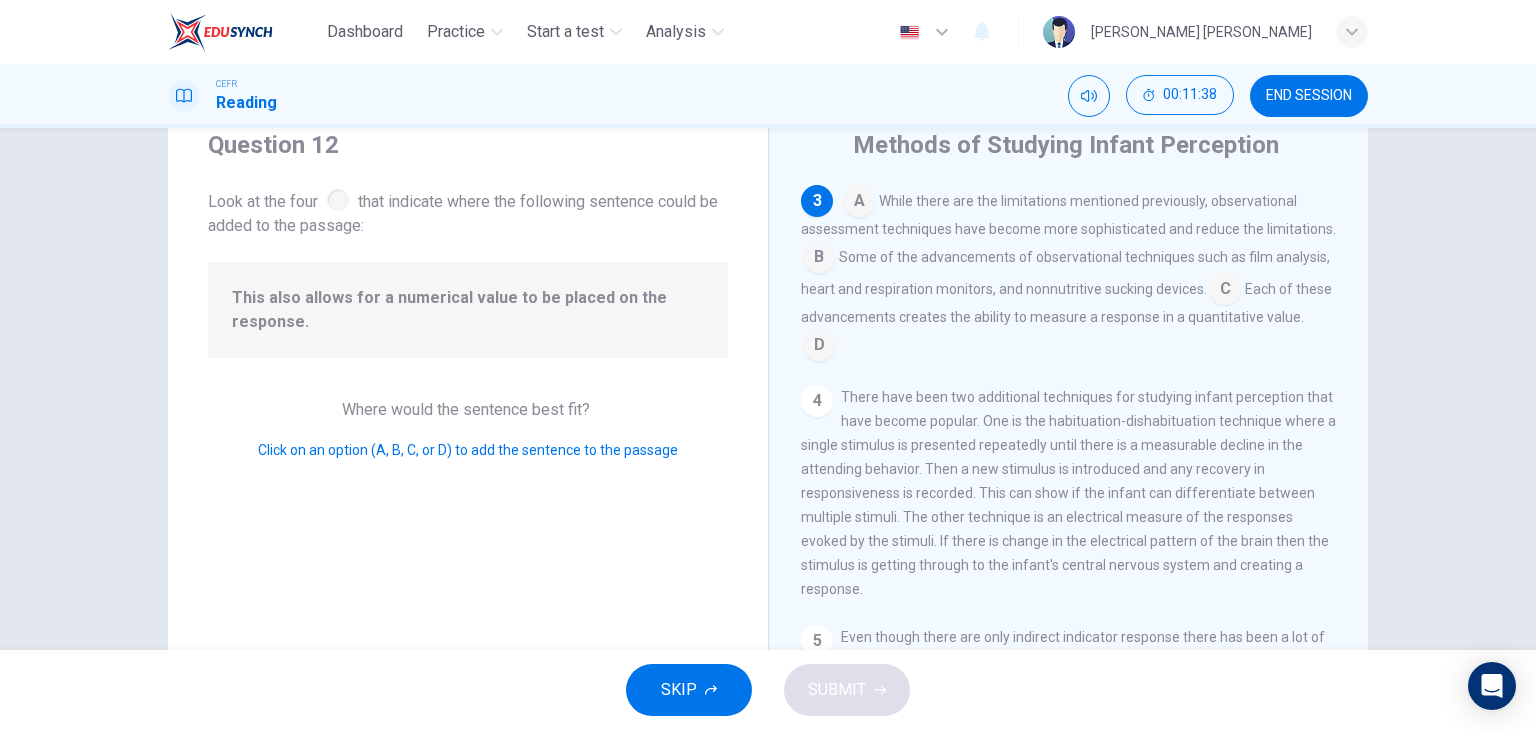 click at bounding box center [819, 259] 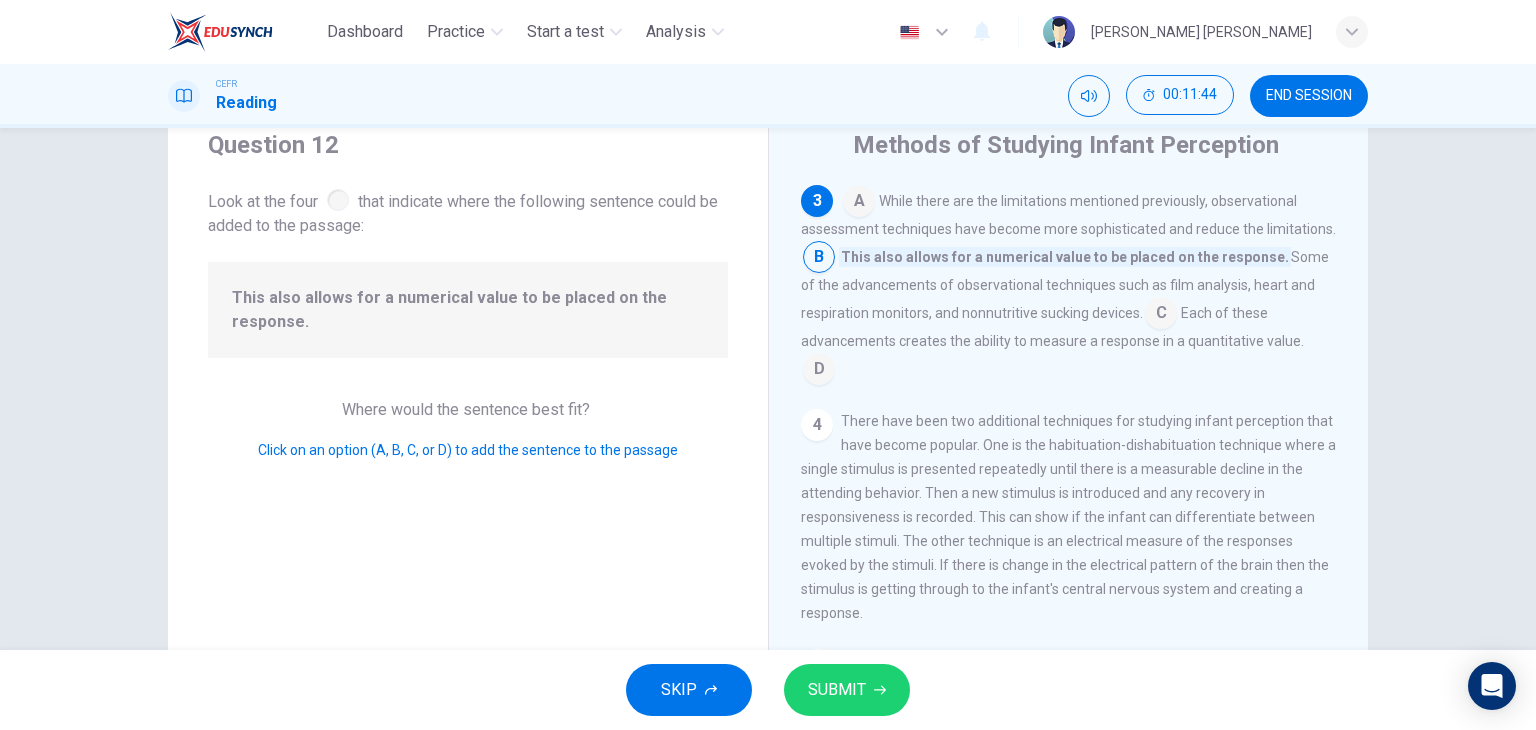 click at bounding box center (1161, 315) 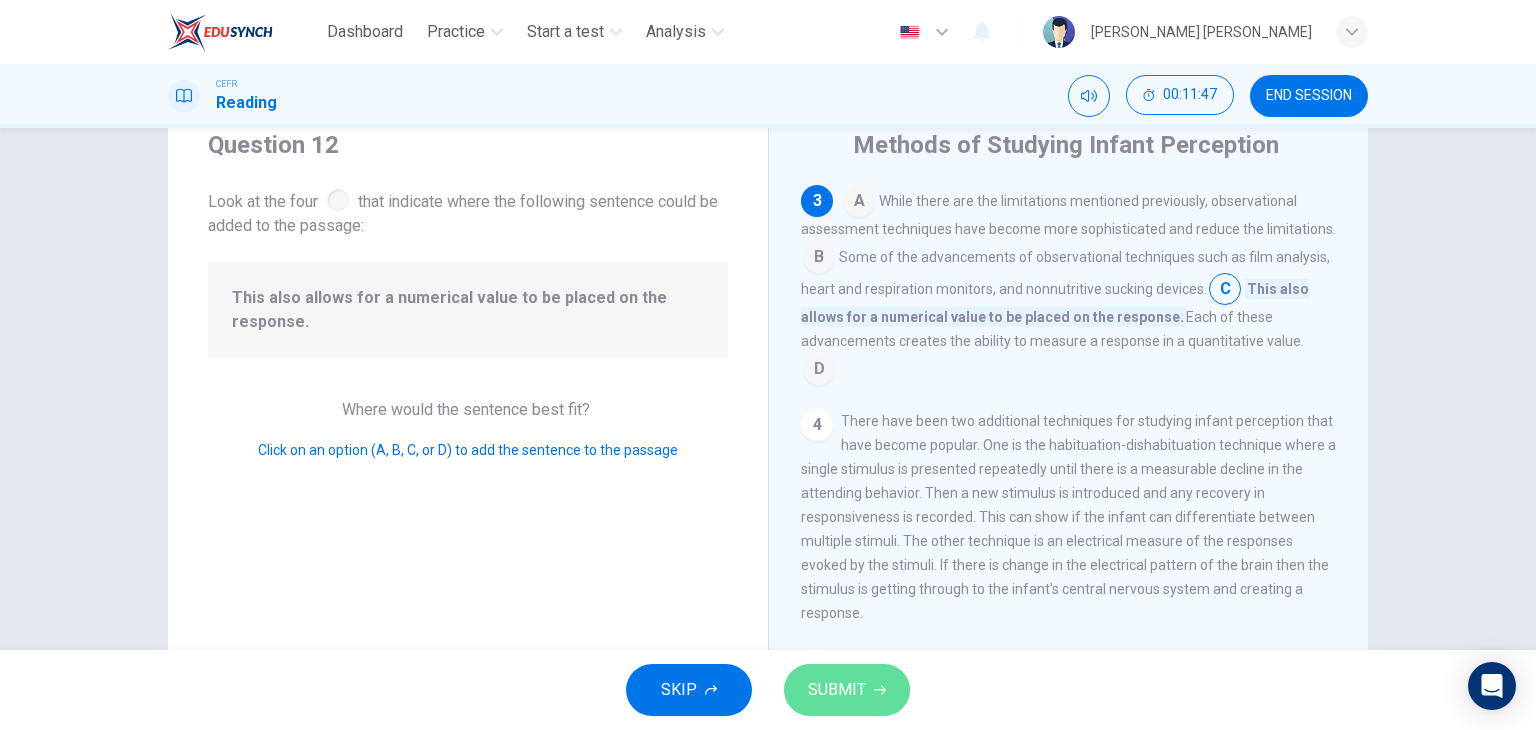 click on "SUBMIT" at bounding box center (847, 690) 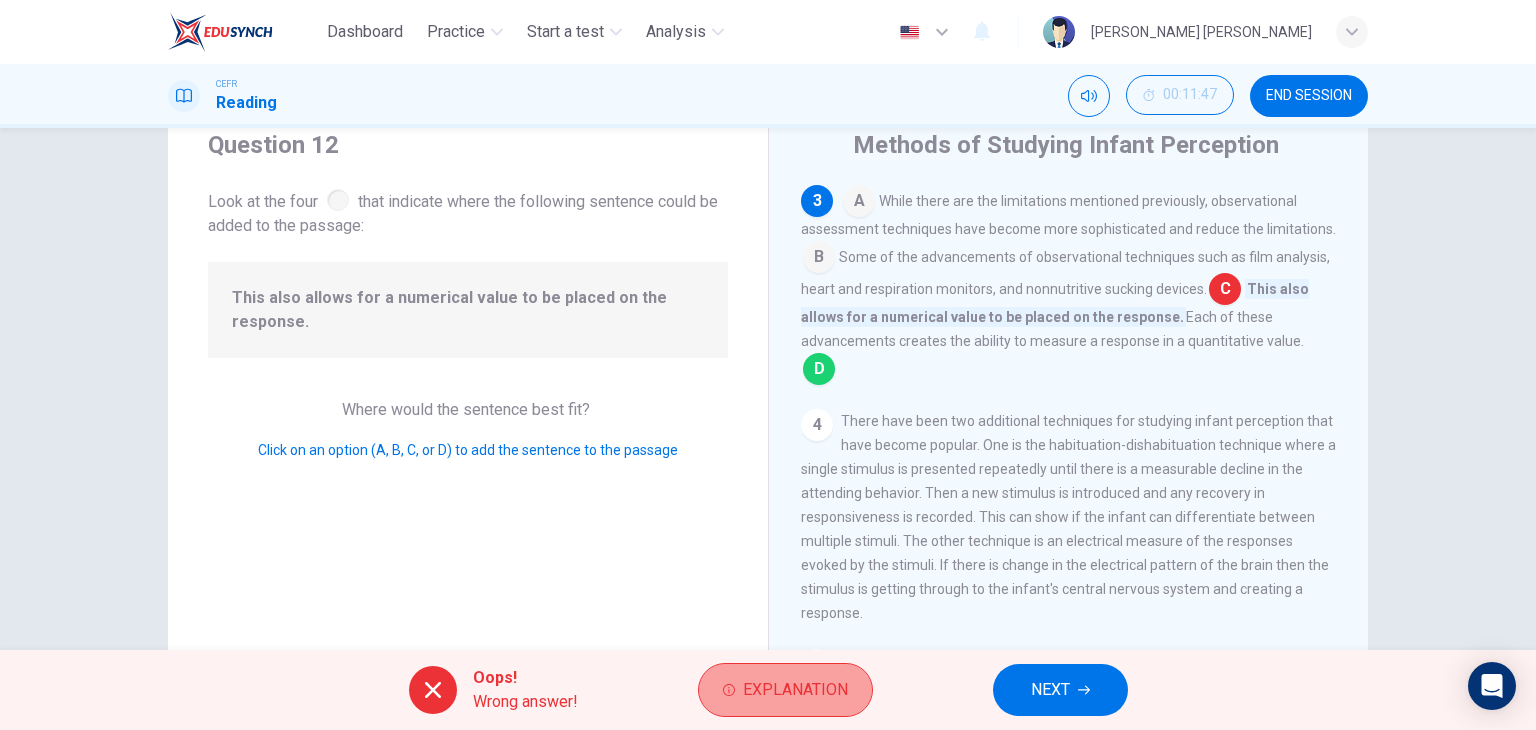 click on "Explanation" at bounding box center [795, 690] 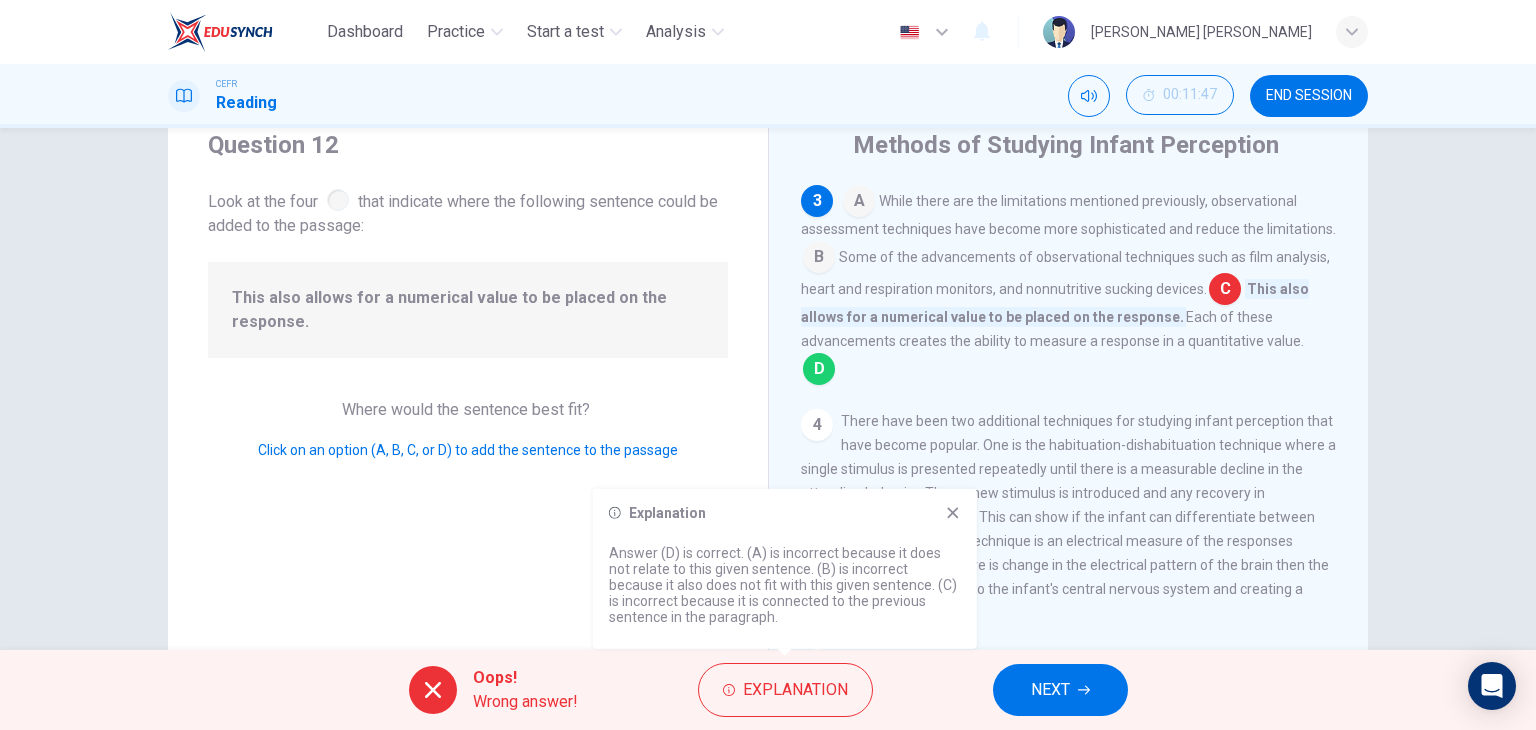 click on "Explanation Answer (D) is correct. (A) is incorrect because it does not relate to this given sentence. (B) is incorrect because it also does not fit with this given sentence. (C) is incorrect because it is connected to the previous sentence in the paragraph." at bounding box center (785, 569) 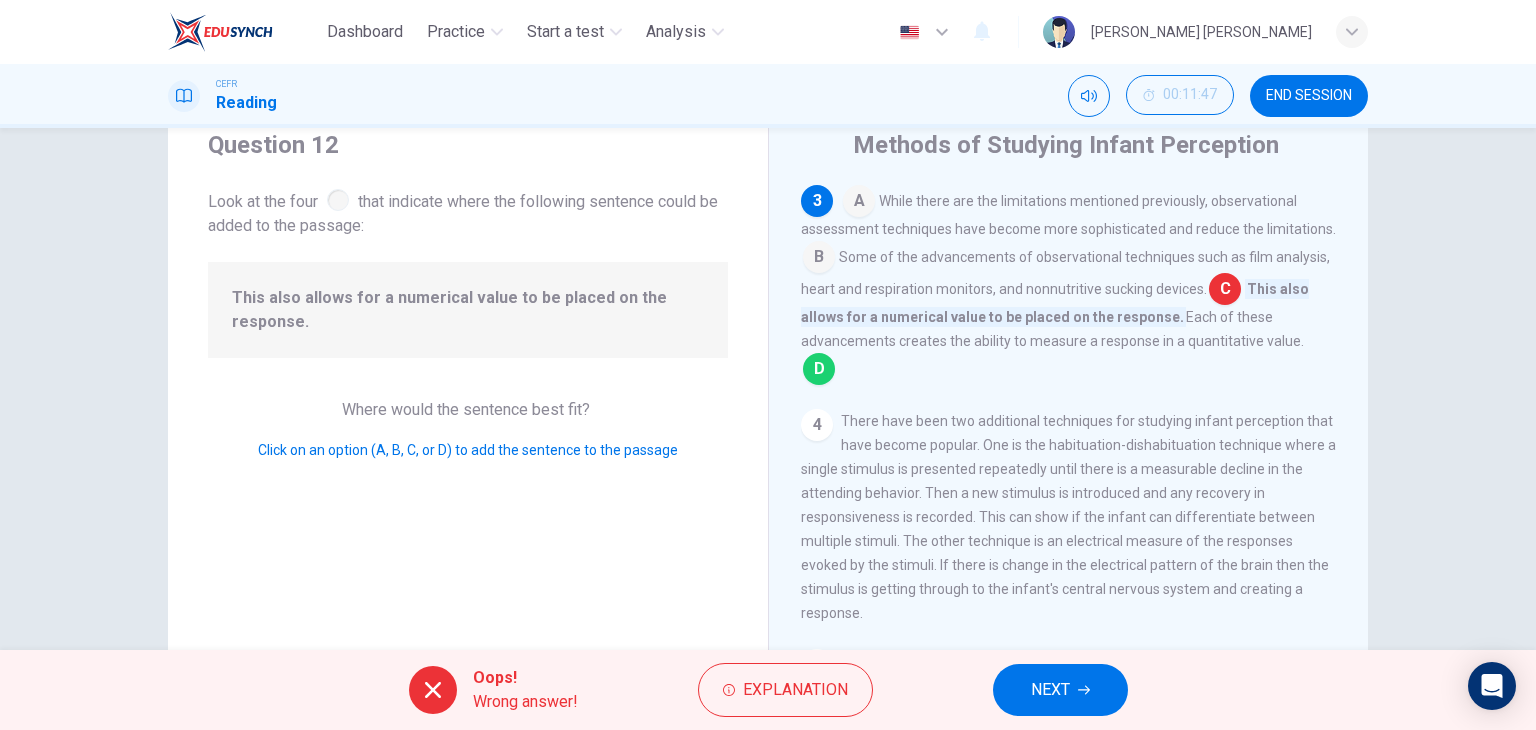 click on "NEXT" at bounding box center (1050, 690) 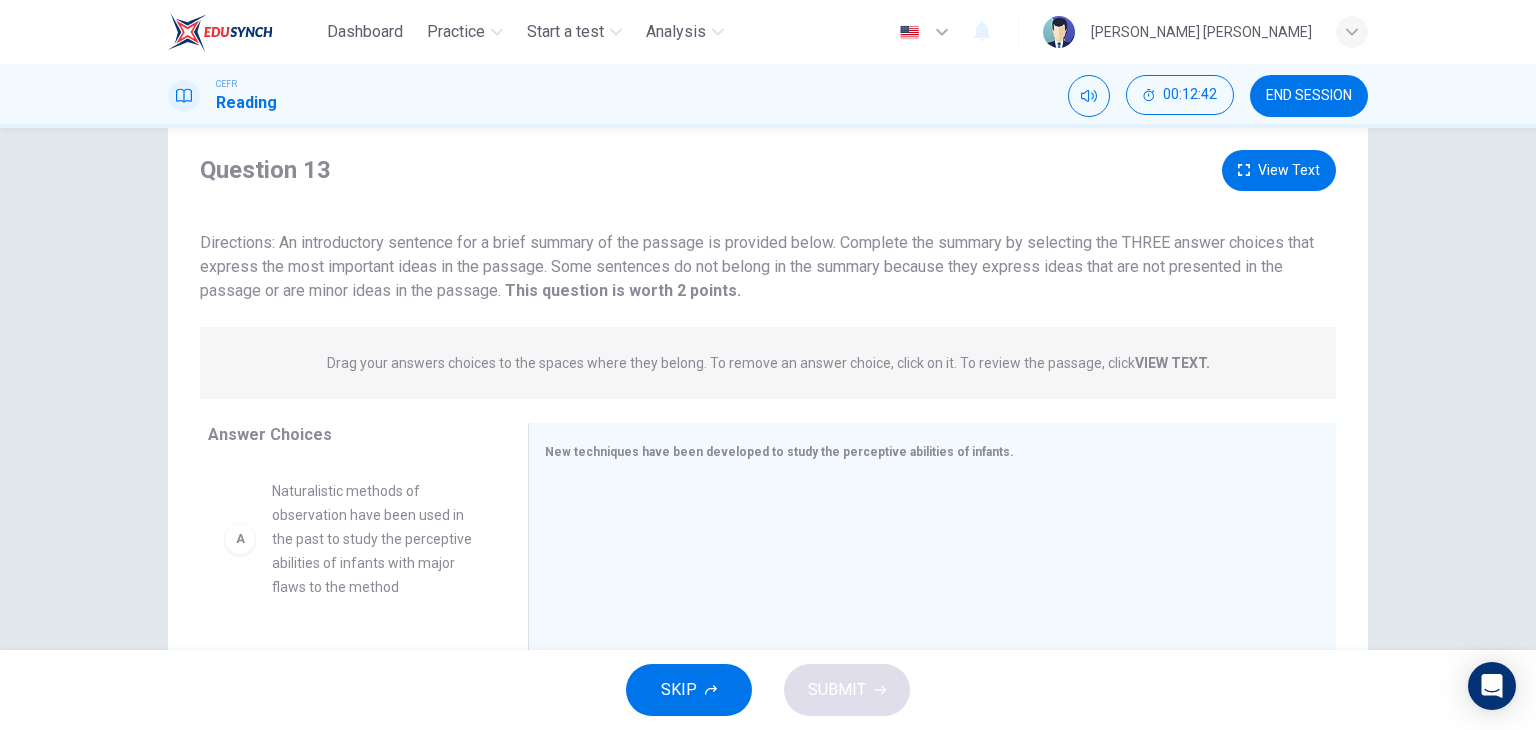 scroll, scrollTop: 187, scrollLeft: 0, axis: vertical 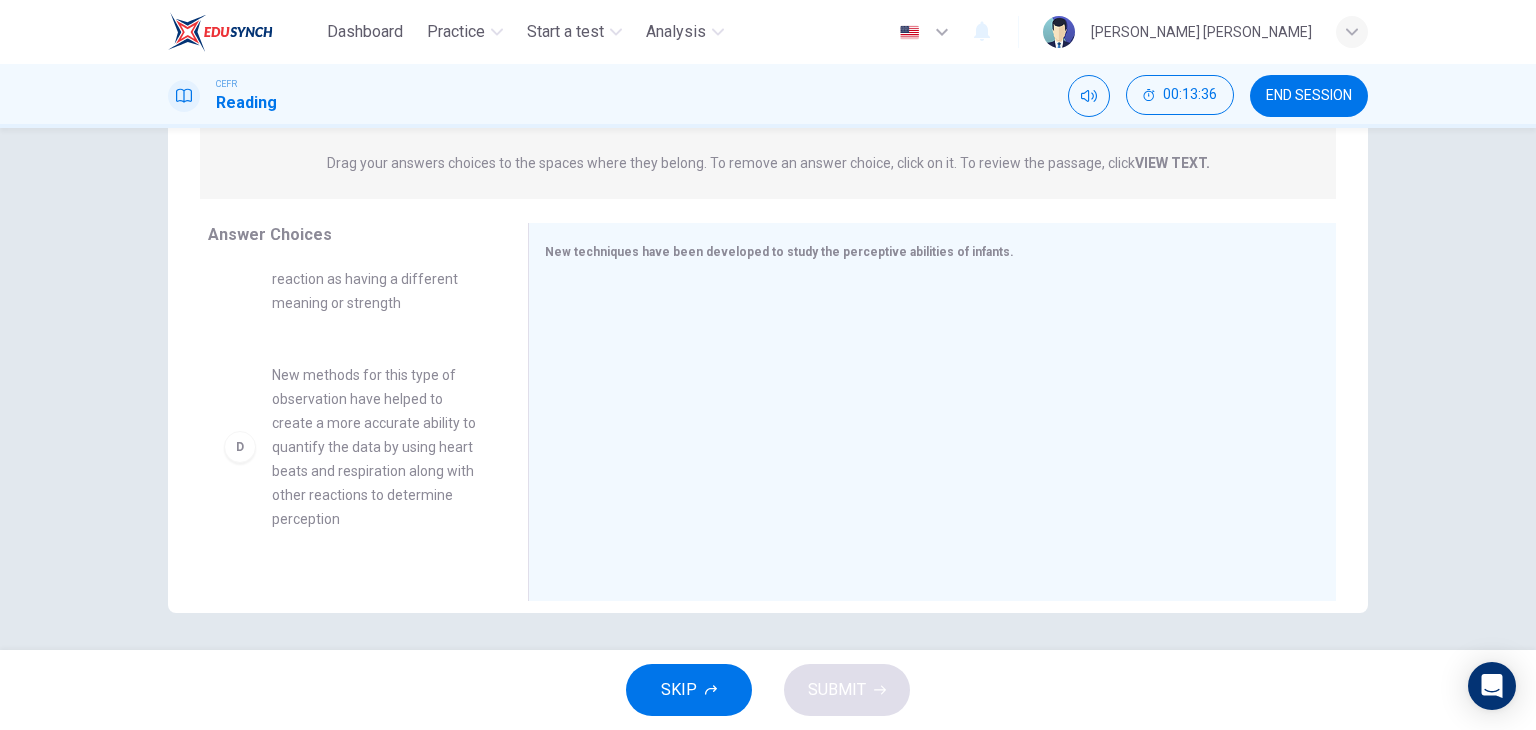 click on "New methods for this type of observation have helped to create a more accurate ability to quantify the data by using heart beats and respiration along with other reactions to determine perception" at bounding box center [376, 447] 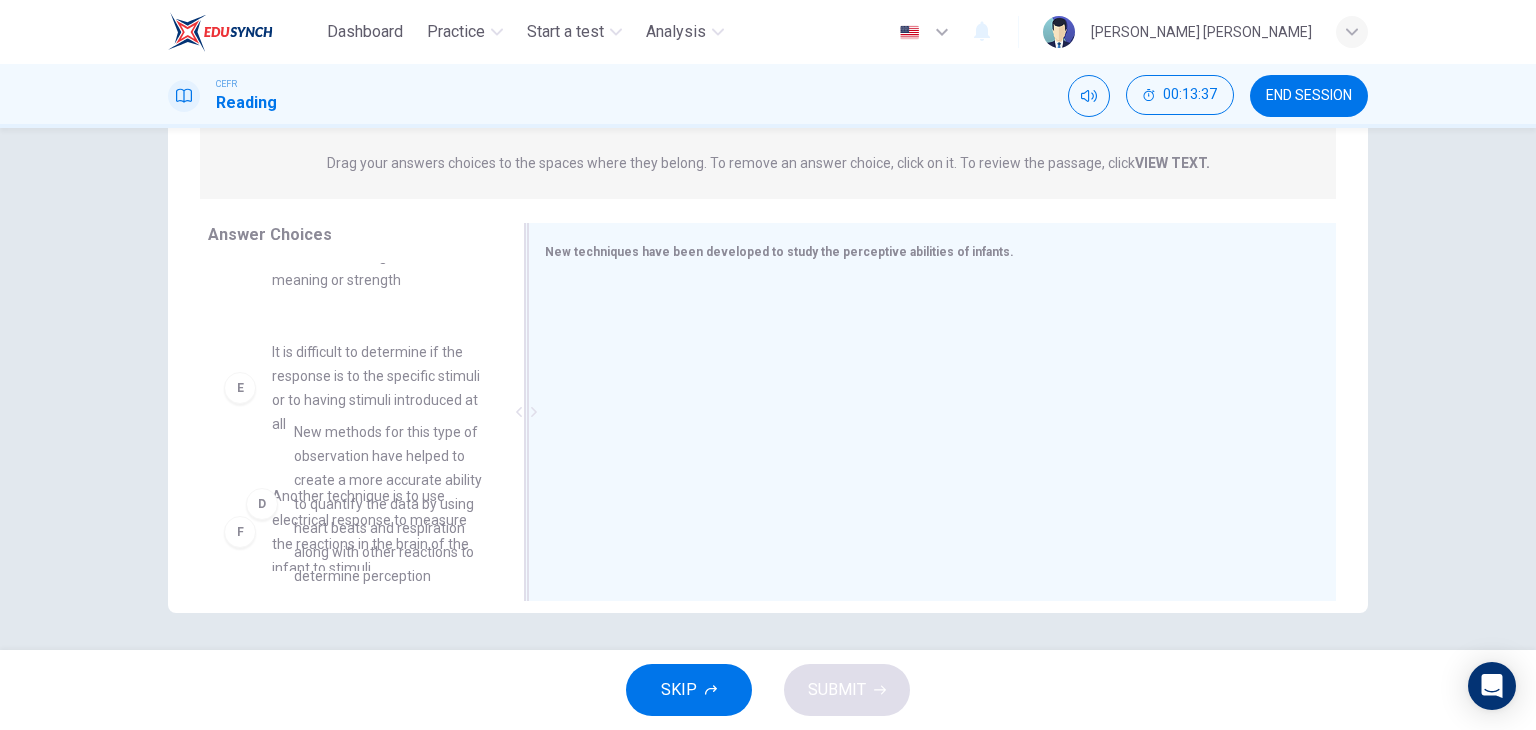 scroll, scrollTop: 471, scrollLeft: 0, axis: vertical 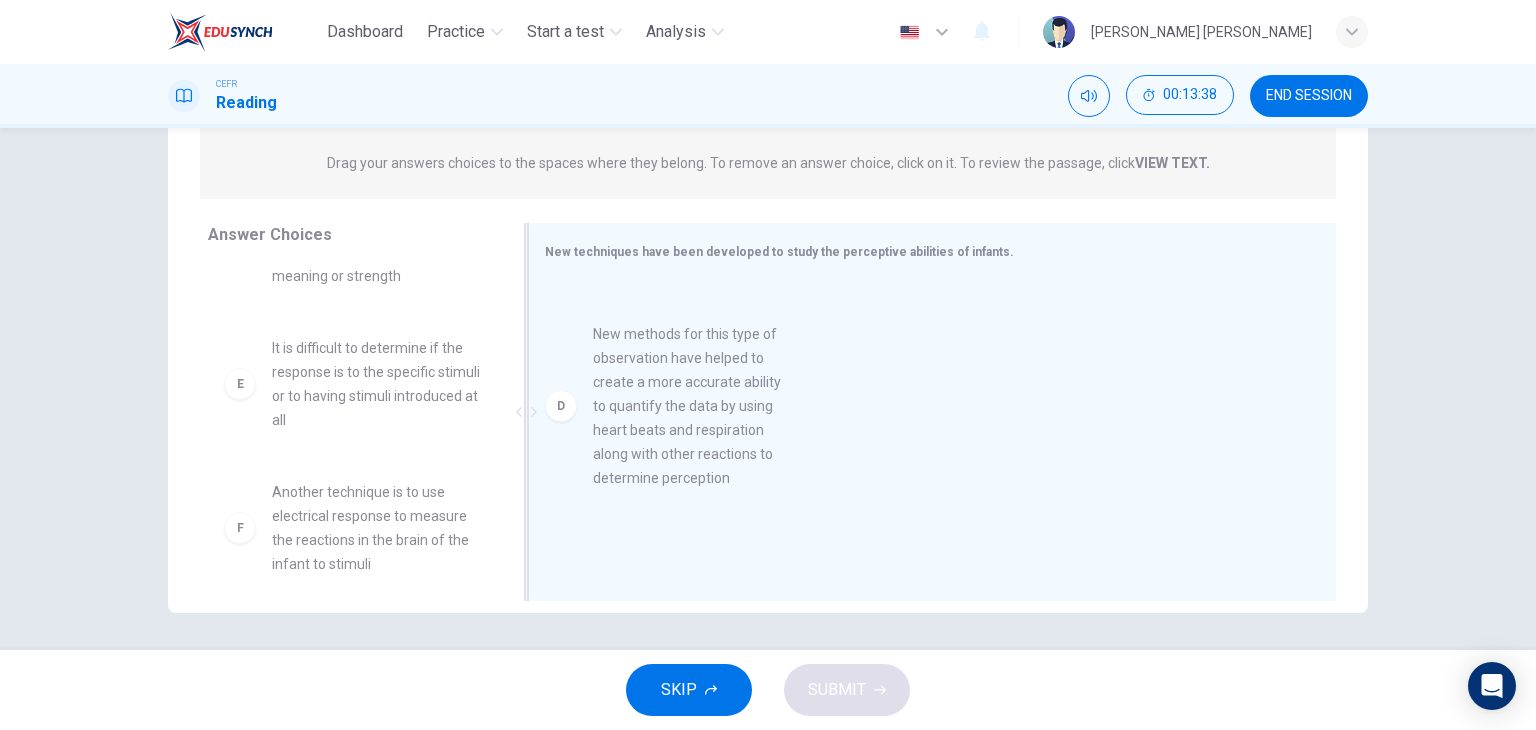 drag, startPoint x: 406, startPoint y: 446, endPoint x: 736, endPoint y: 413, distance: 331.6459 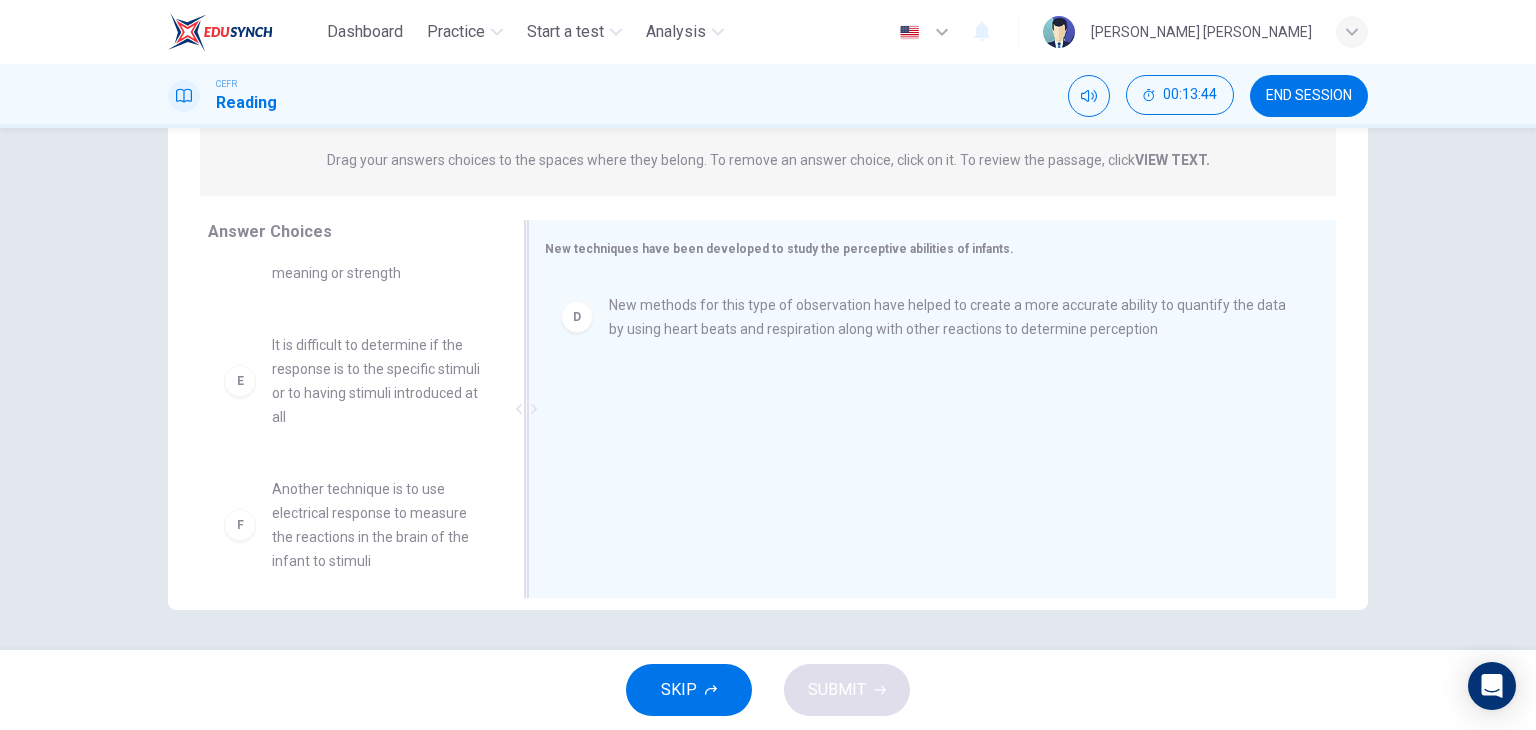 scroll, scrollTop: 250, scrollLeft: 0, axis: vertical 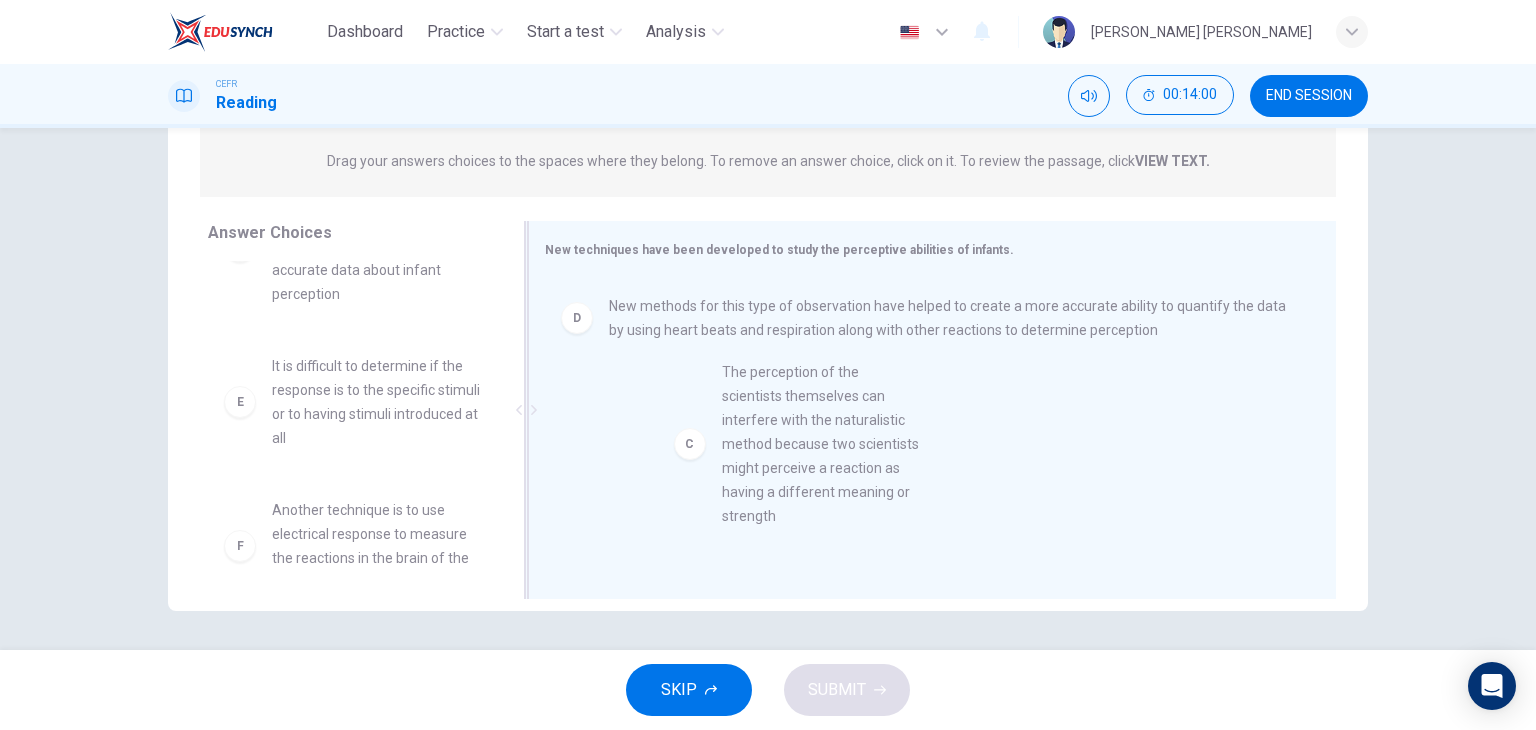 drag, startPoint x: 332, startPoint y: 454, endPoint x: 796, endPoint y: 457, distance: 464.0097 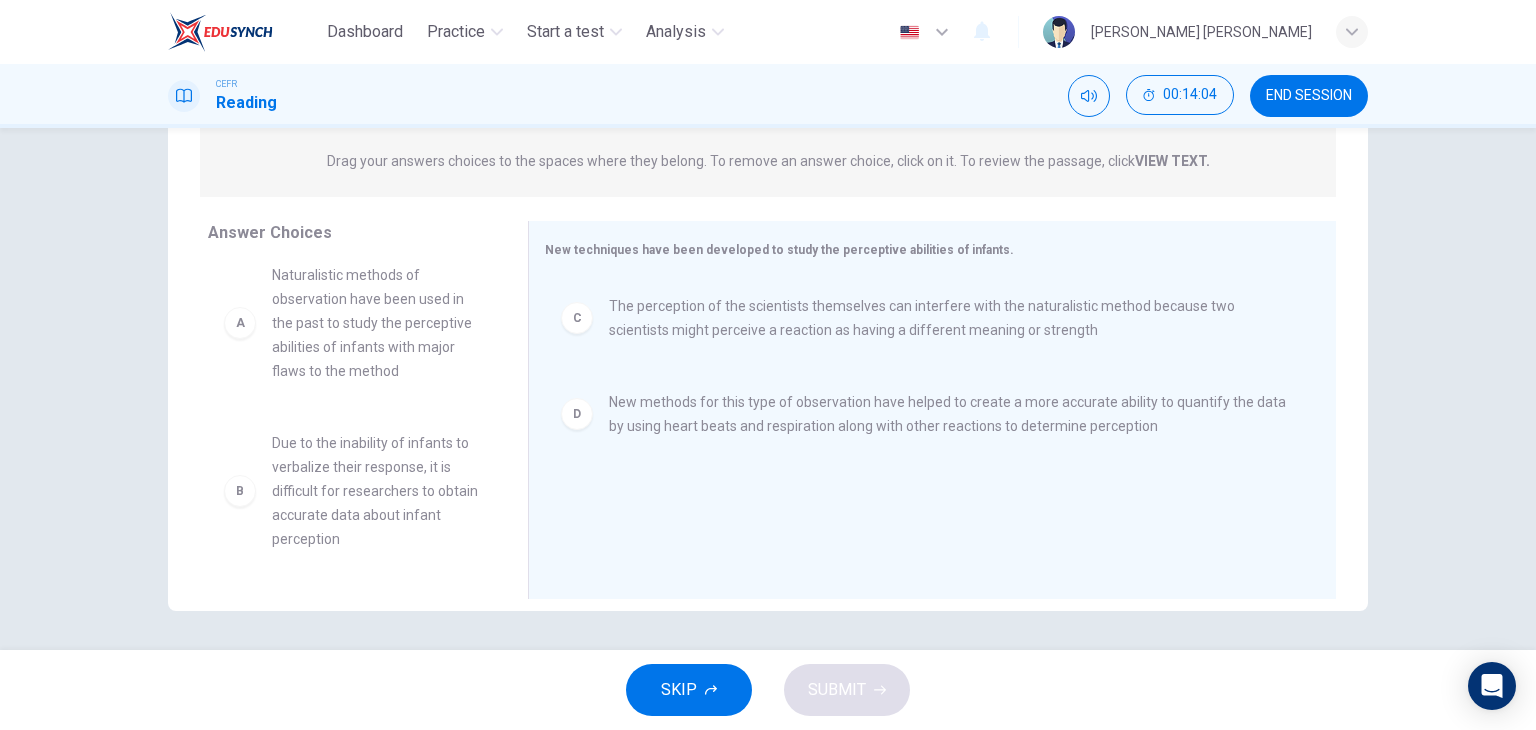 scroll, scrollTop: 0, scrollLeft: 0, axis: both 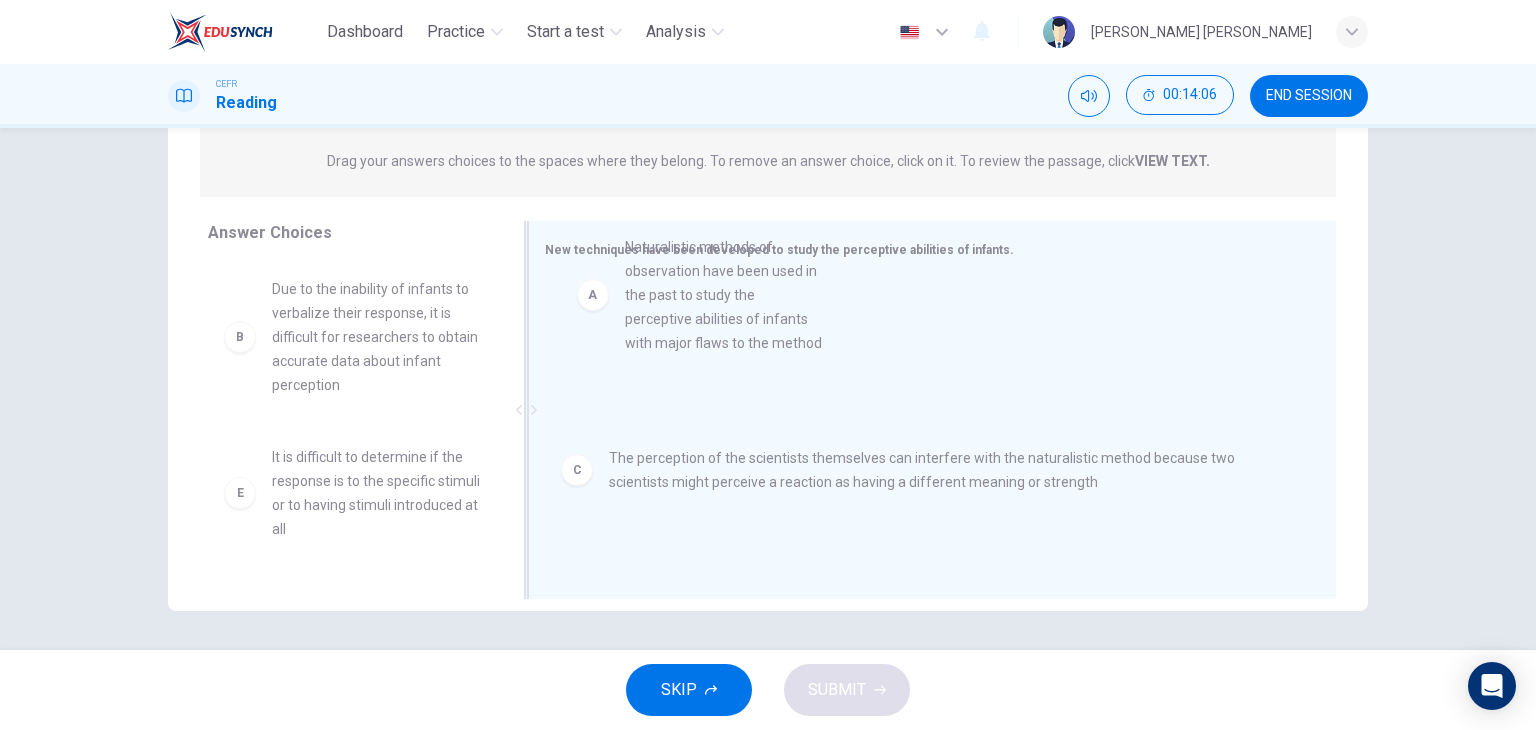 drag, startPoint x: 335, startPoint y: 380, endPoint x: 715, endPoint y: 339, distance: 382.20544 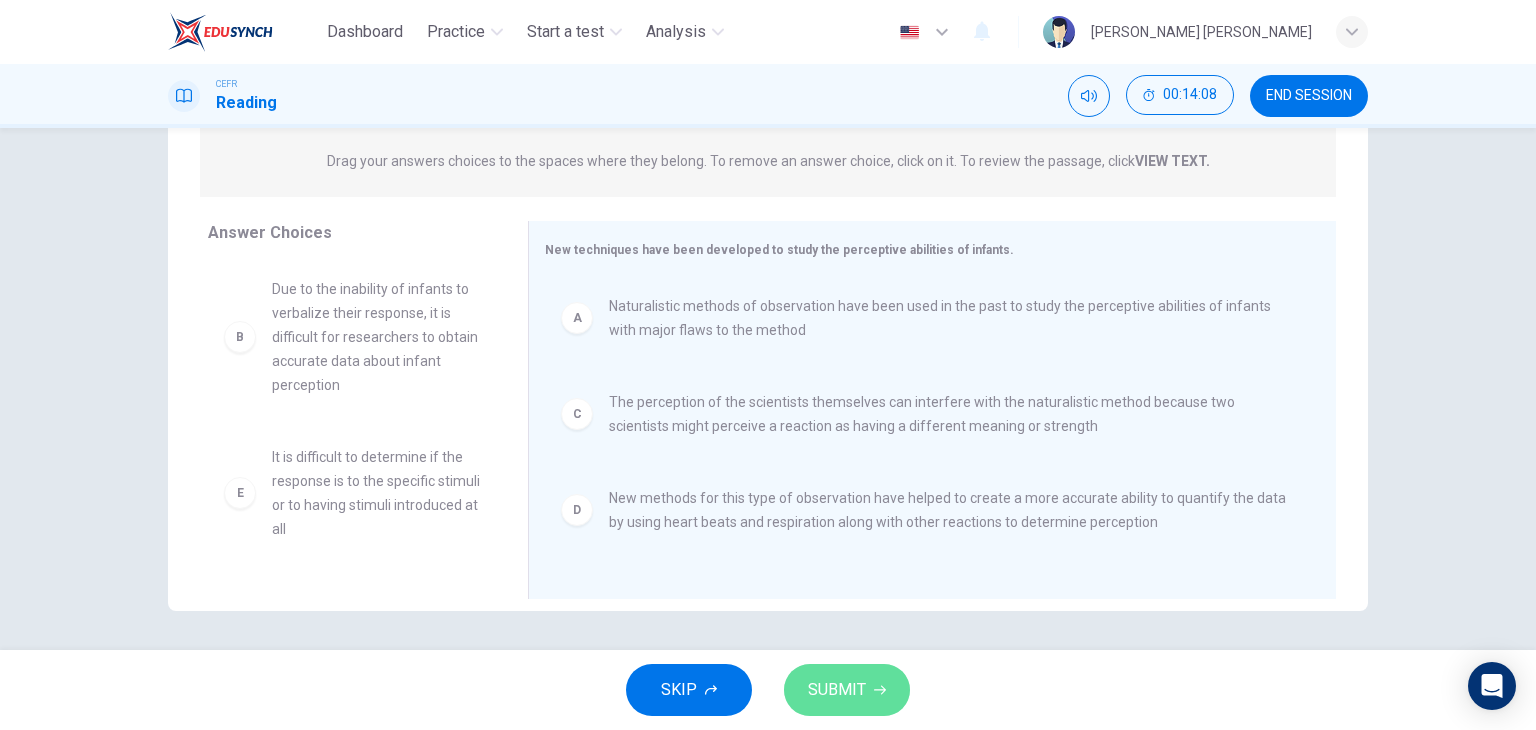 click on "SUBMIT" at bounding box center [847, 690] 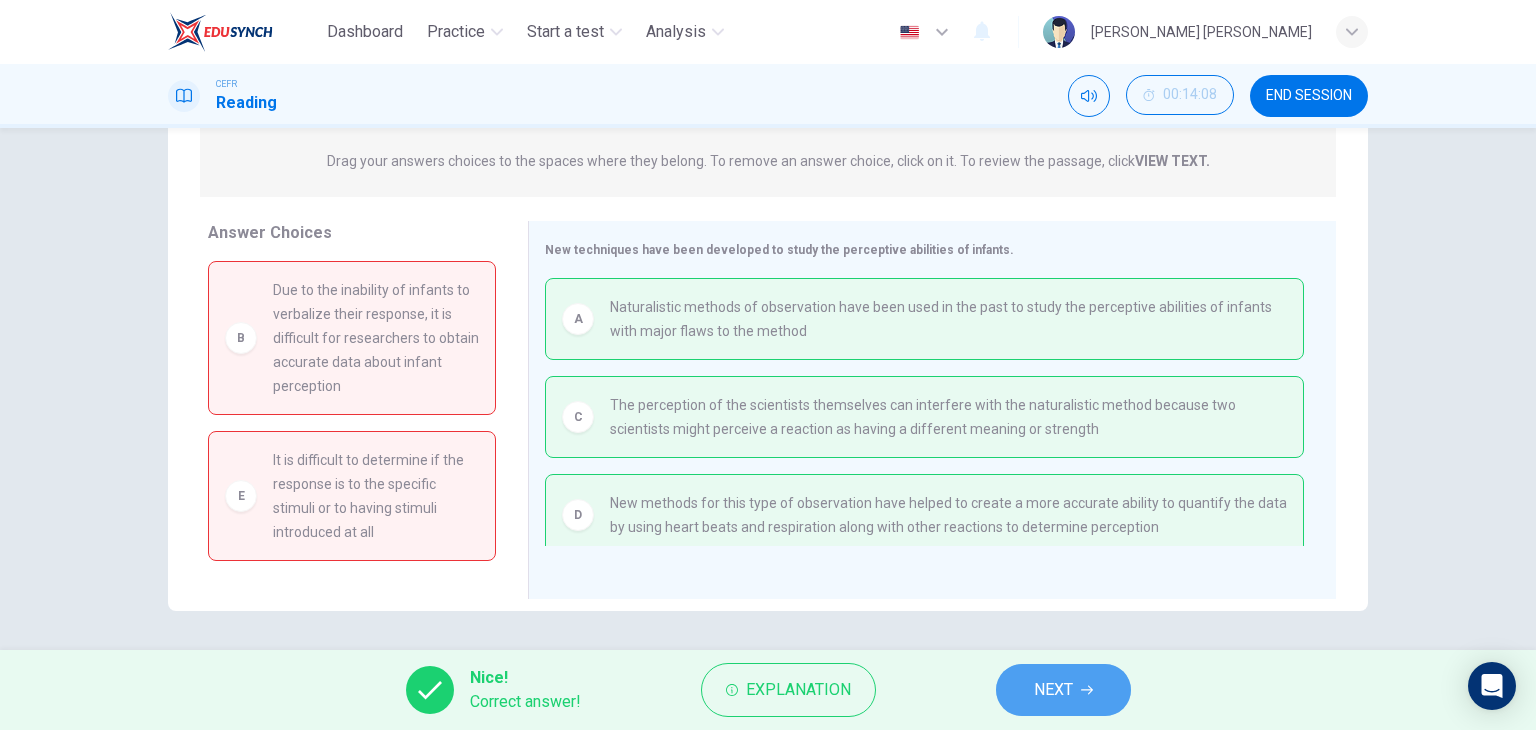 click on "NEXT" at bounding box center (1063, 690) 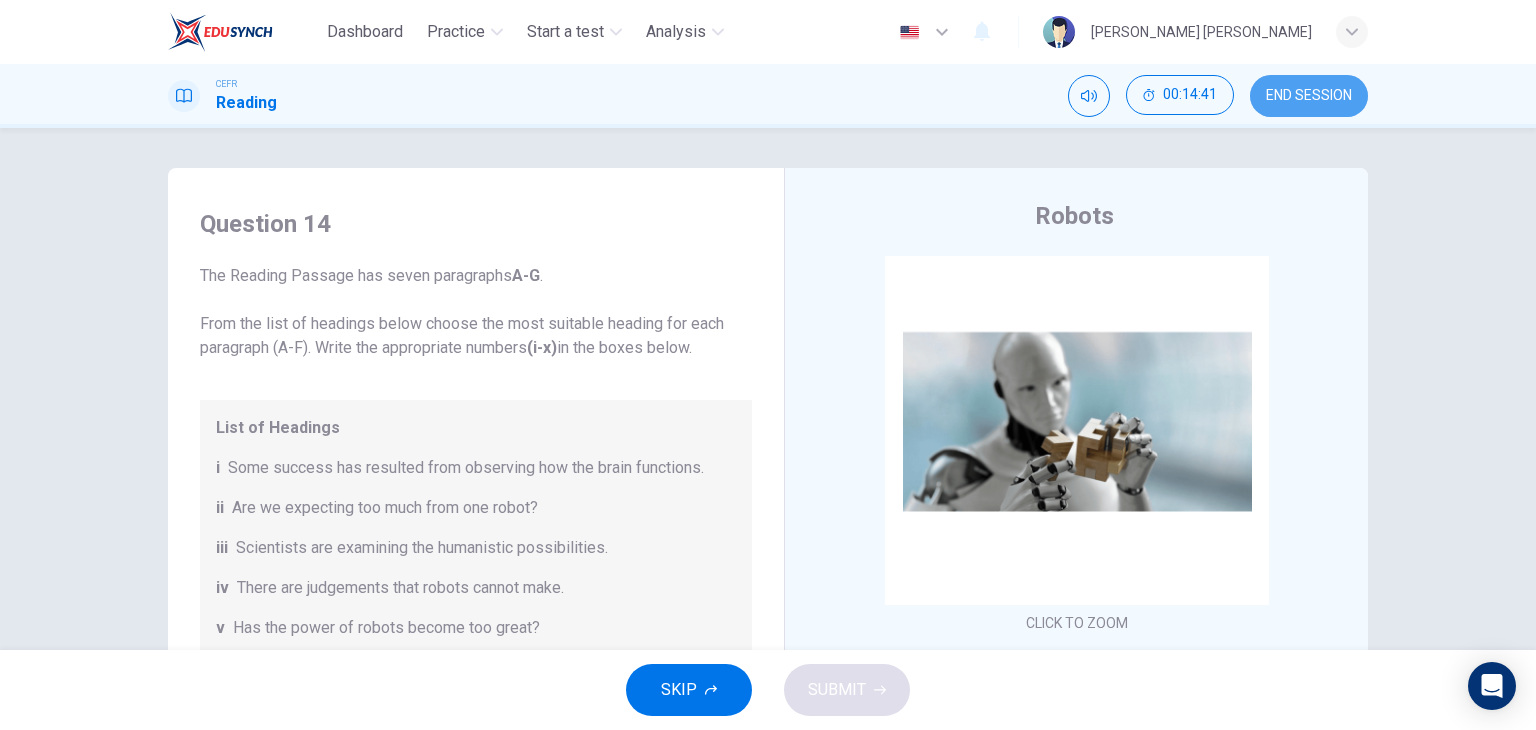 click on "END SESSION" at bounding box center [1309, 96] 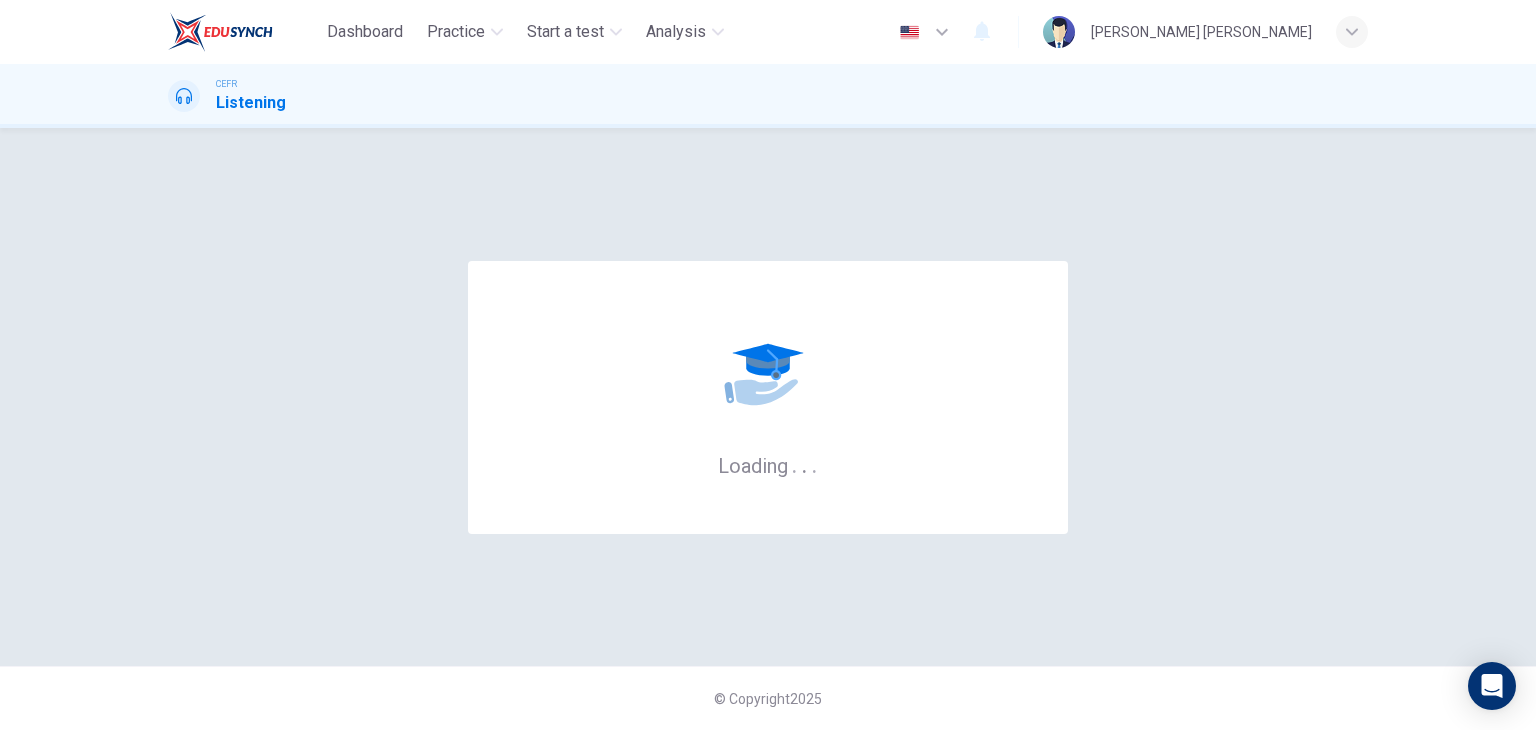 scroll, scrollTop: 0, scrollLeft: 0, axis: both 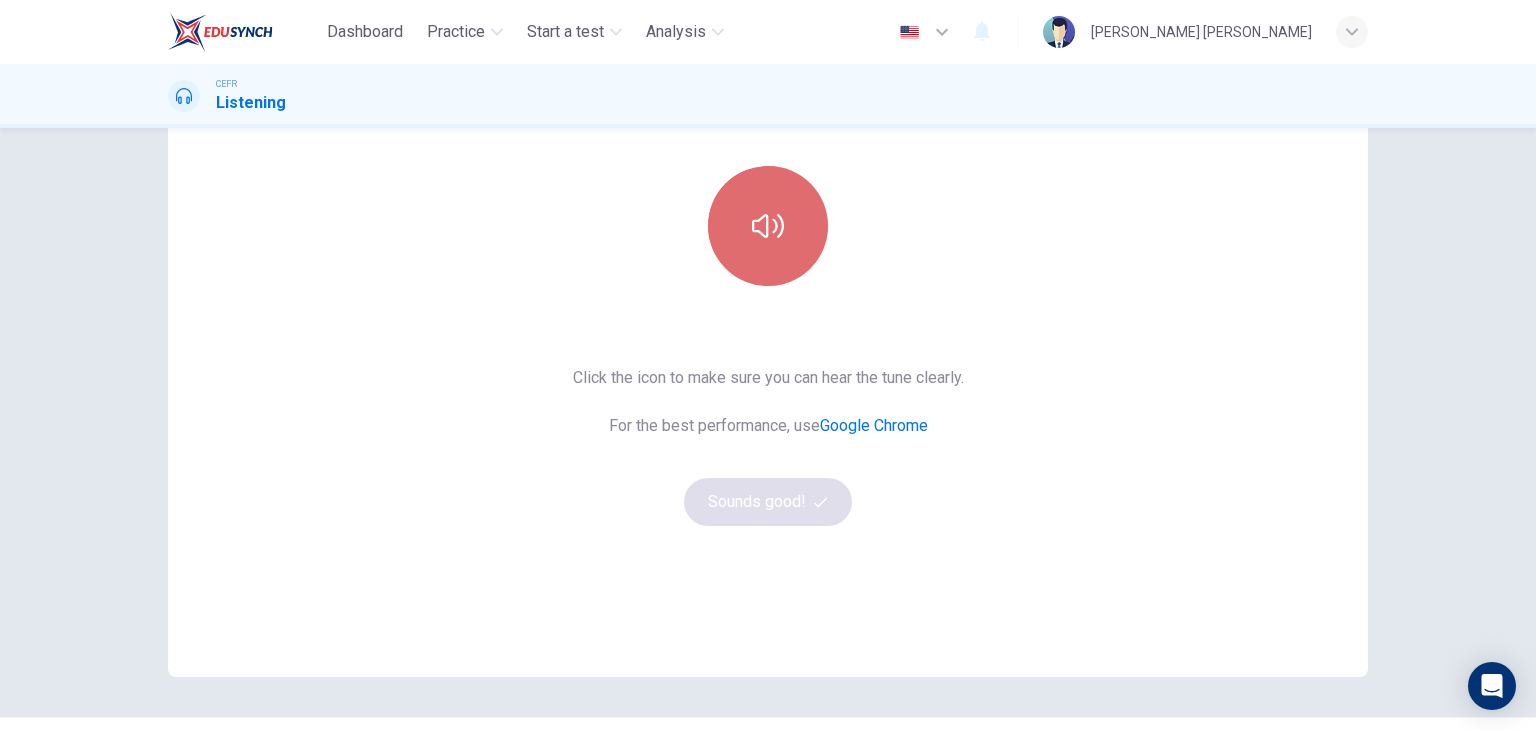 click 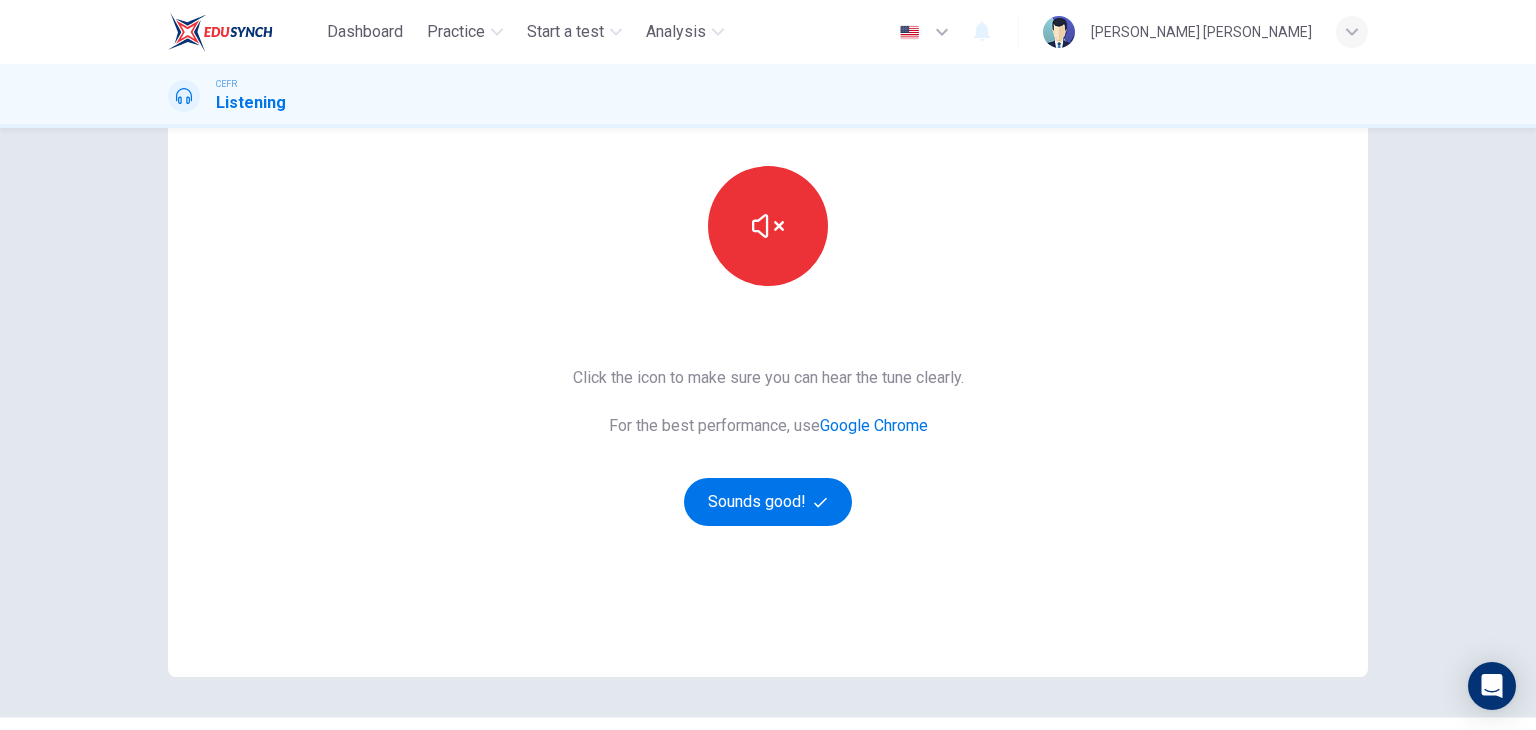 click on "This Section Requires Audio Click the icon to make sure you can hear the tune clearly. For the best performance, use  Google Chrome Sounds good!" at bounding box center (768, 329) 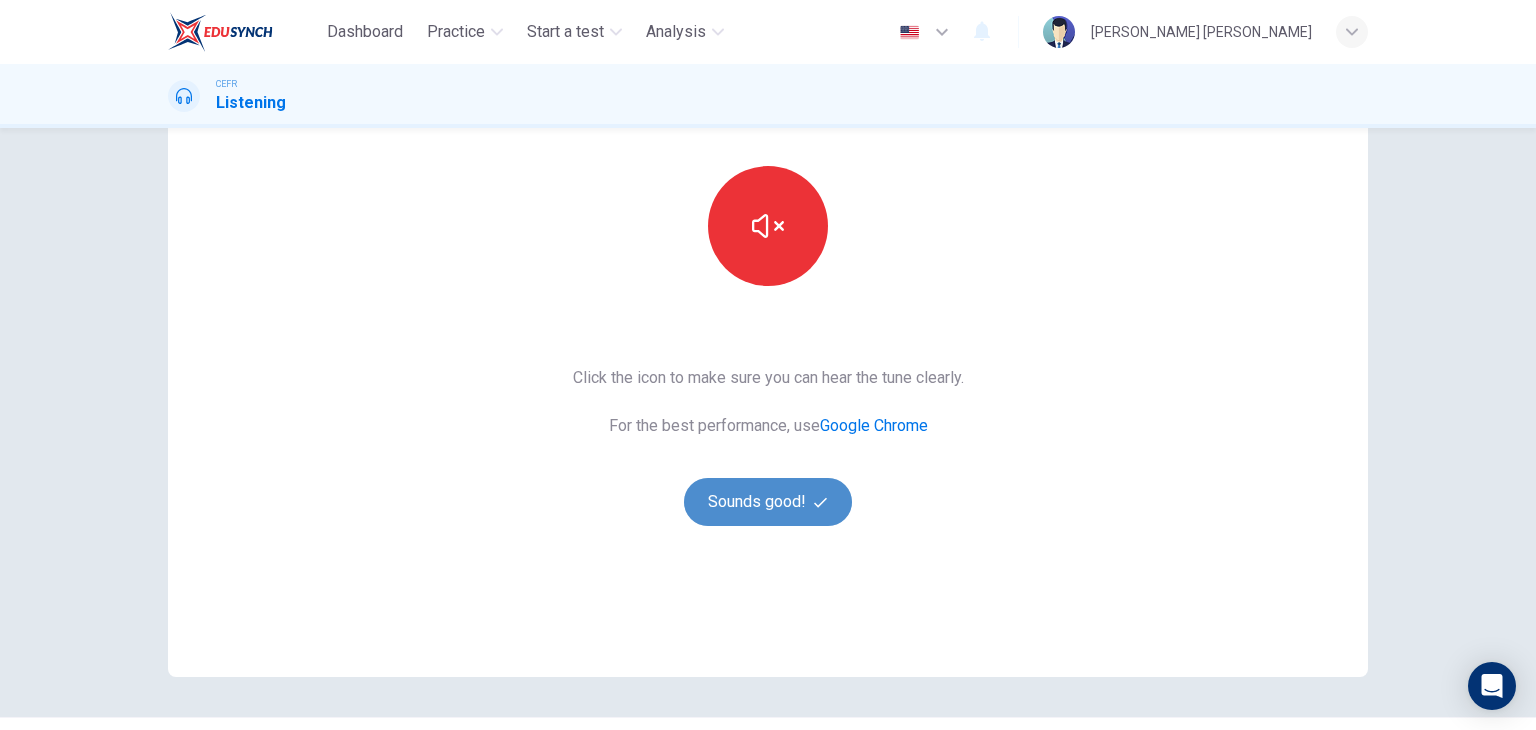 click on "Sounds good!" at bounding box center [768, 502] 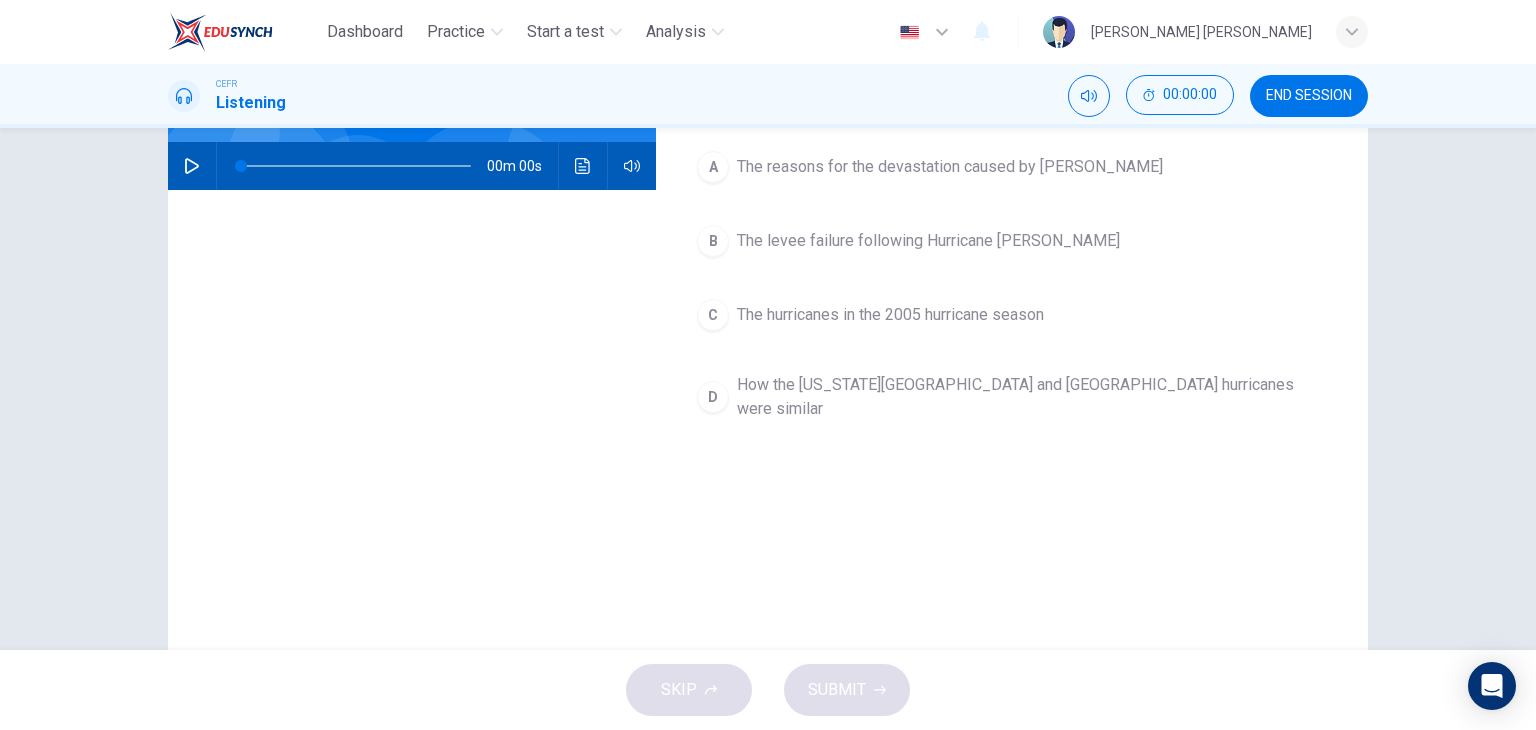 scroll, scrollTop: 0, scrollLeft: 0, axis: both 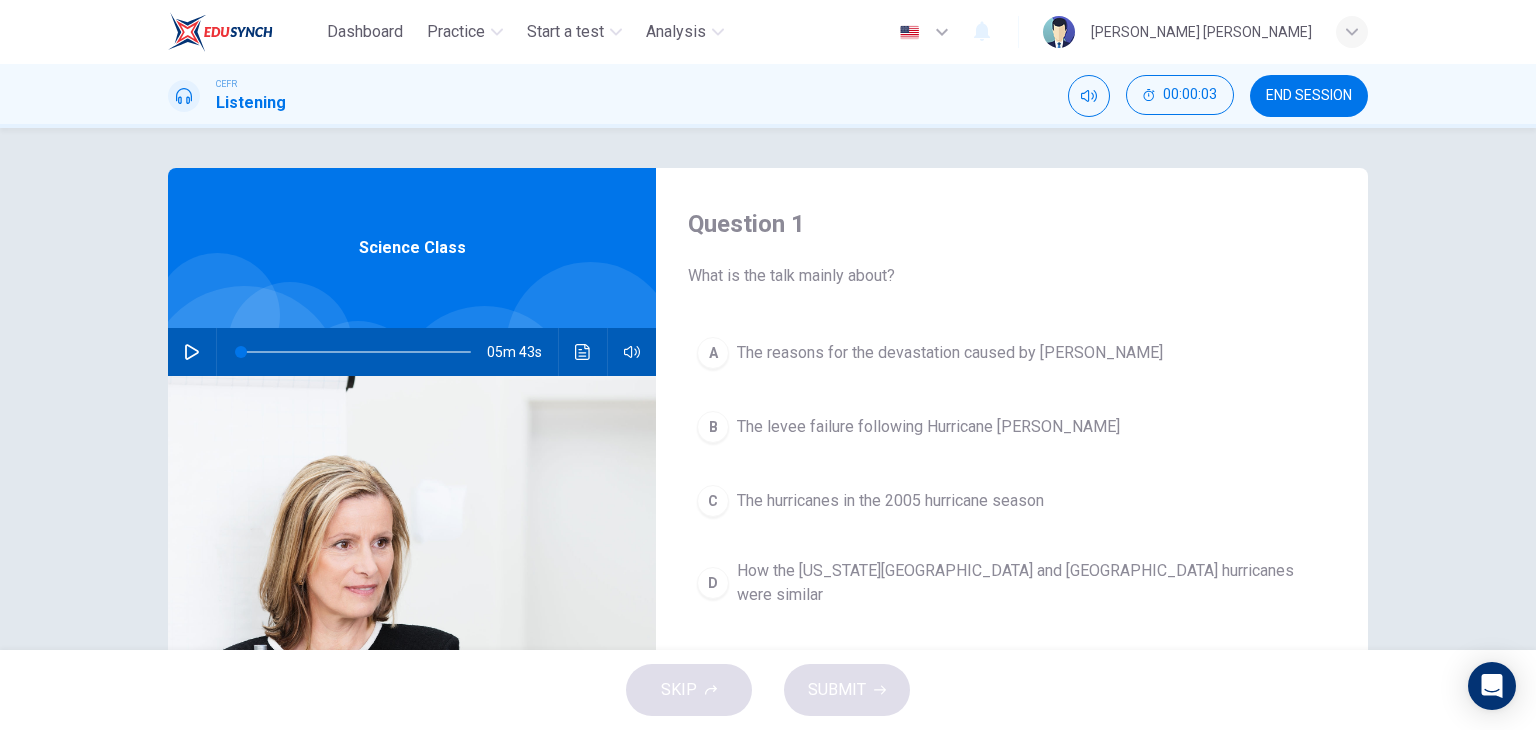 click on "05m 43s" at bounding box center [412, 352] 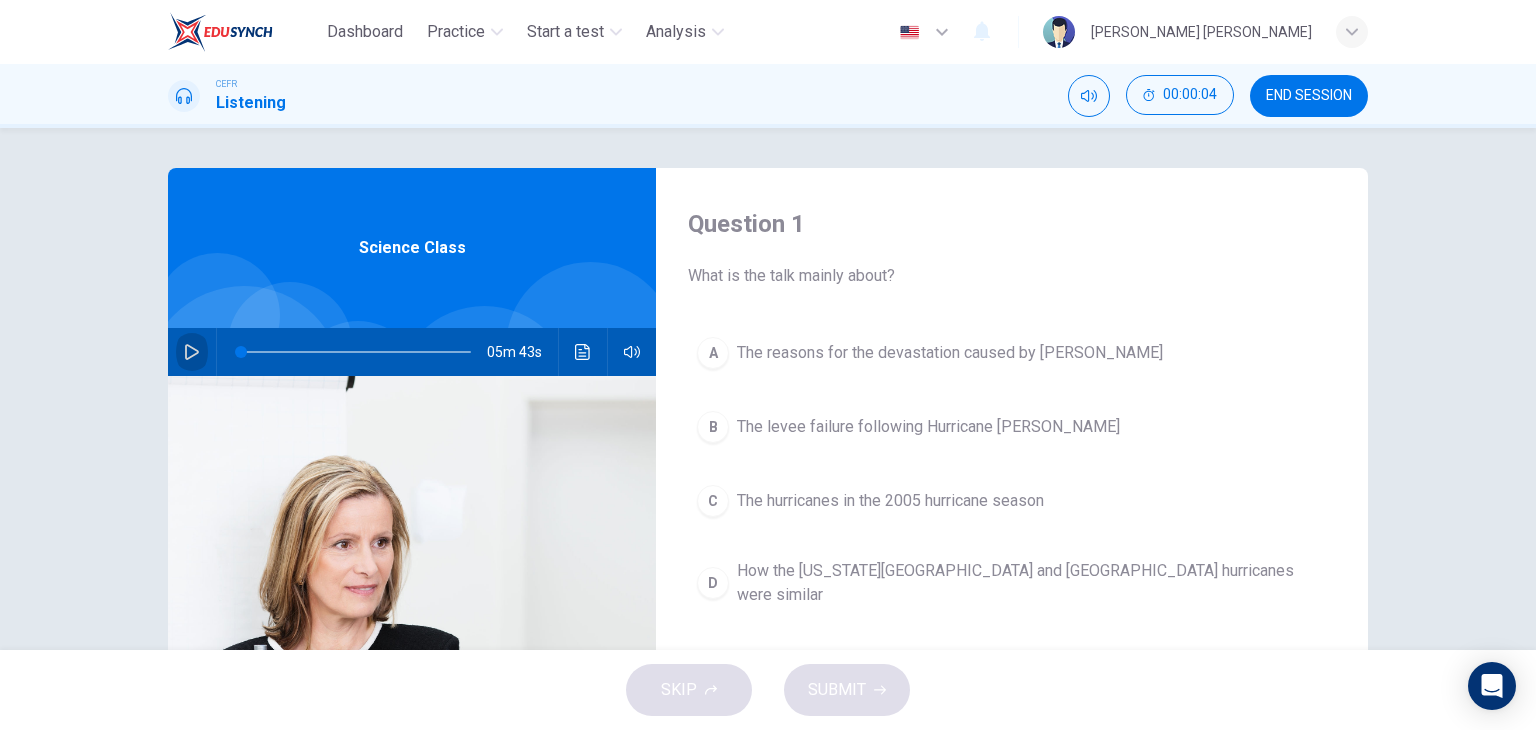 click 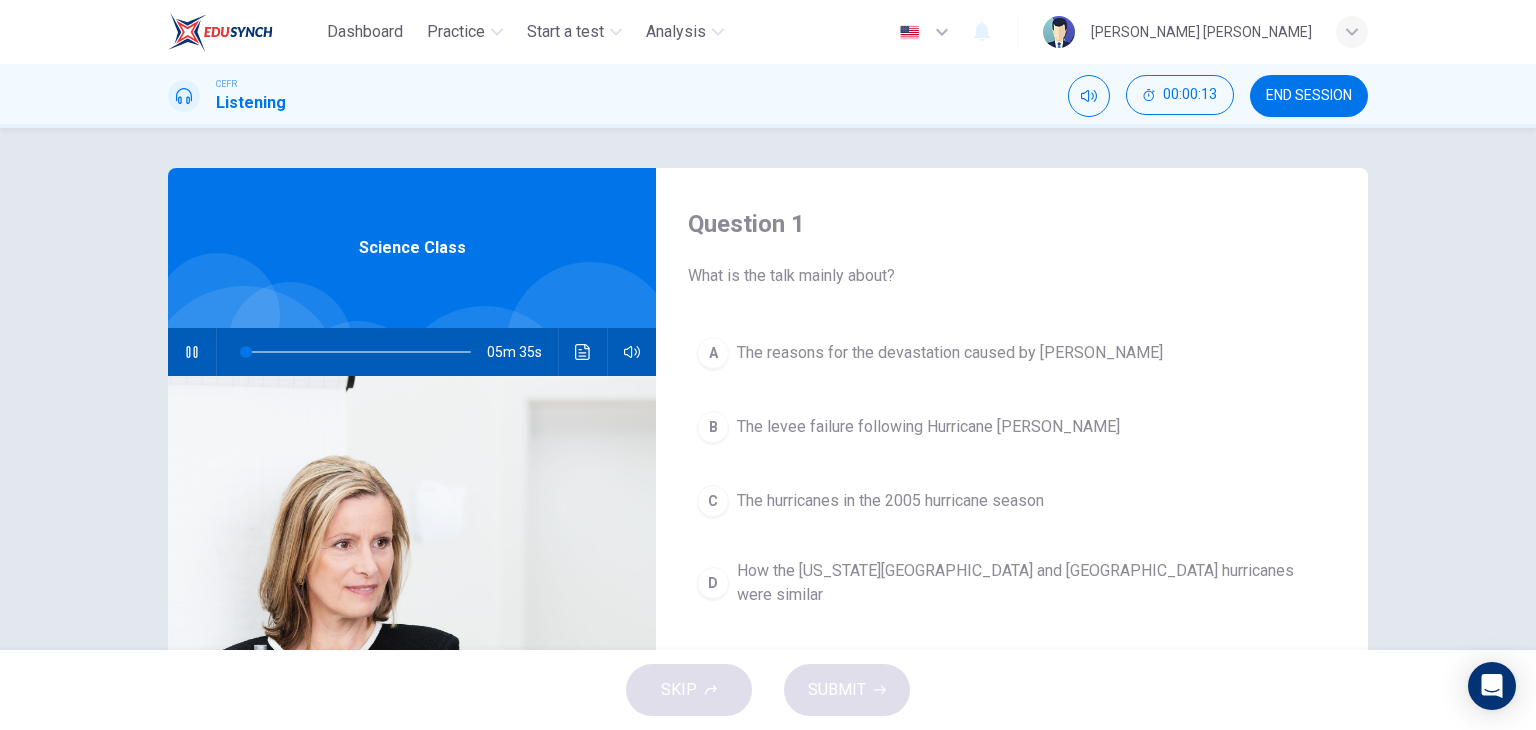 click on "Question 1 What is the talk mainly about? A The reasons for the devastation caused by [PERSON_NAME] The levee failure following Hurricane [PERSON_NAME] C The hurricanes in the 2005 hurricane season D How the [US_STATE][GEOGRAPHIC_DATA] and New Orleans hurricanes were similar Science Class 05m 35s" at bounding box center [768, 389] 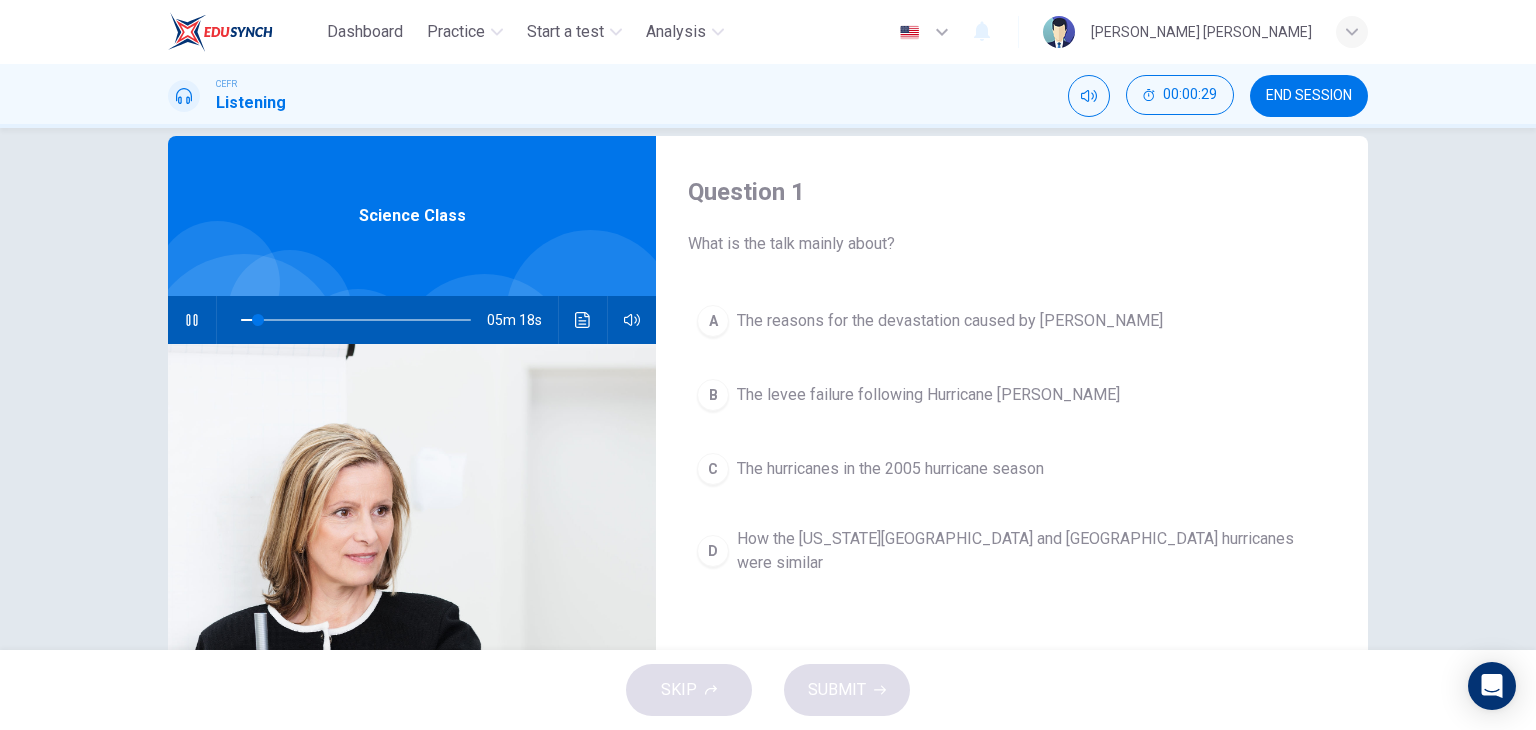 scroll, scrollTop: 32, scrollLeft: 0, axis: vertical 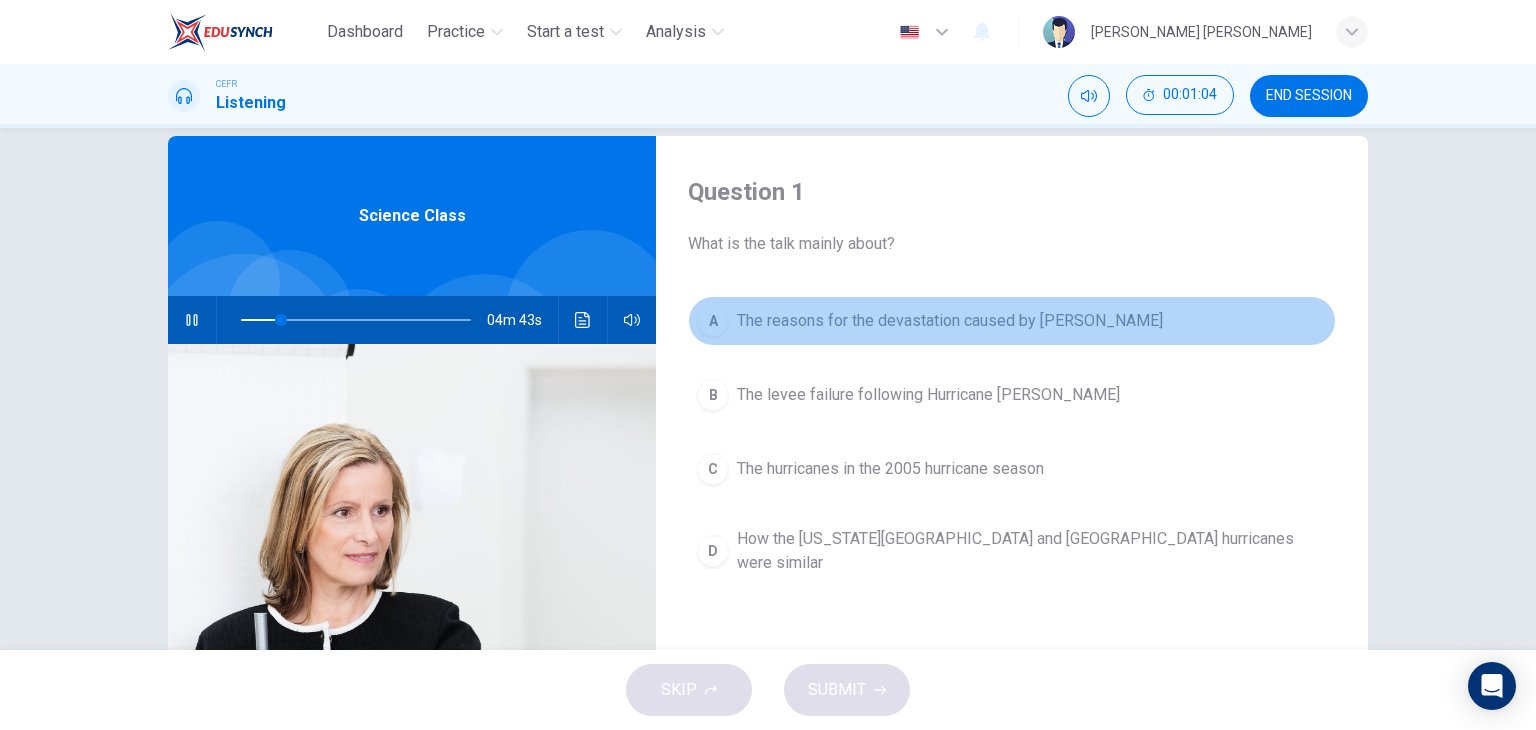 click on "The reasons for the devastation caused by [PERSON_NAME]" at bounding box center [950, 321] 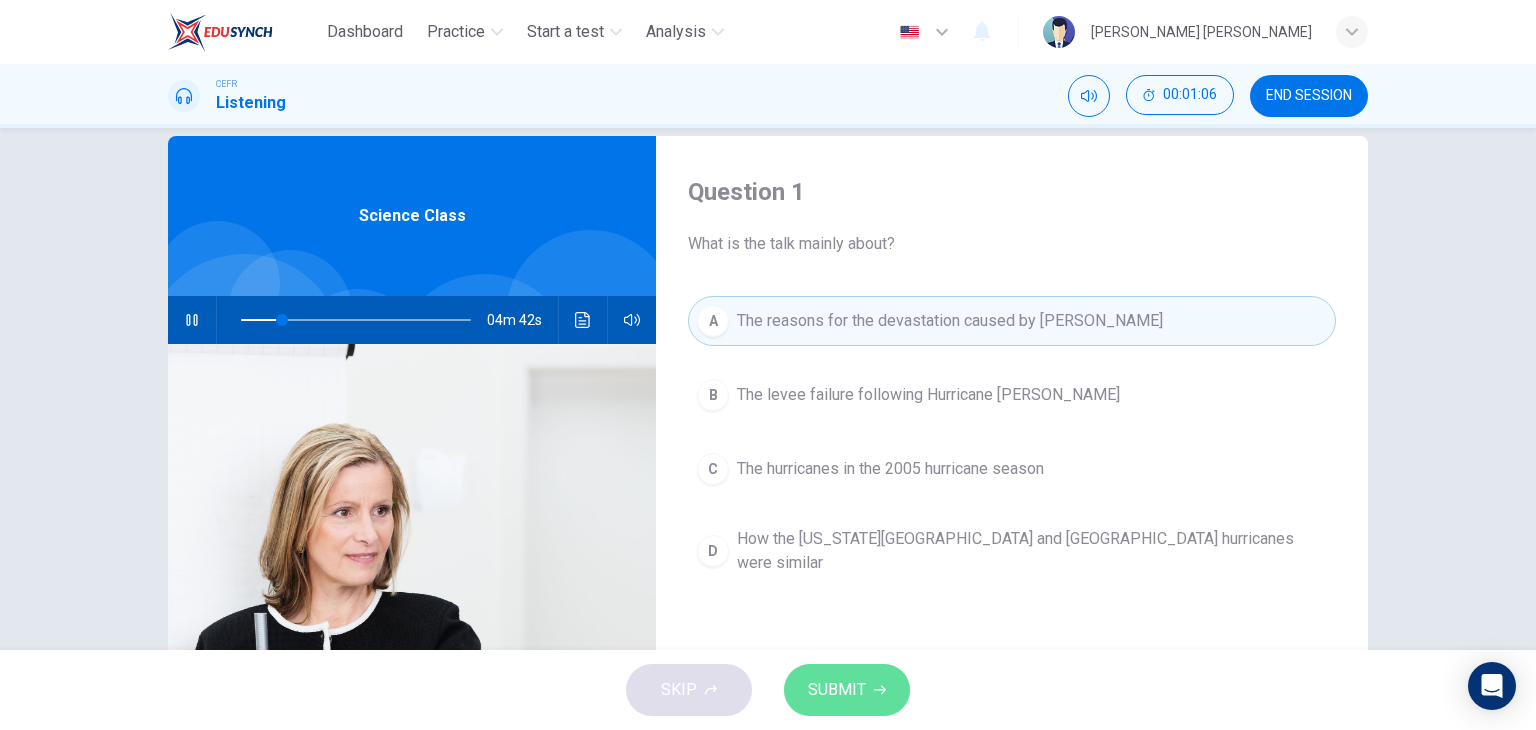 click on "SUBMIT" at bounding box center [847, 690] 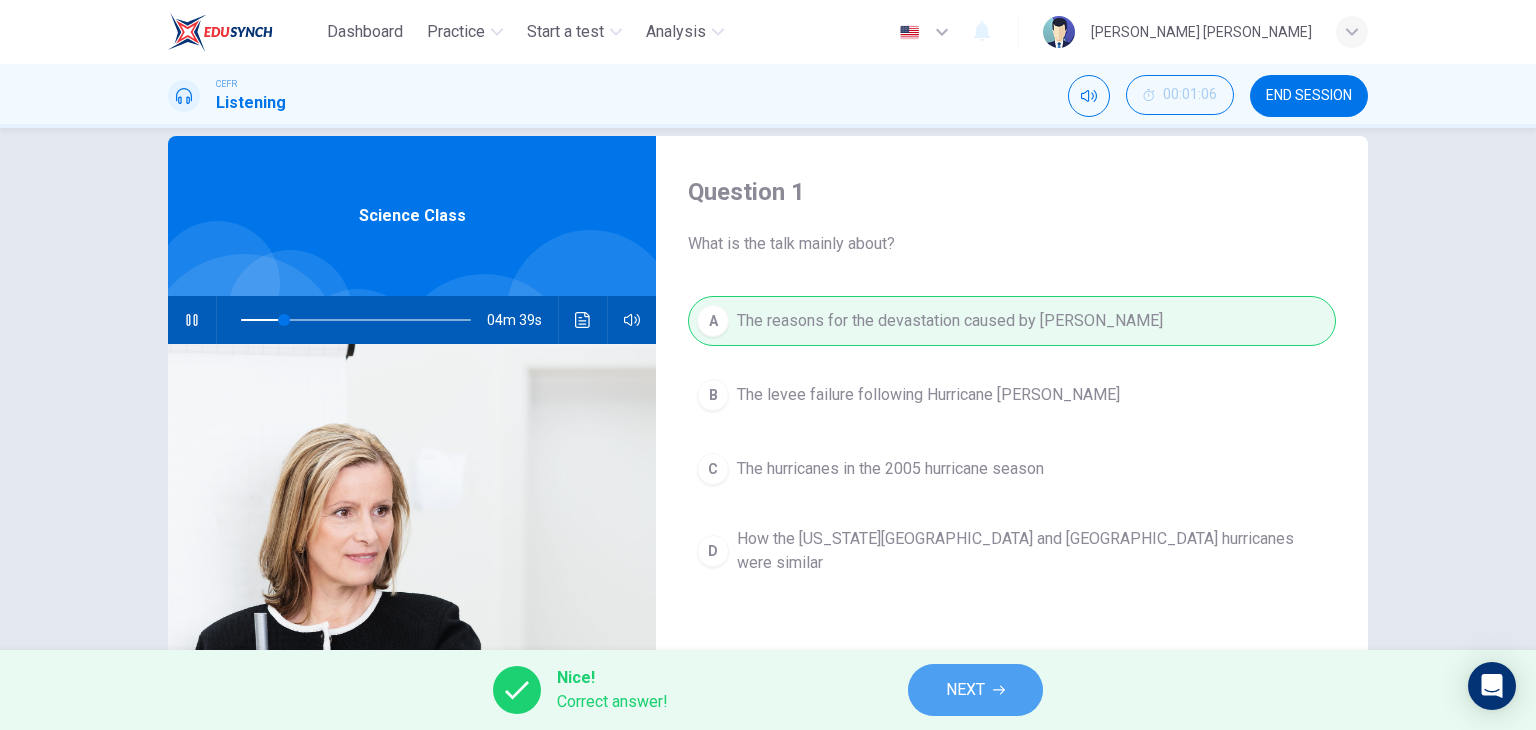 click on "NEXT" at bounding box center (975, 690) 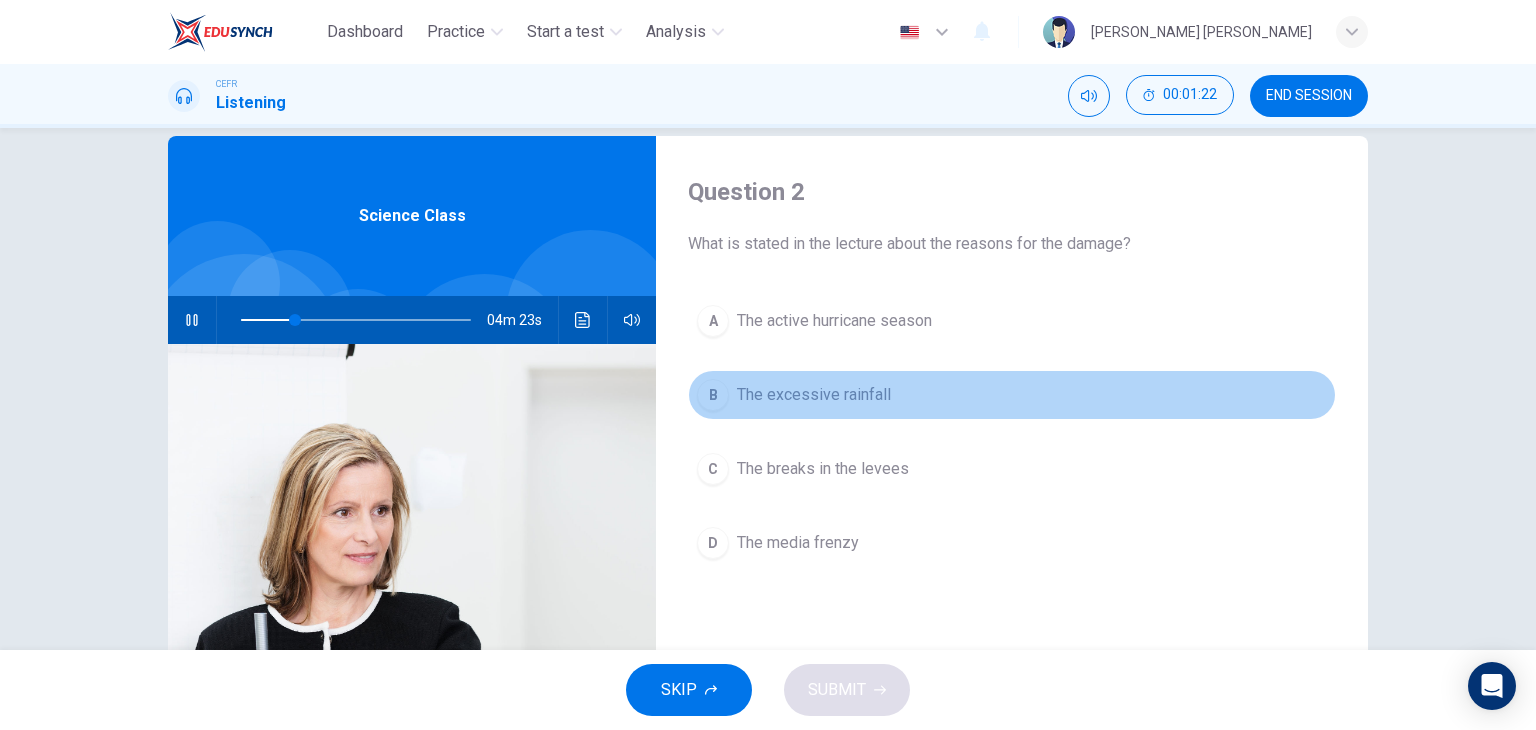click on "The excessive rainfall" at bounding box center [814, 395] 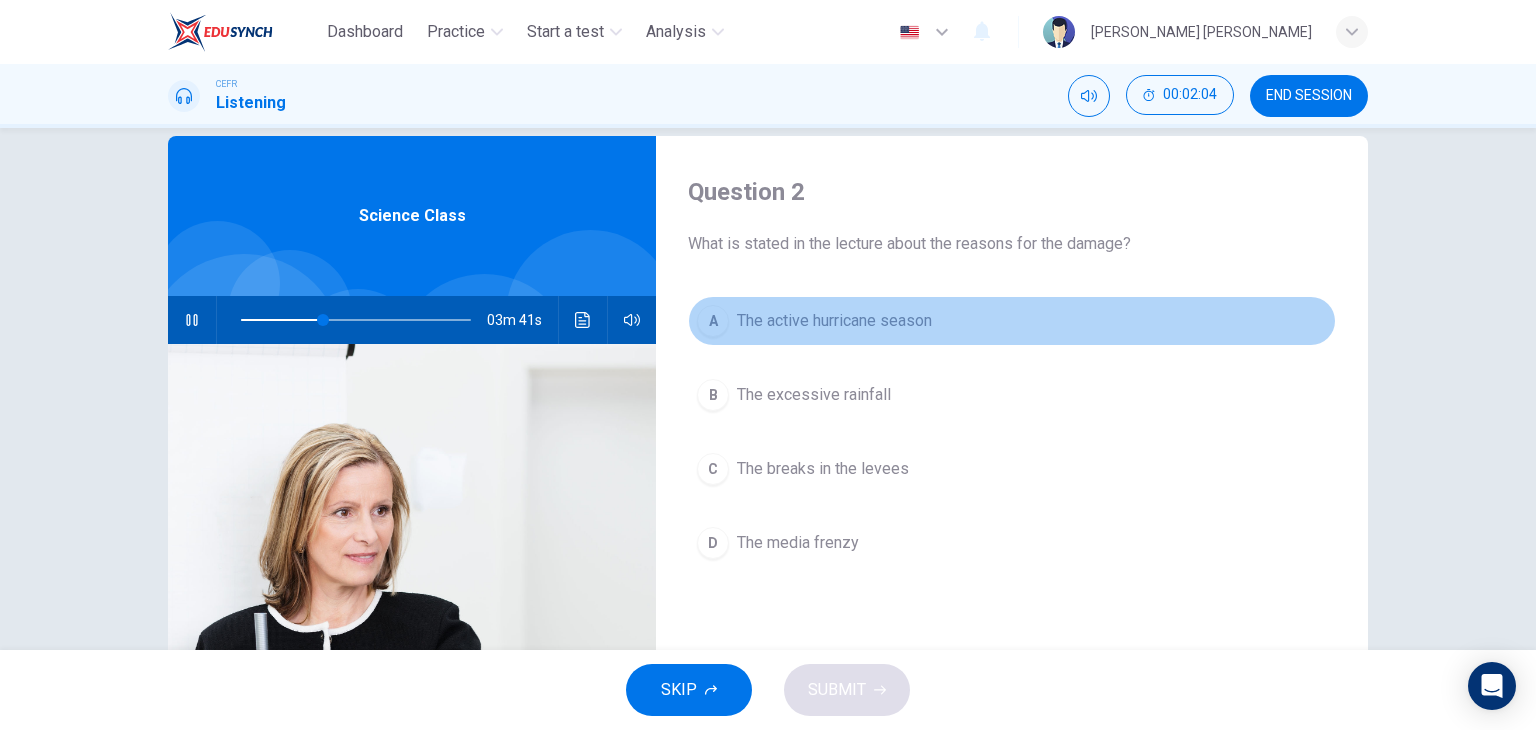 click on "The active hurricane season" at bounding box center (834, 321) 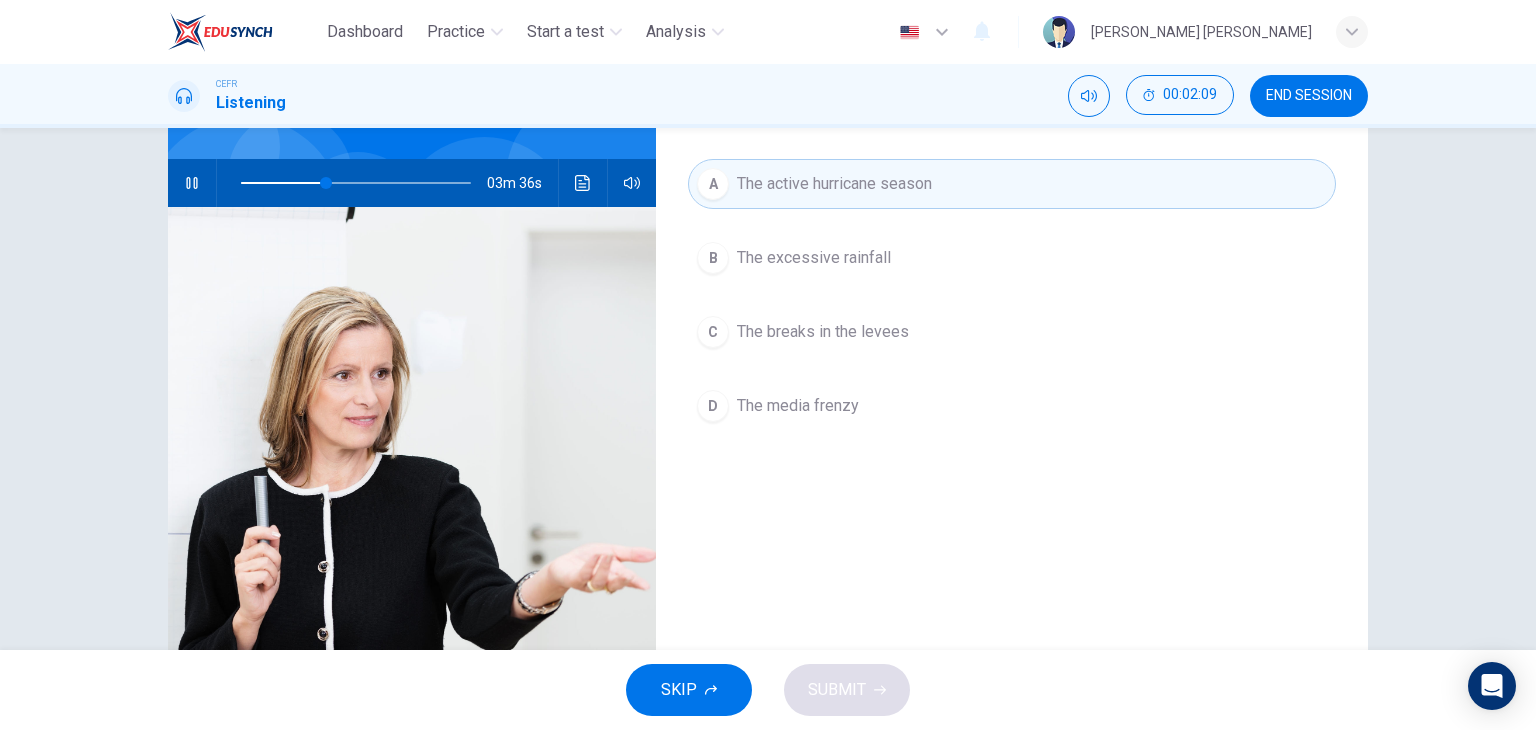 scroll, scrollTop: 0, scrollLeft: 0, axis: both 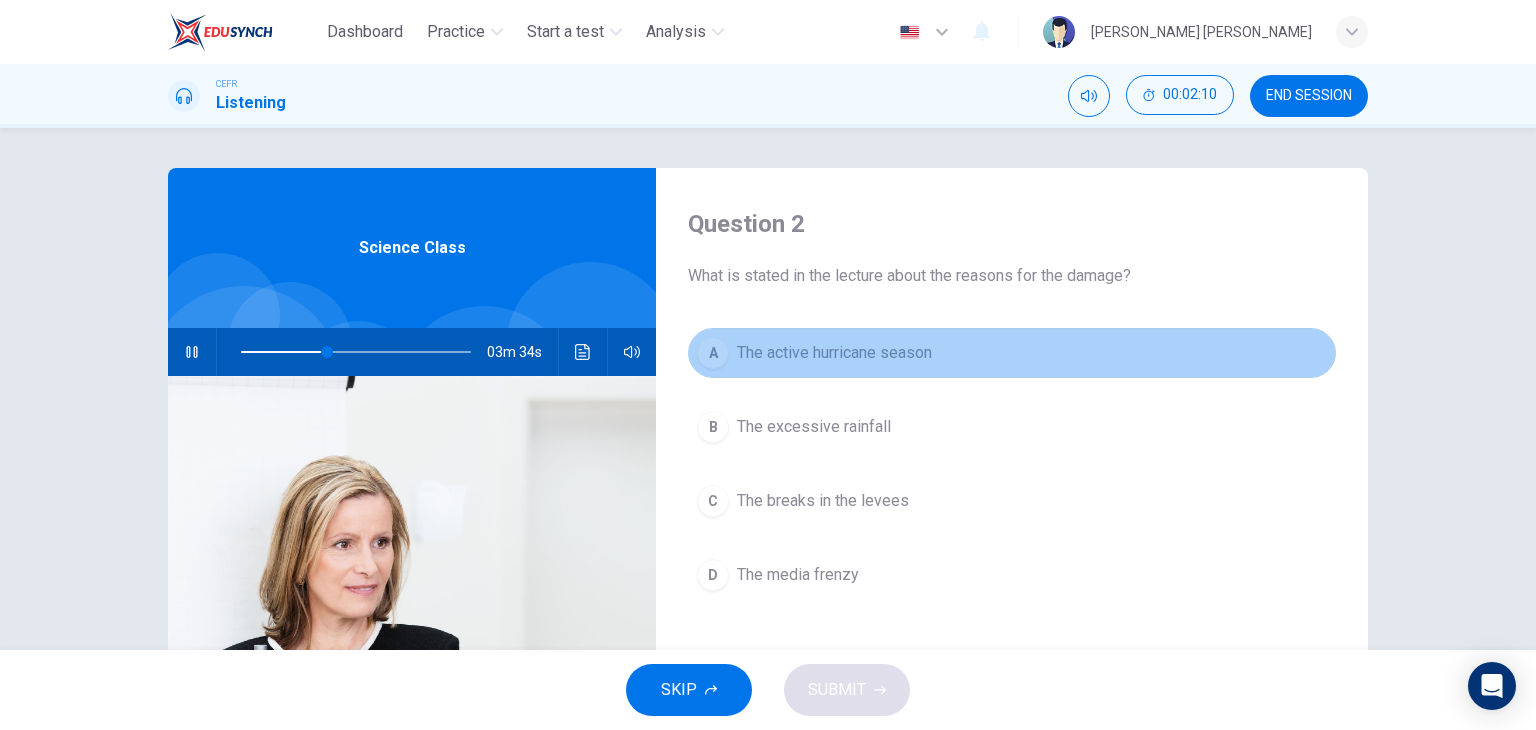click on "The active hurricane season" at bounding box center (834, 353) 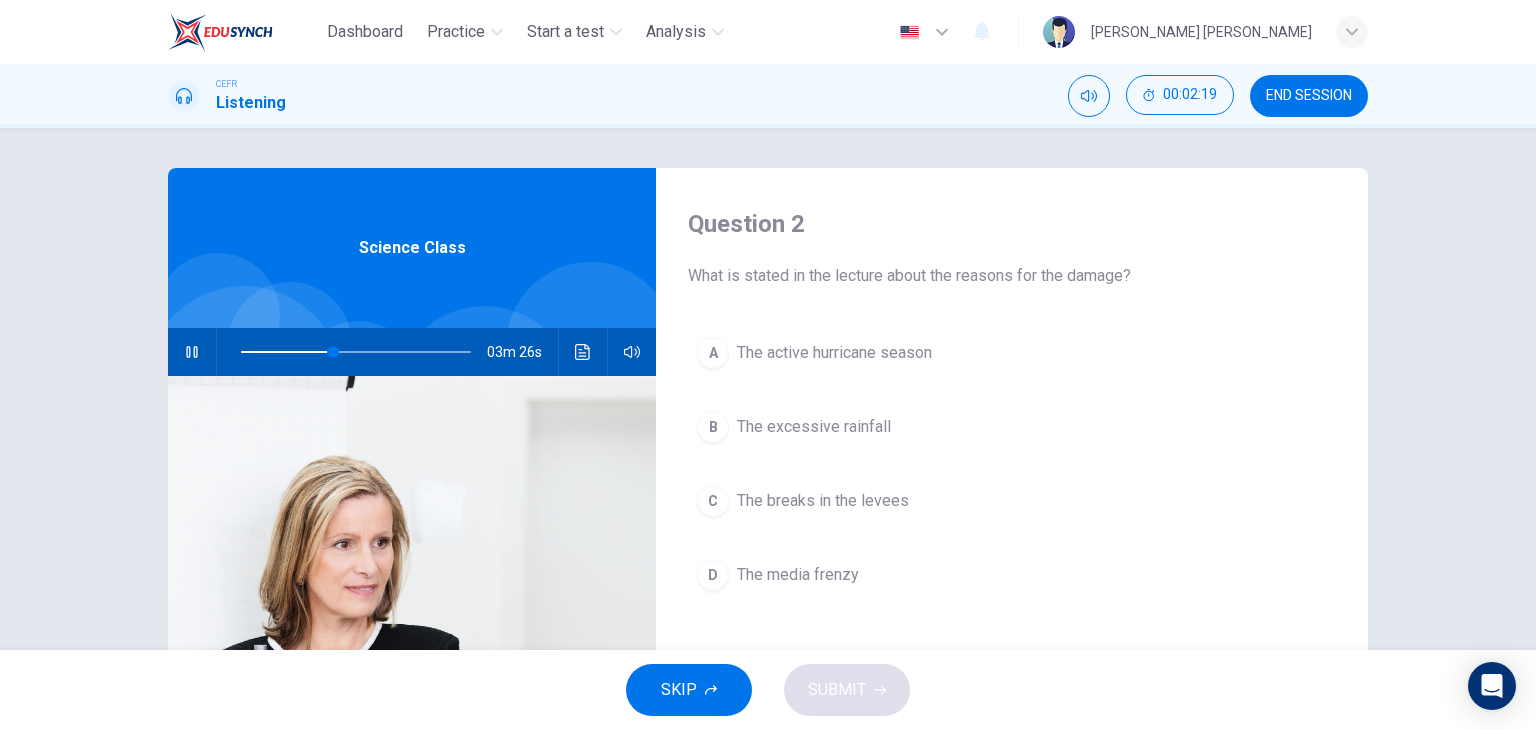 scroll, scrollTop: 36, scrollLeft: 0, axis: vertical 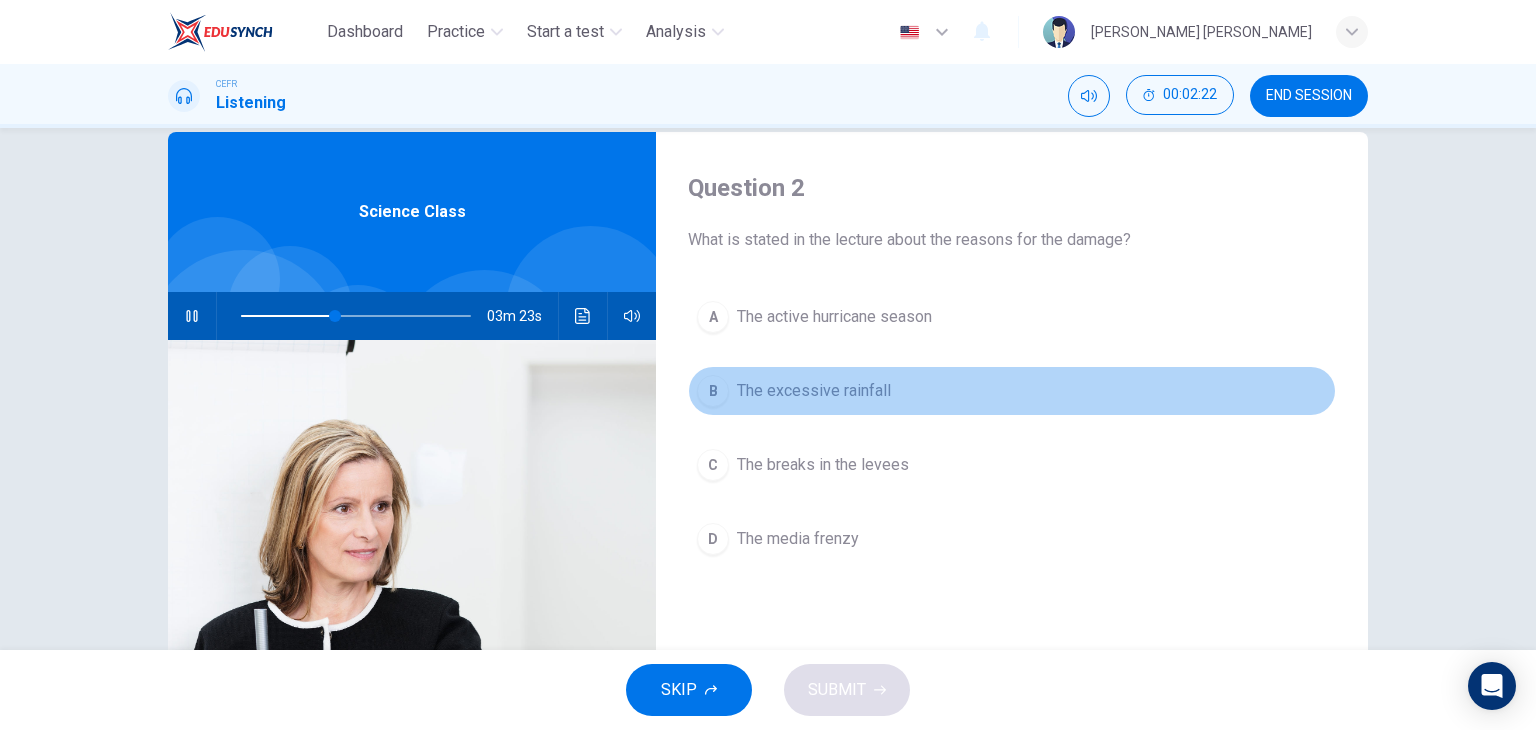 click on "B The excessive rainfall" at bounding box center (1012, 391) 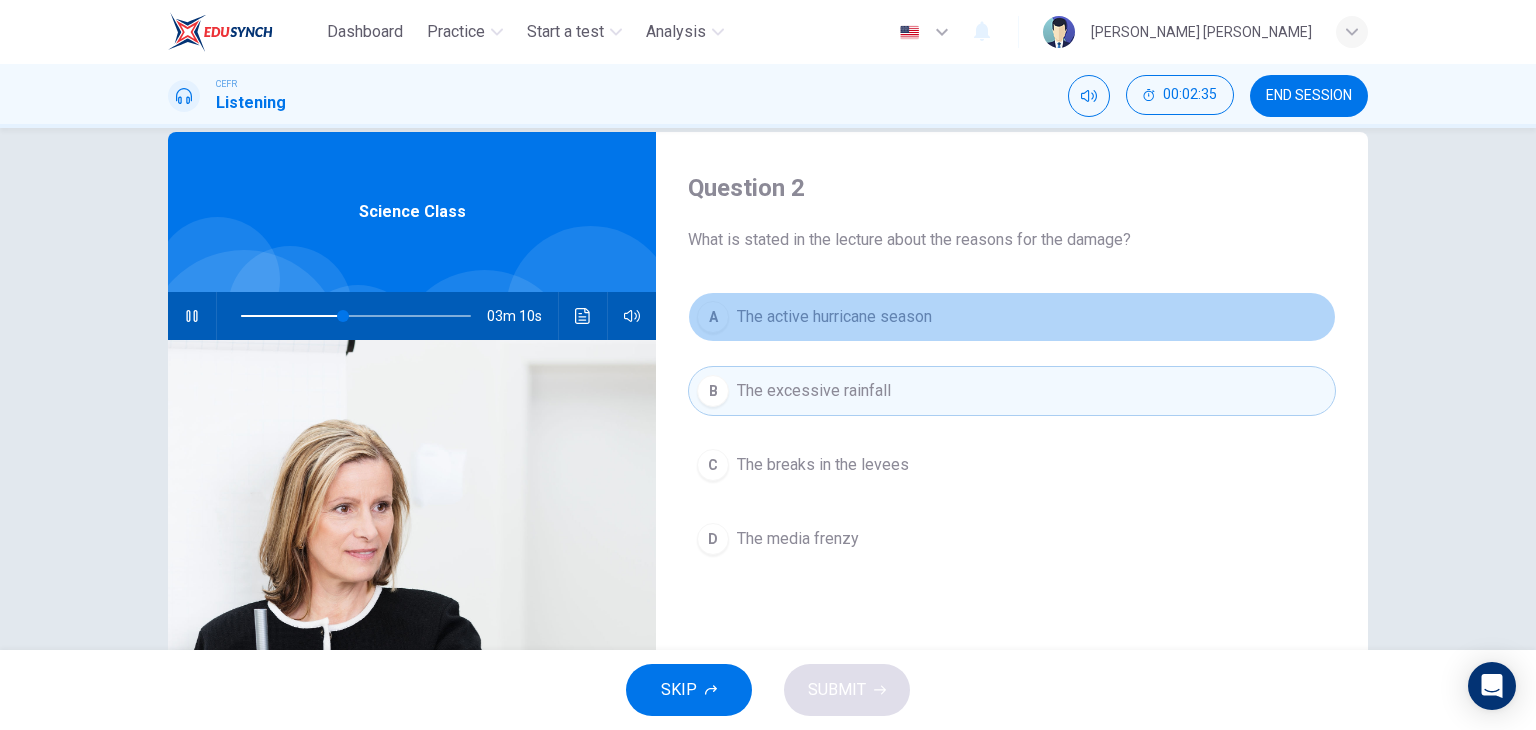 click on "The active hurricane season" at bounding box center [834, 317] 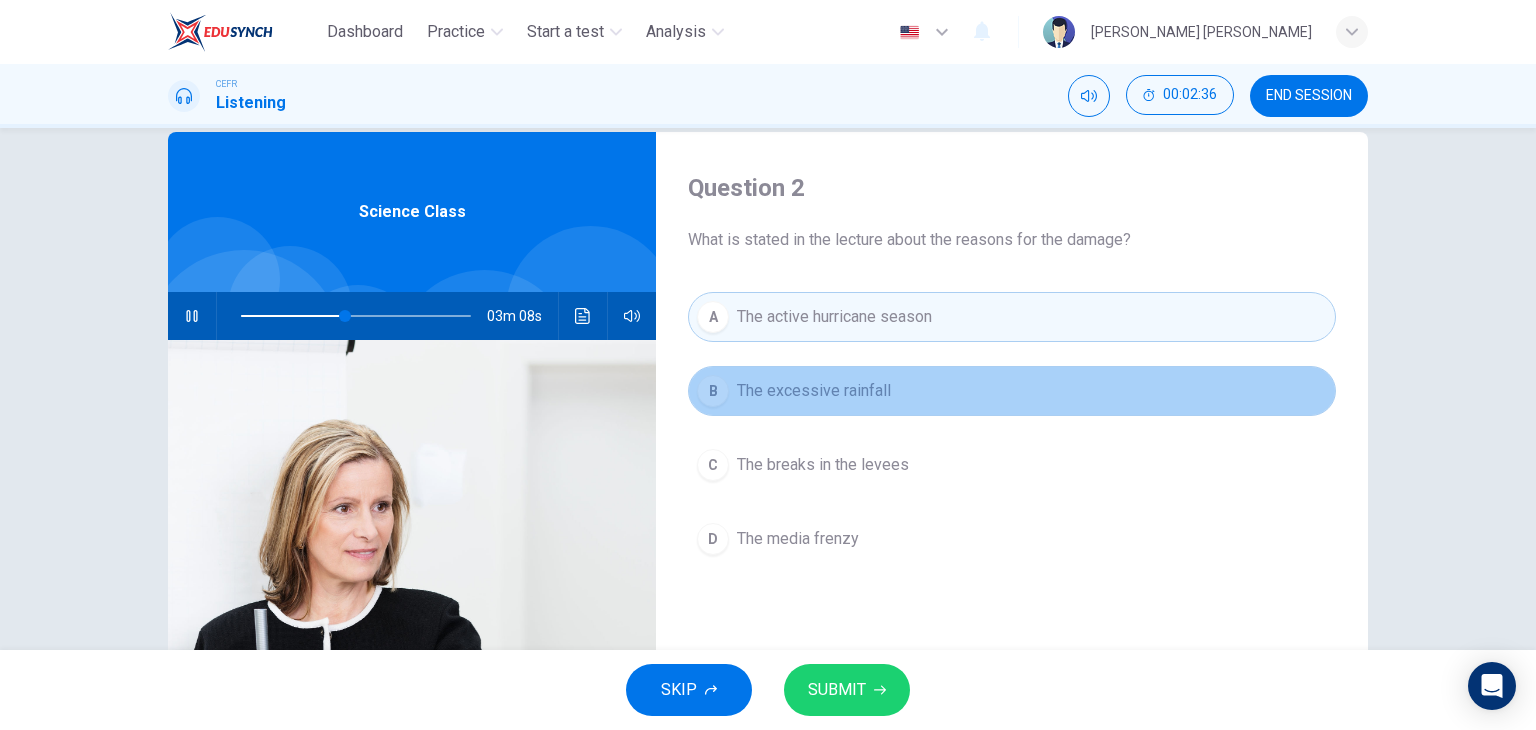 click on "B The excessive rainfall" at bounding box center [1012, 391] 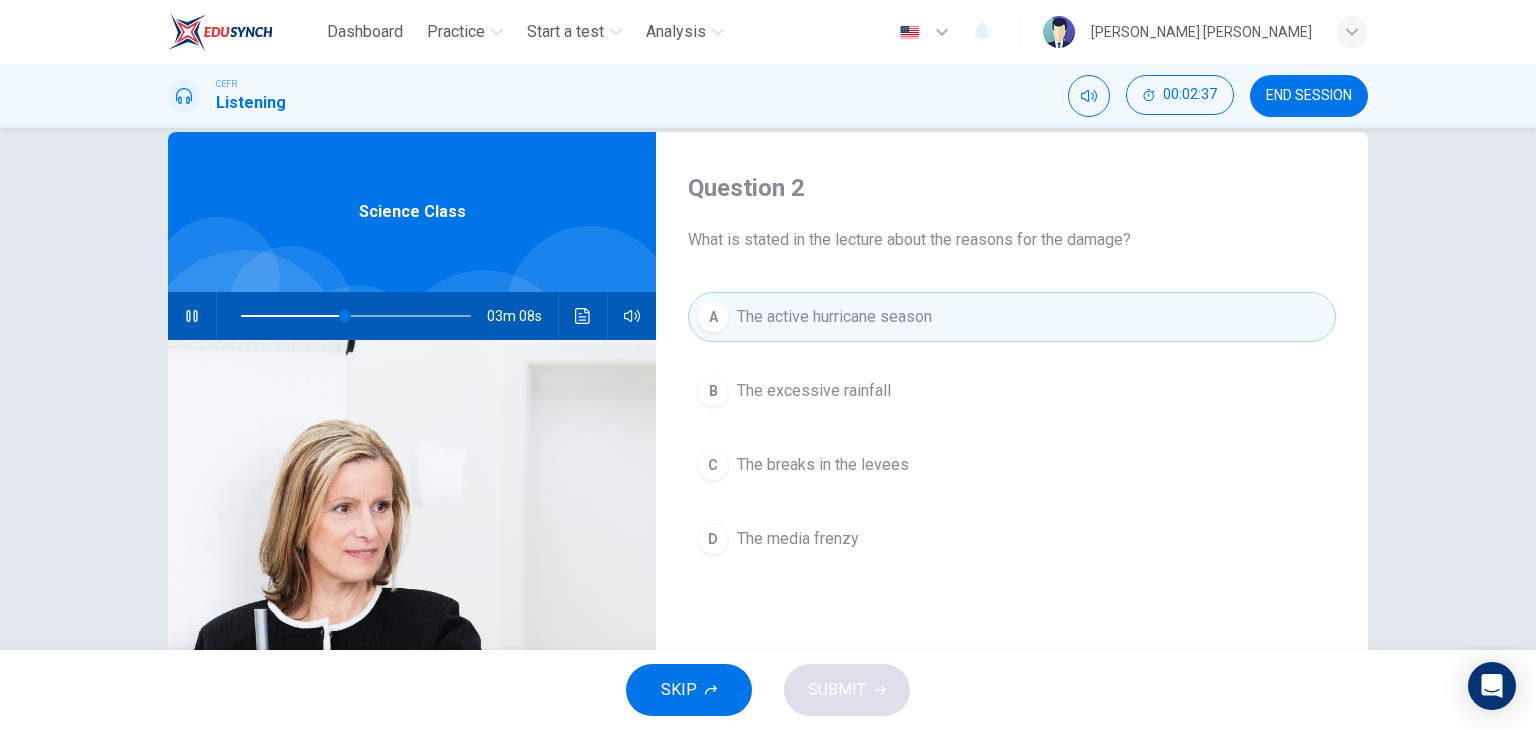 click on "A The active hurricane season" at bounding box center (1012, 317) 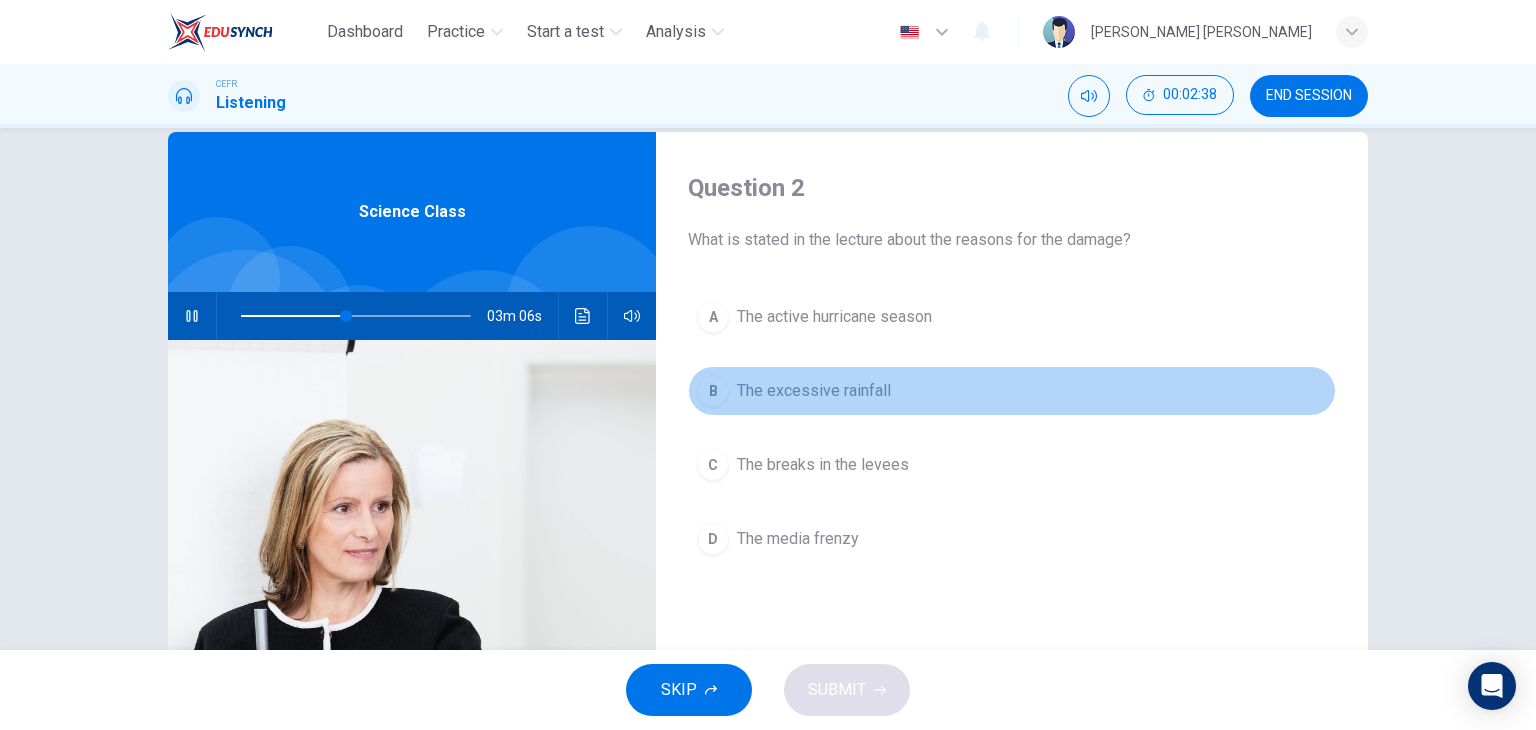 click on "B The excessive rainfall" at bounding box center [1012, 391] 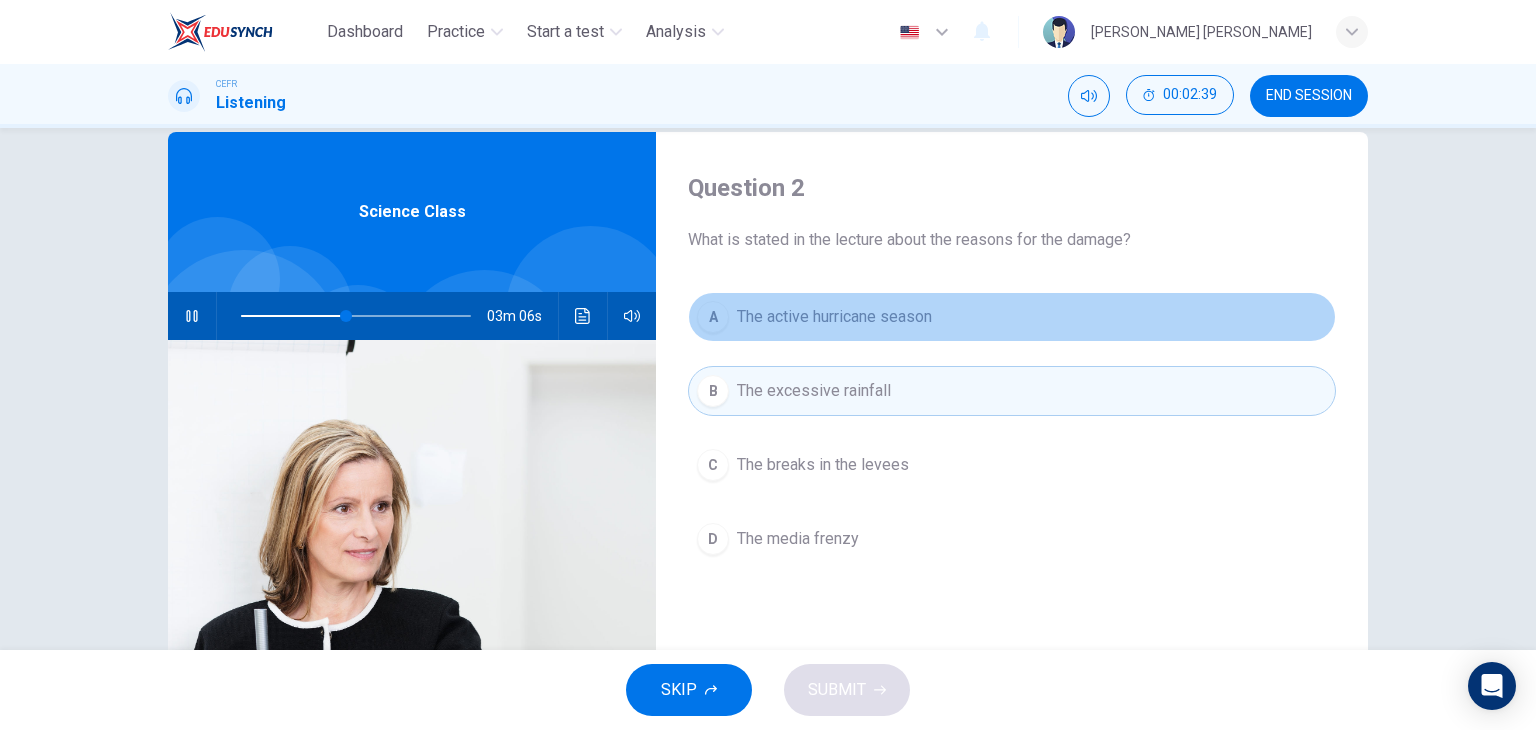 click on "A The active hurricane season" at bounding box center (1012, 317) 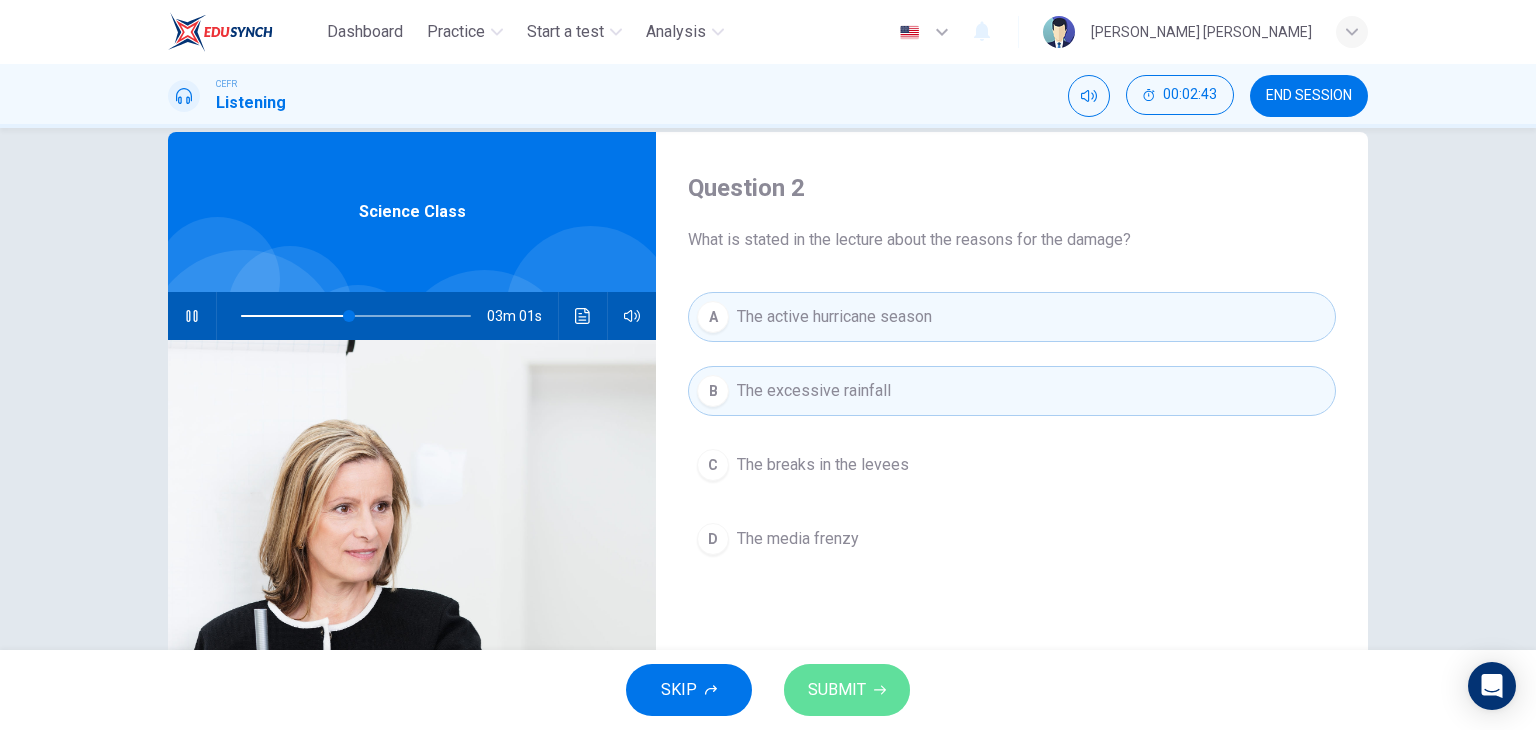 click on "SUBMIT" at bounding box center [837, 690] 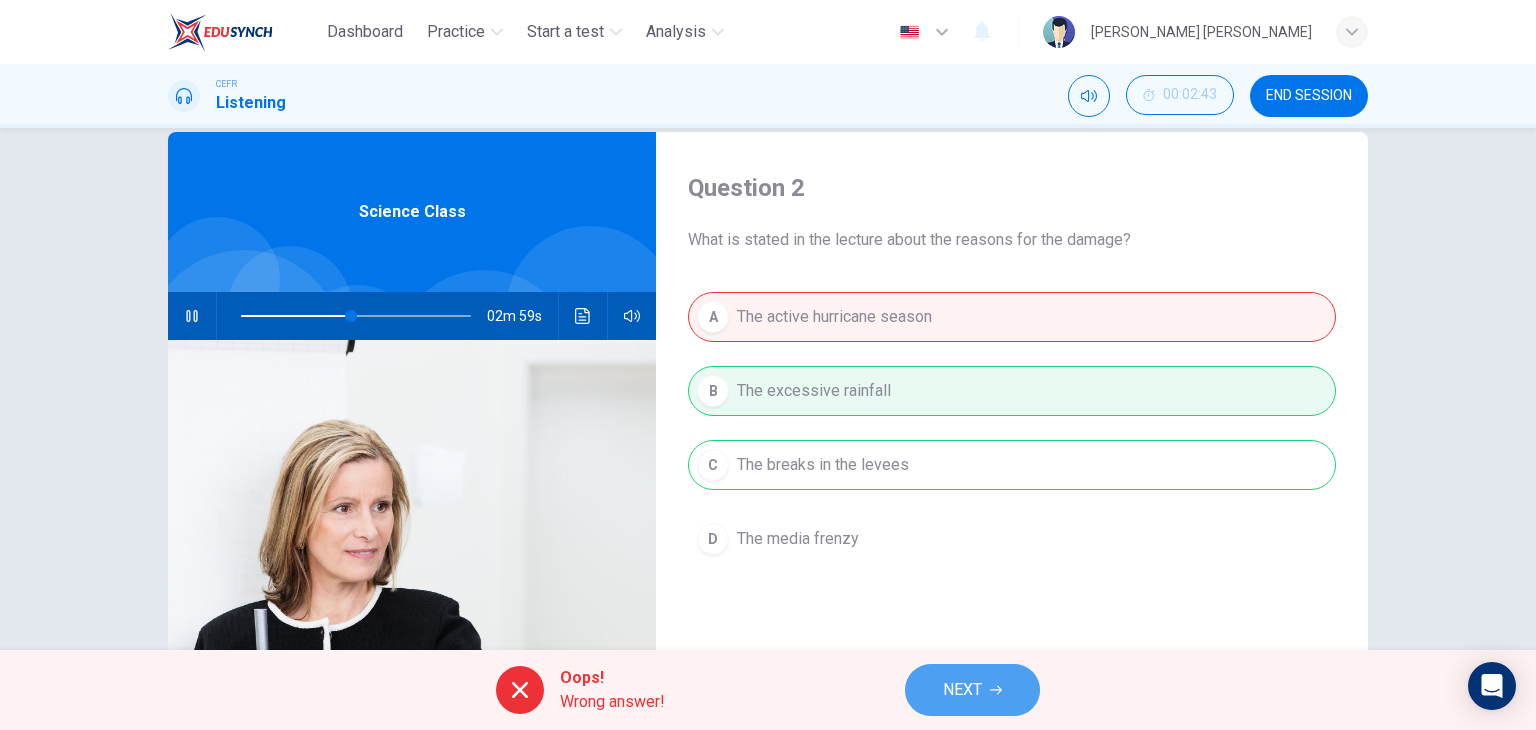 click on "NEXT" at bounding box center [972, 690] 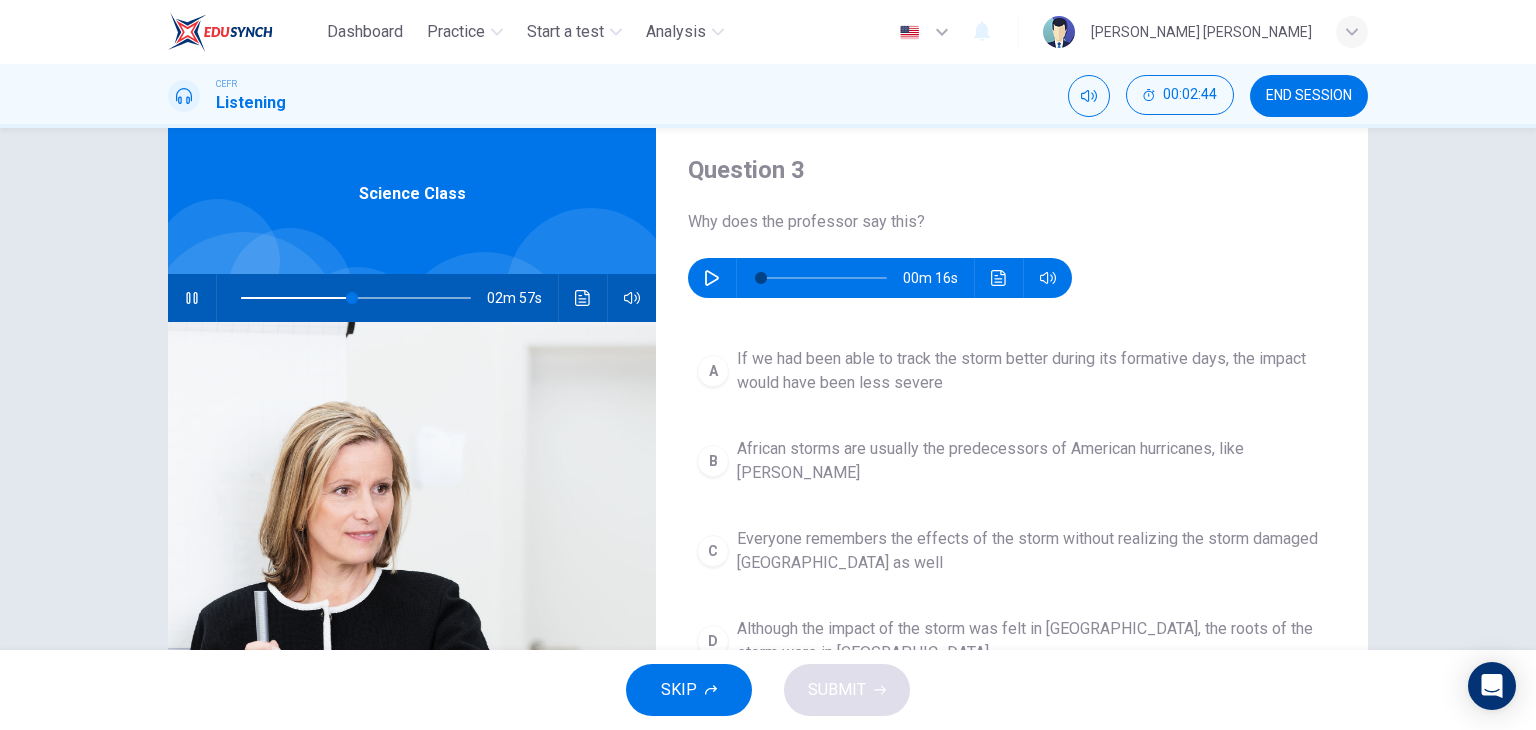 scroll, scrollTop: 52, scrollLeft: 0, axis: vertical 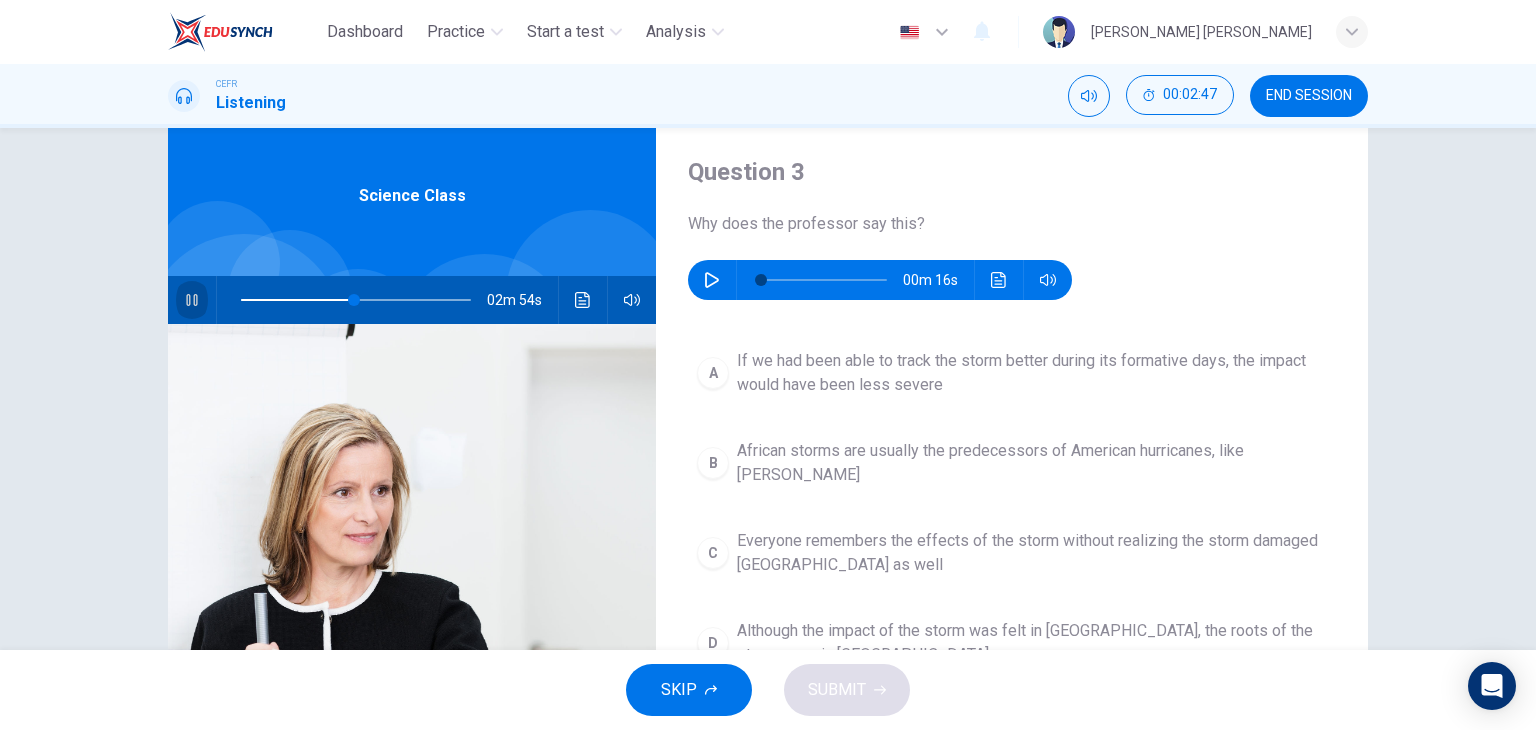 click 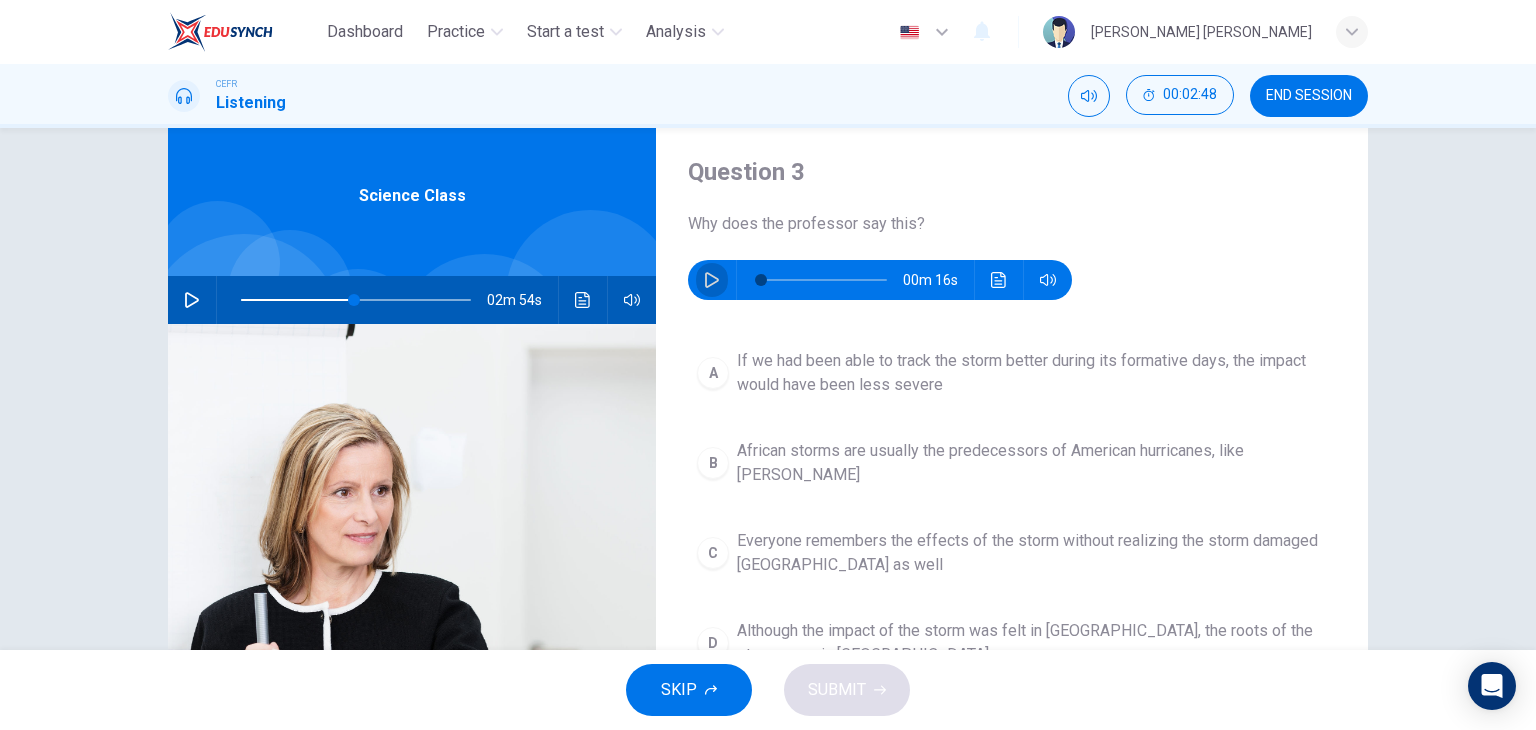 click 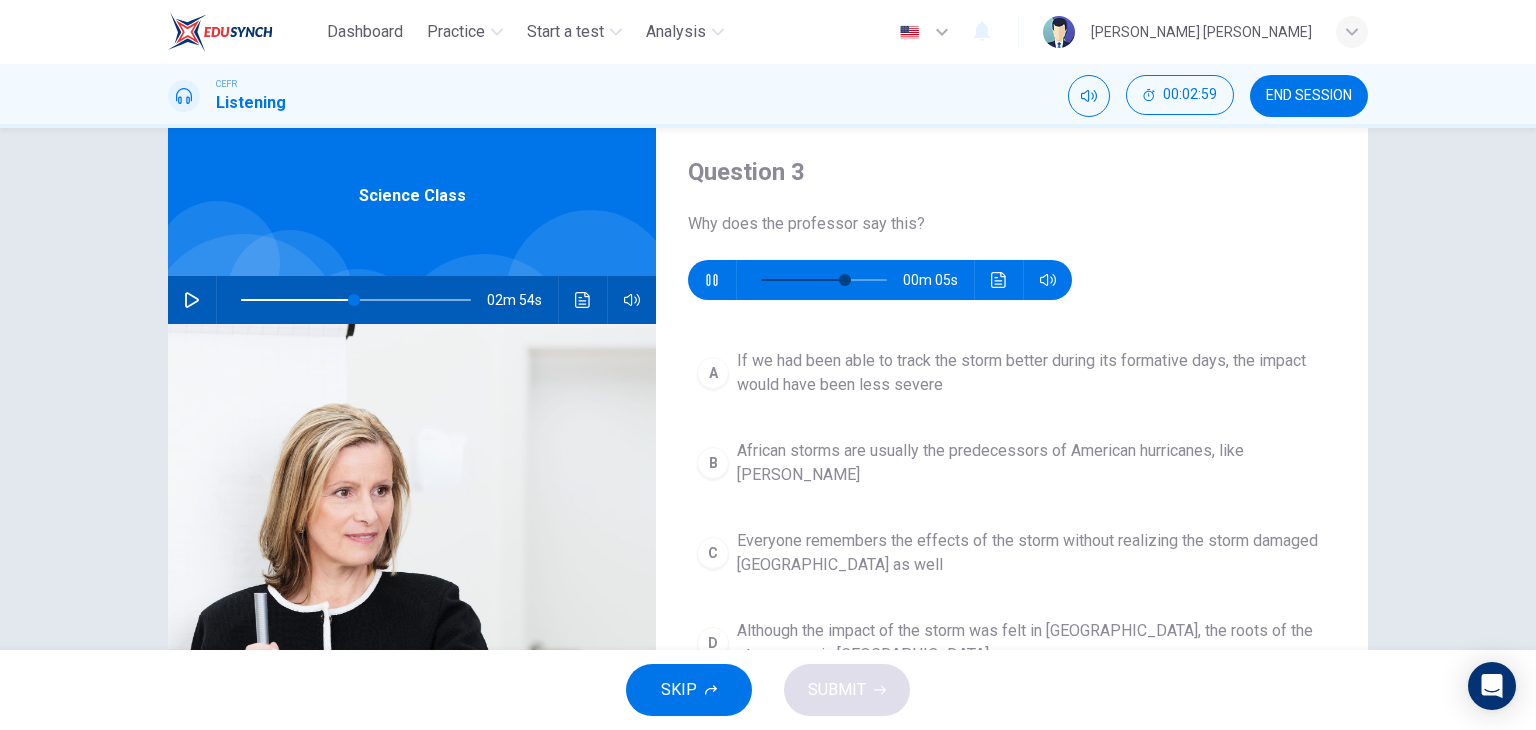 scroll, scrollTop: 118, scrollLeft: 0, axis: vertical 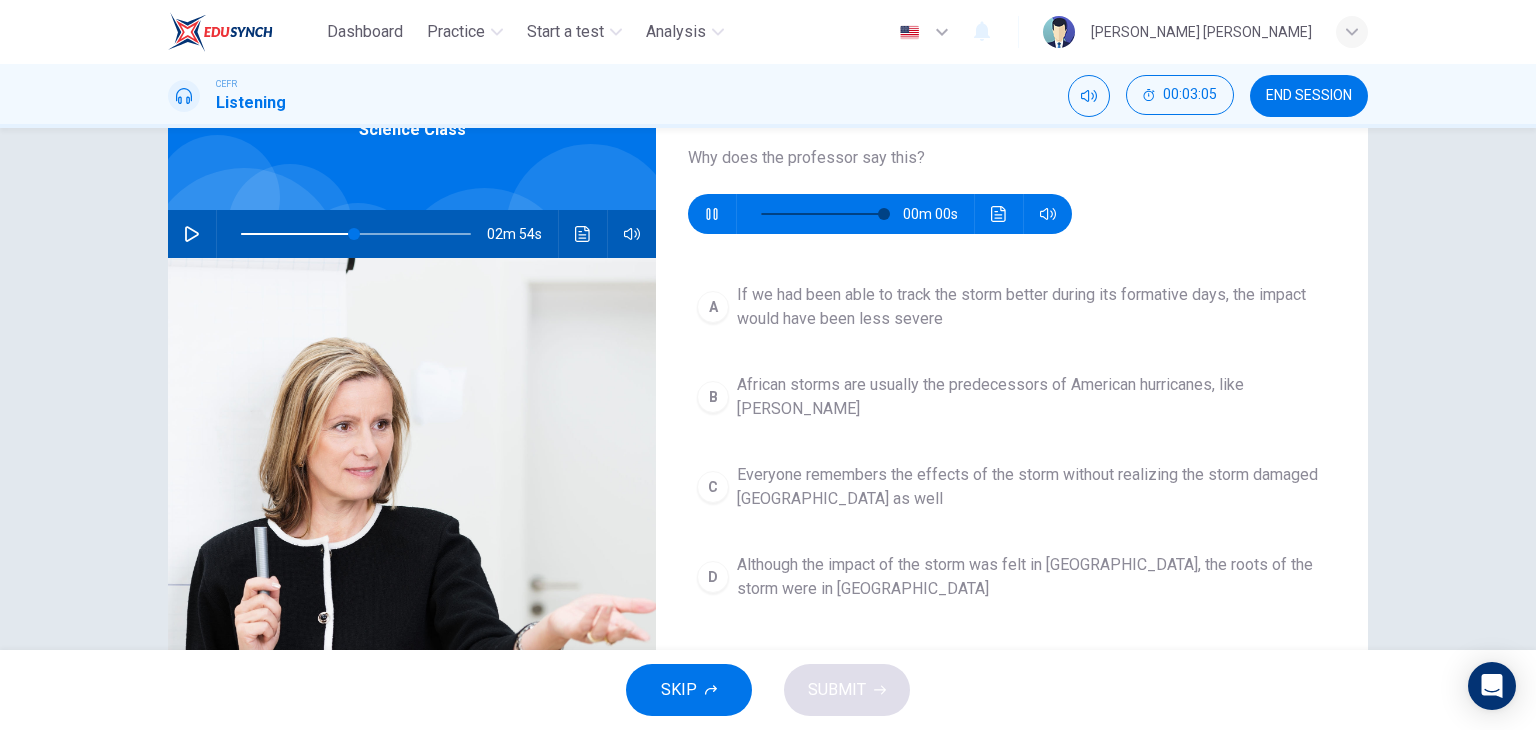 type on "0" 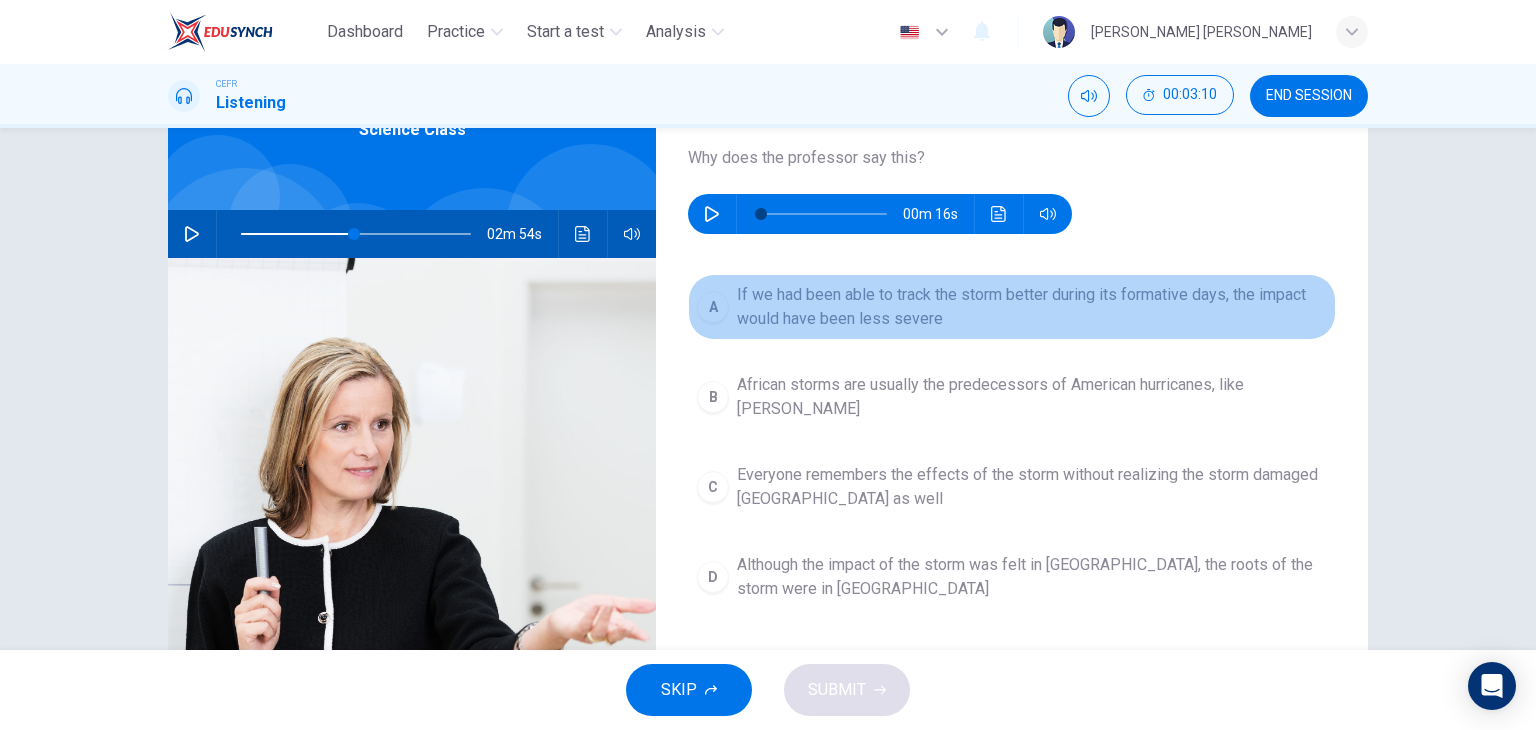 click on "A If we had been able to track the storm better during its formative days, the impact would have been less severe" at bounding box center (1012, 307) 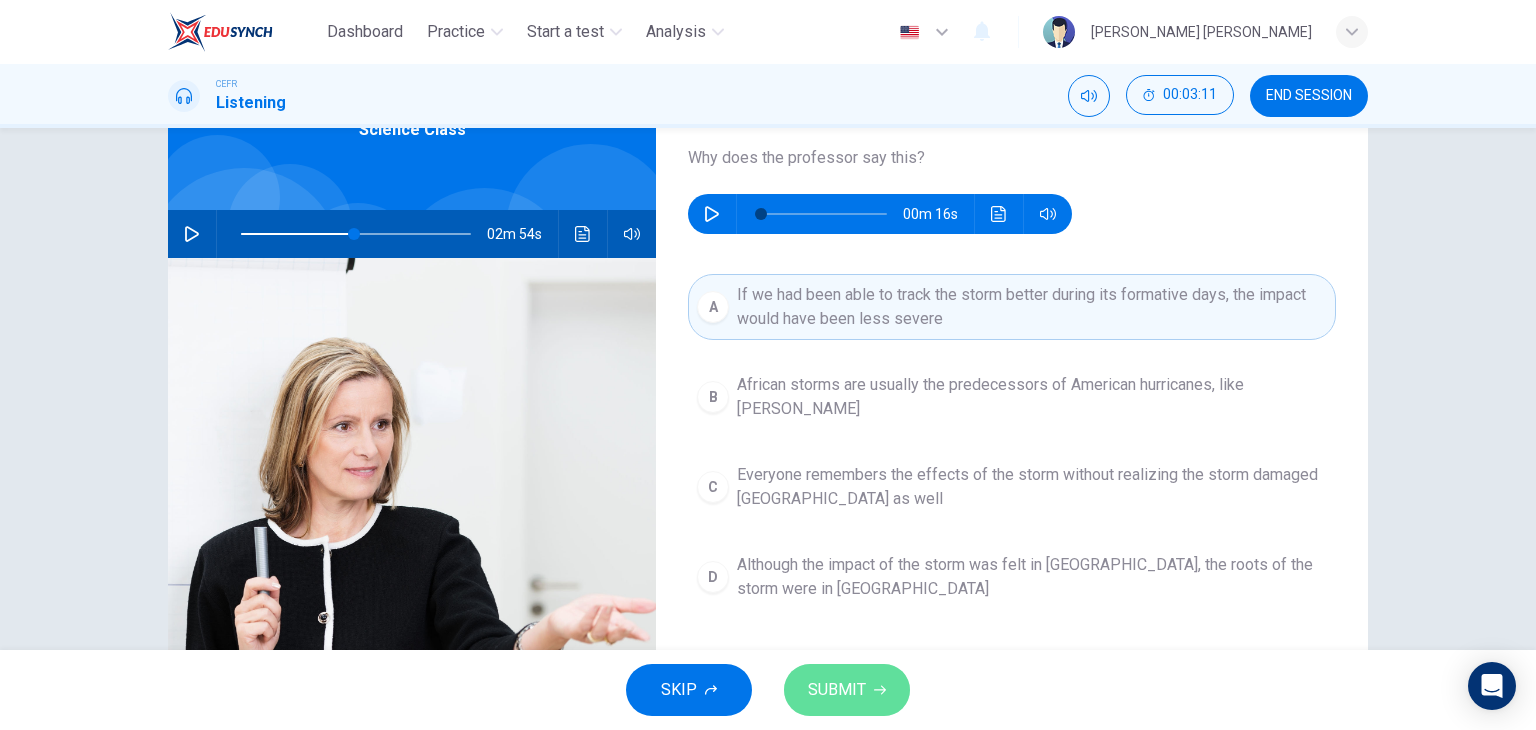click on "SUBMIT" at bounding box center (847, 690) 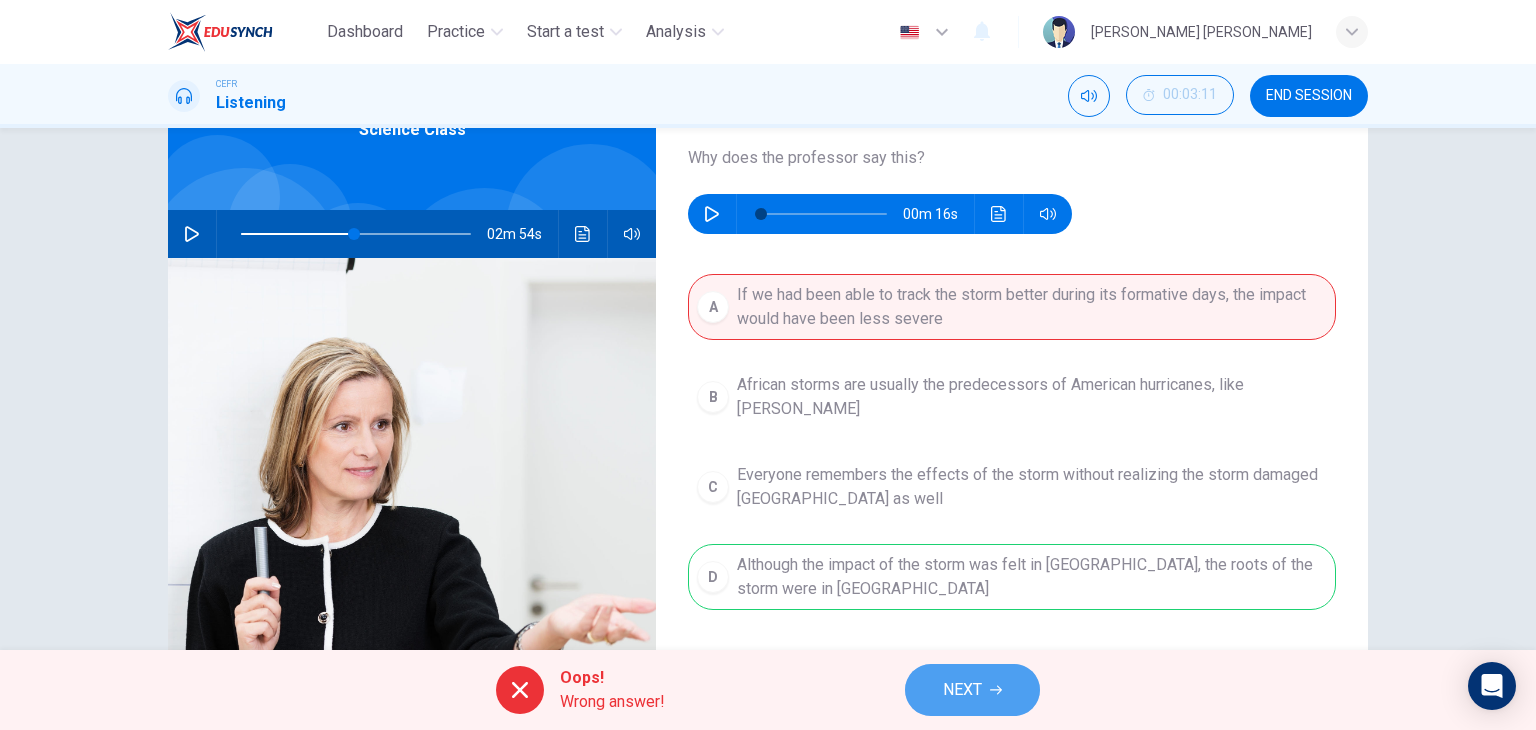 click on "NEXT" at bounding box center [972, 690] 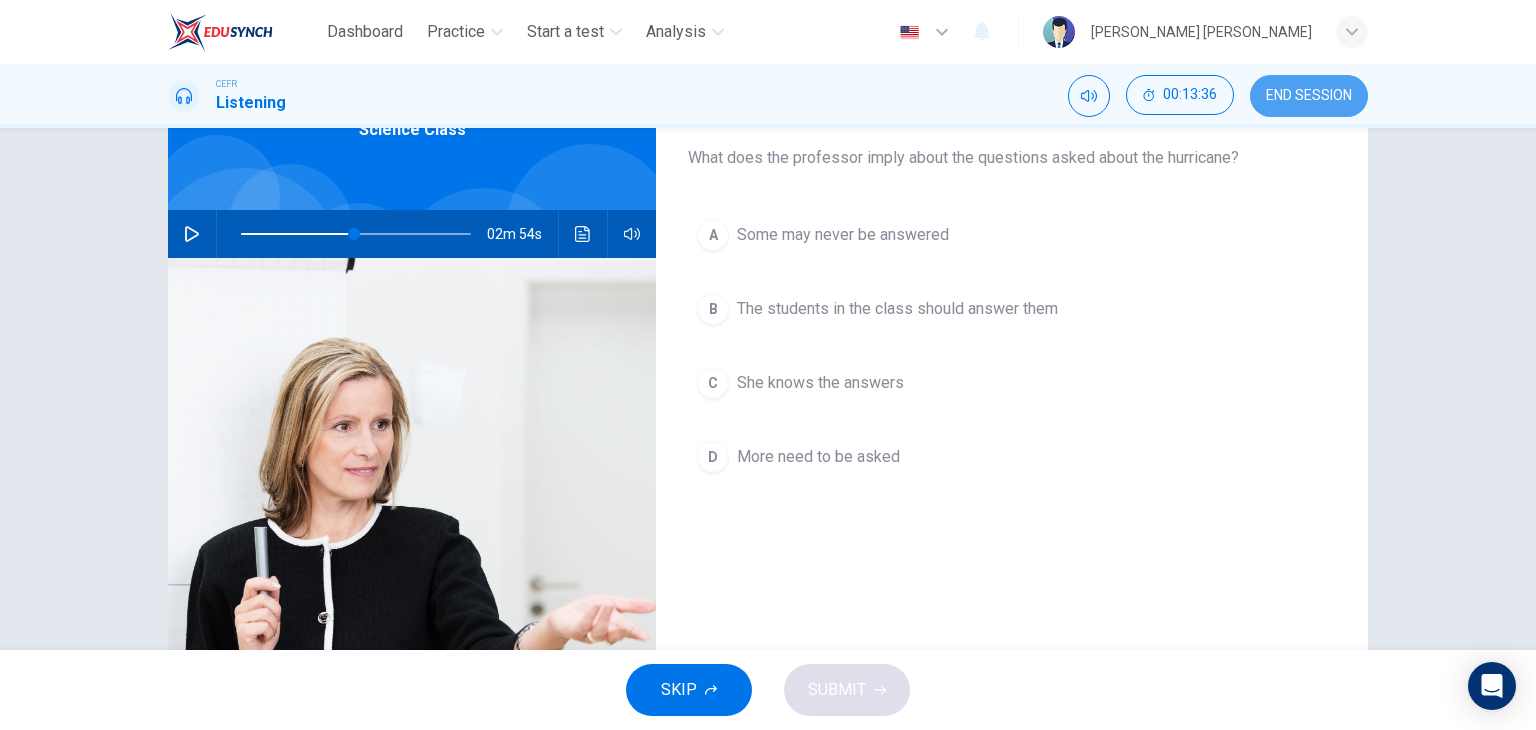 click on "END SESSION" at bounding box center [1309, 96] 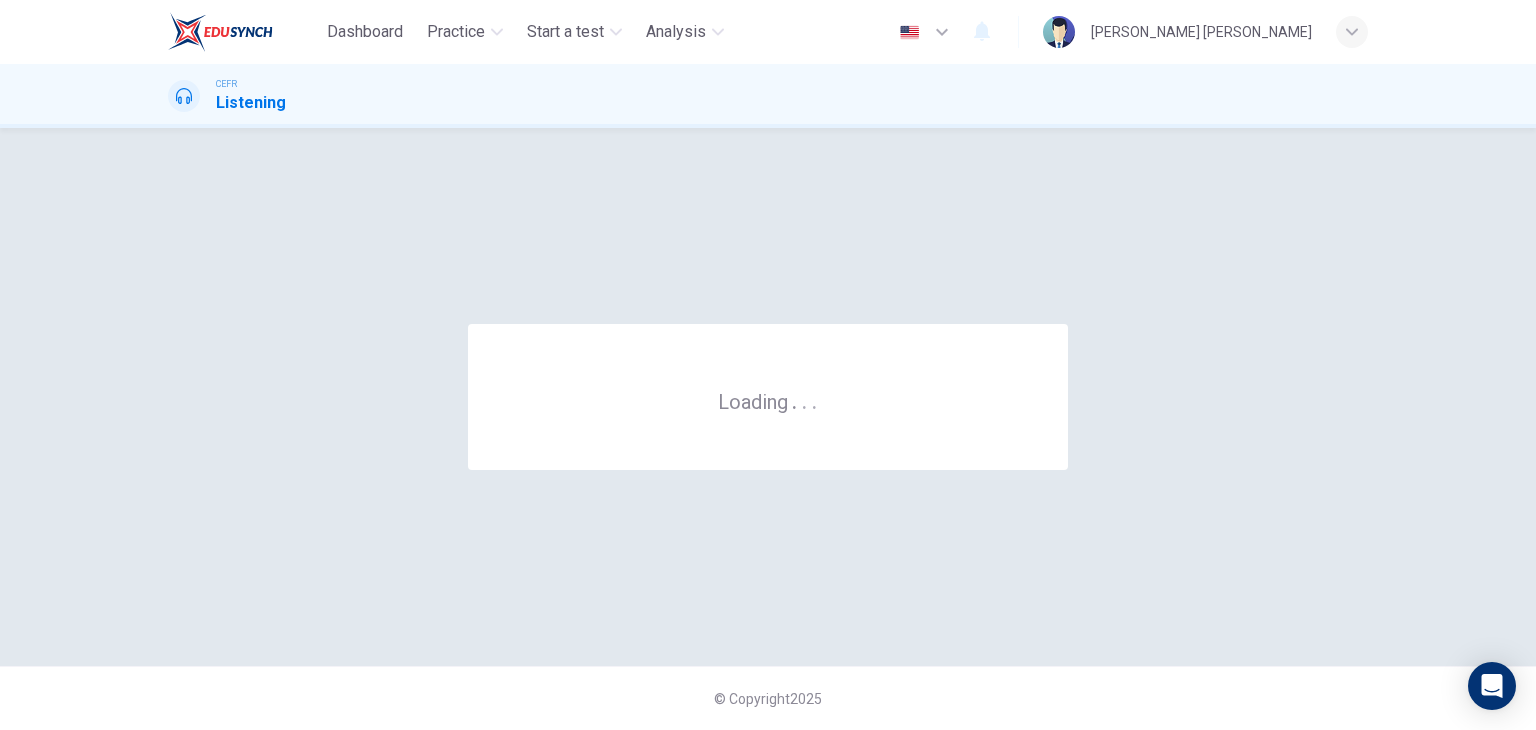 scroll, scrollTop: 0, scrollLeft: 0, axis: both 